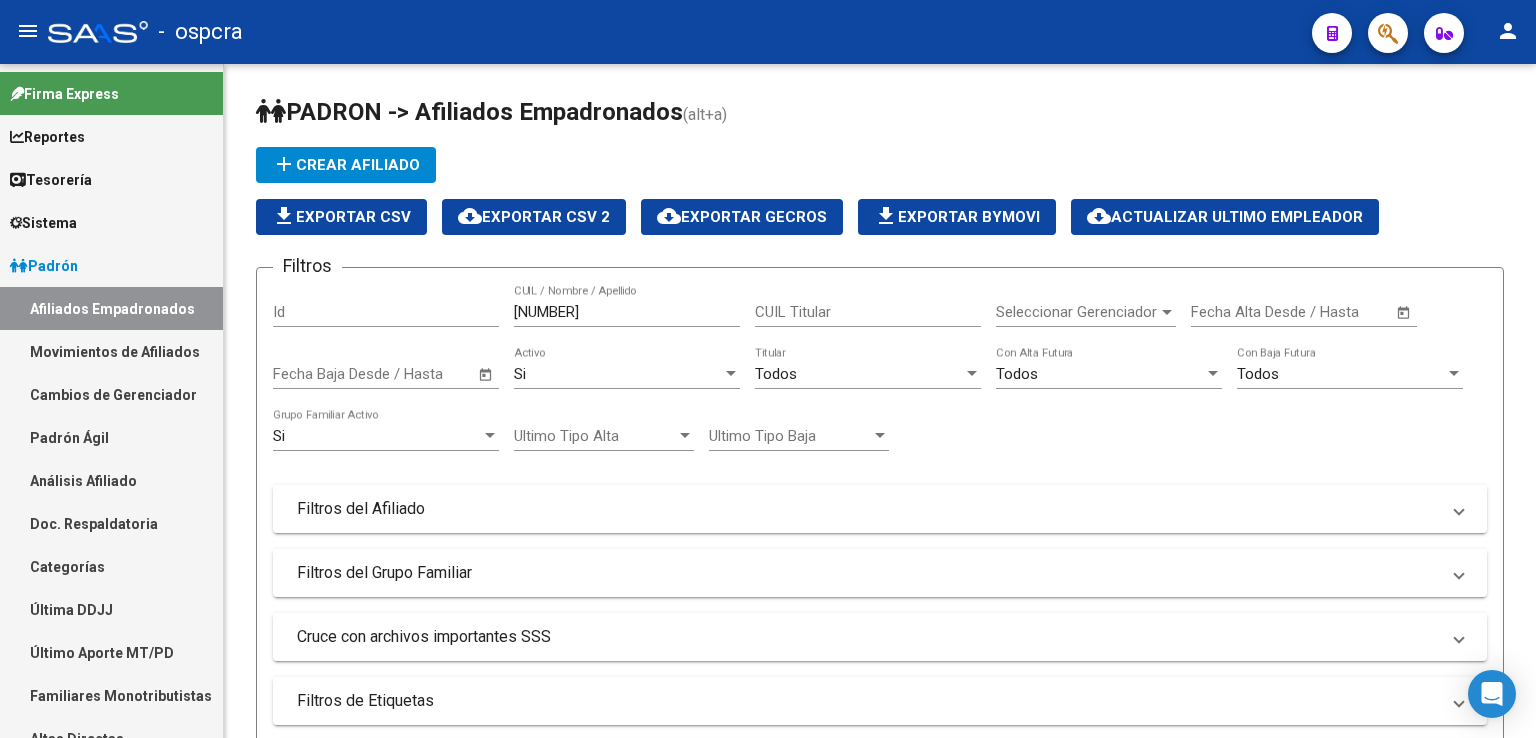 scroll, scrollTop: 0, scrollLeft: 0, axis: both 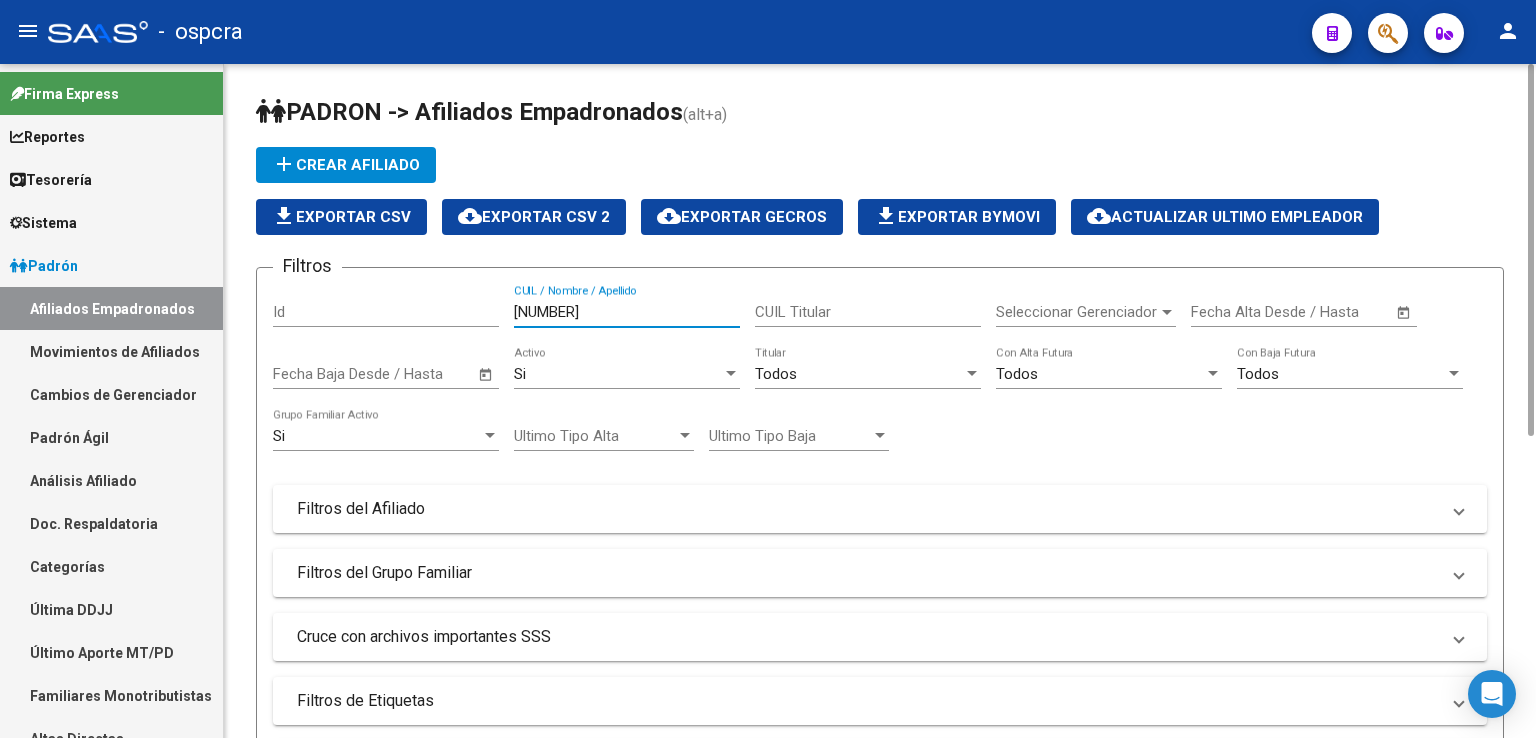 drag, startPoint x: 560, startPoint y: 309, endPoint x: 488, endPoint y: 309, distance: 72 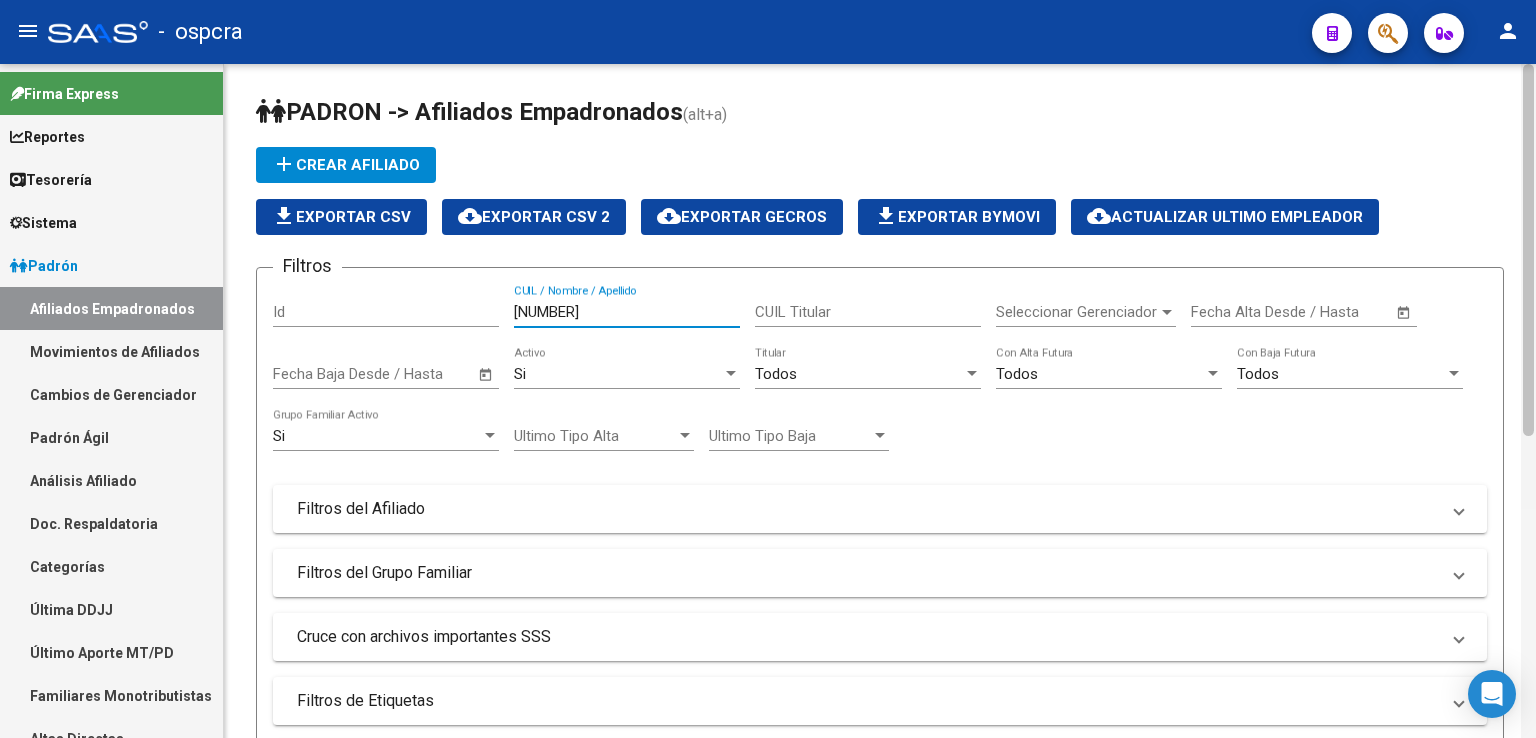 type on "[NUMBER]" 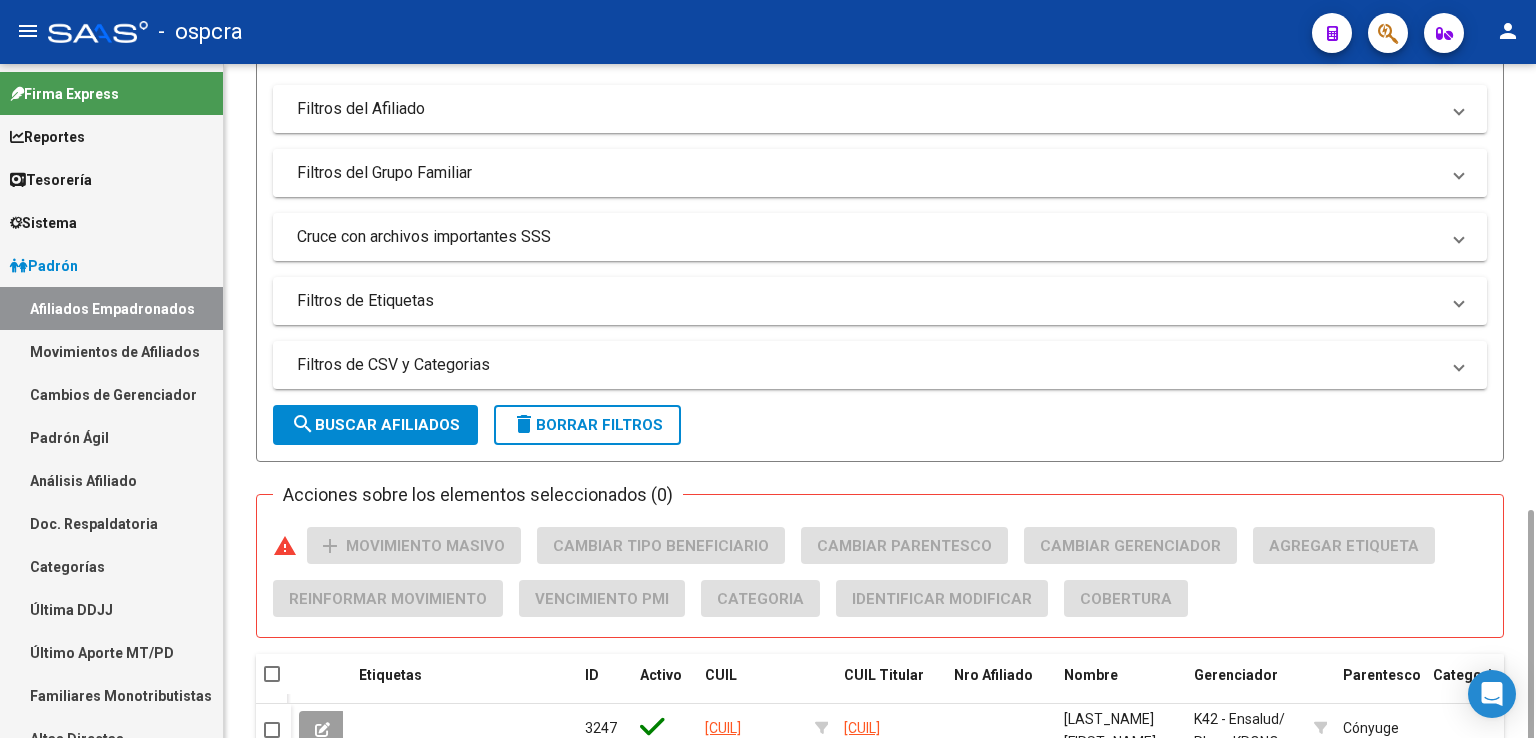 scroll, scrollTop: 544, scrollLeft: 0, axis: vertical 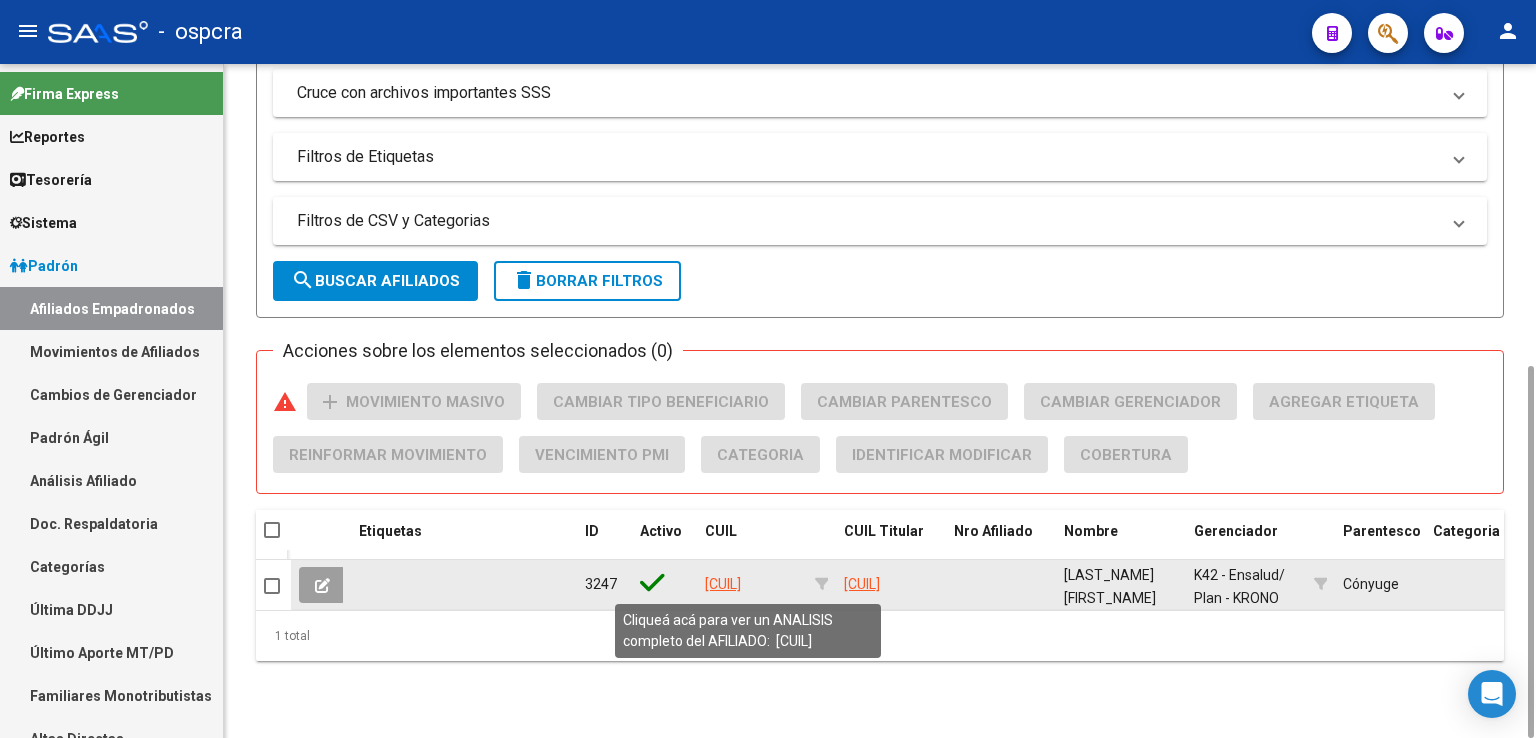 click on "[CUIL]" 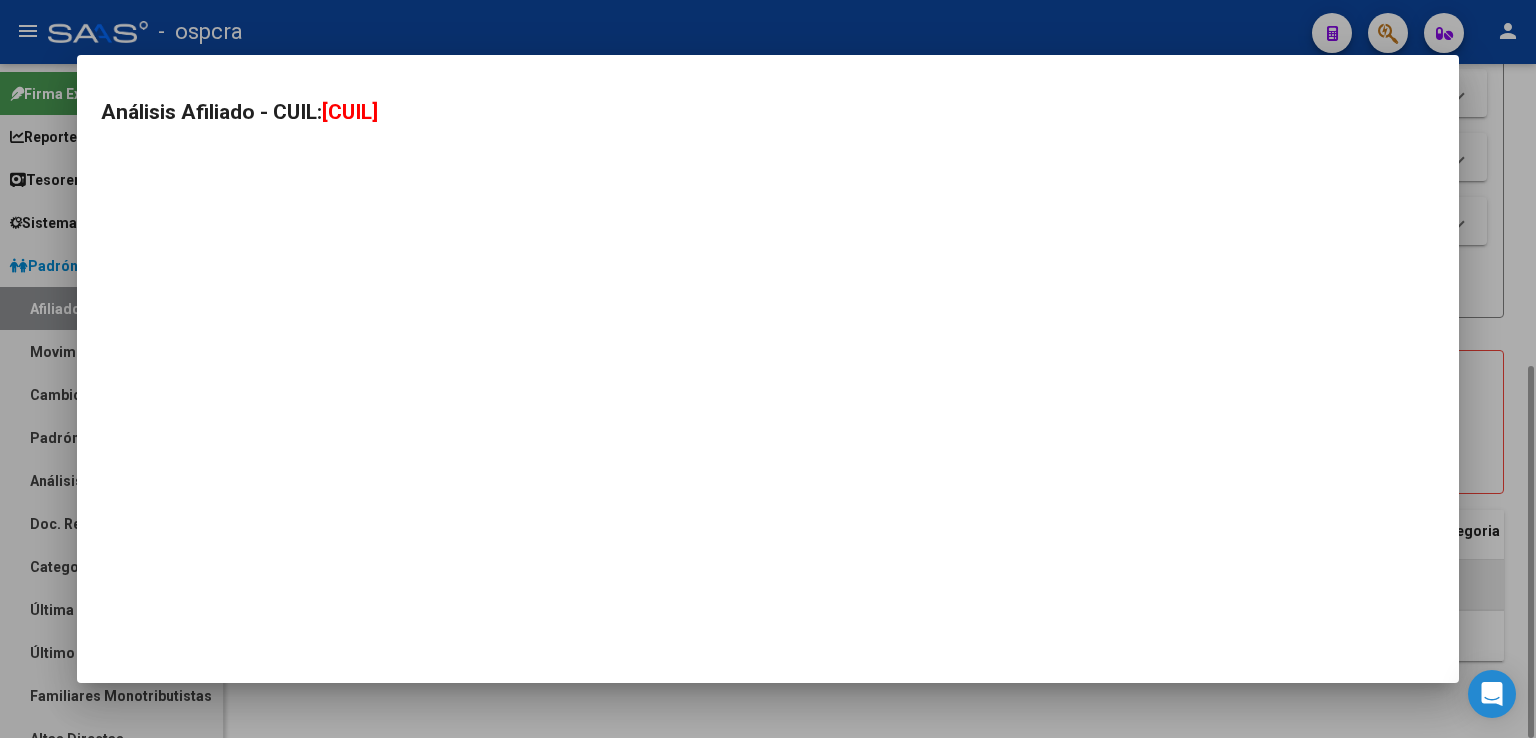 click on "Análisis Afiliado - CUIL:  [CUIL]" at bounding box center [768, 368] 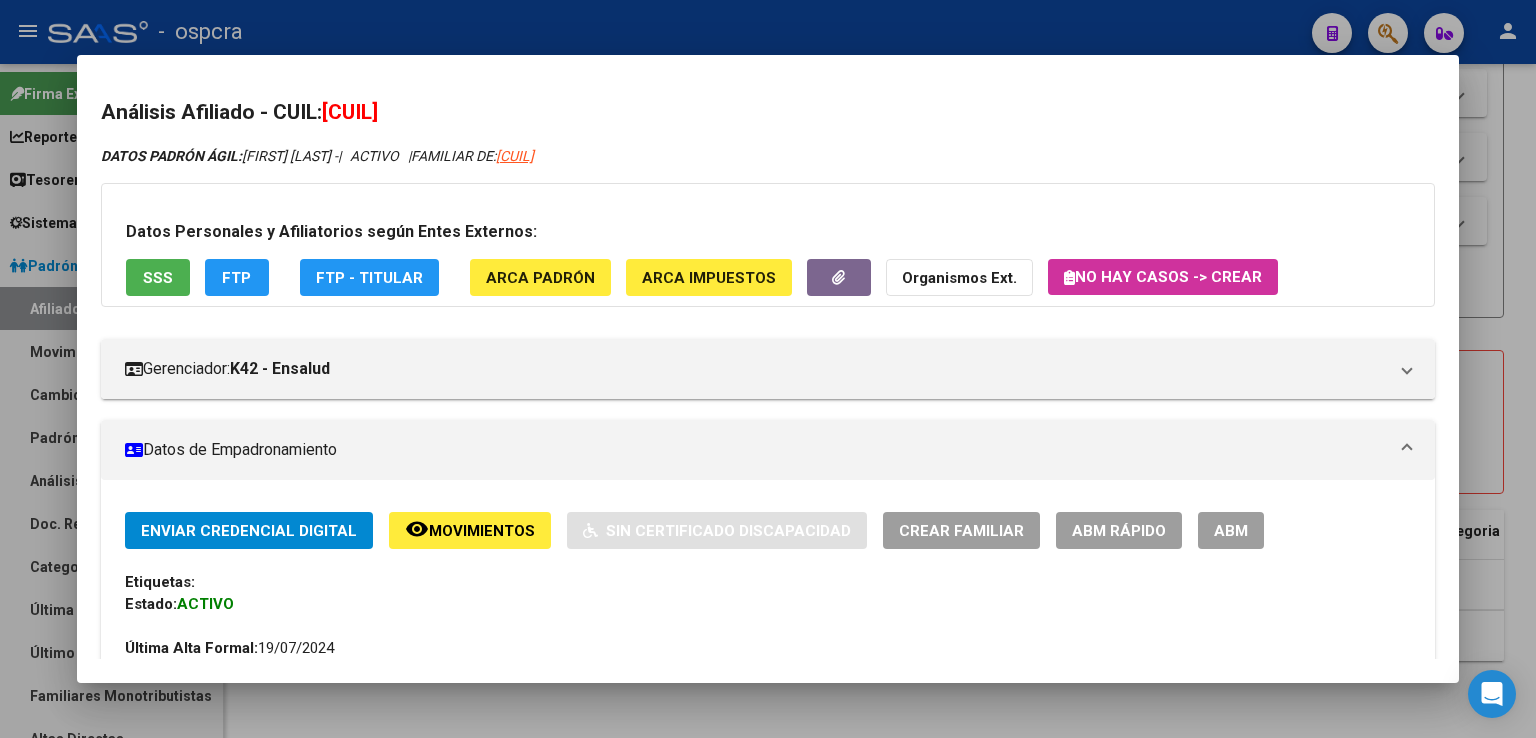 drag, startPoint x: 1461, startPoint y: 212, endPoint x: 1463, endPoint y: 283, distance: 71.02816 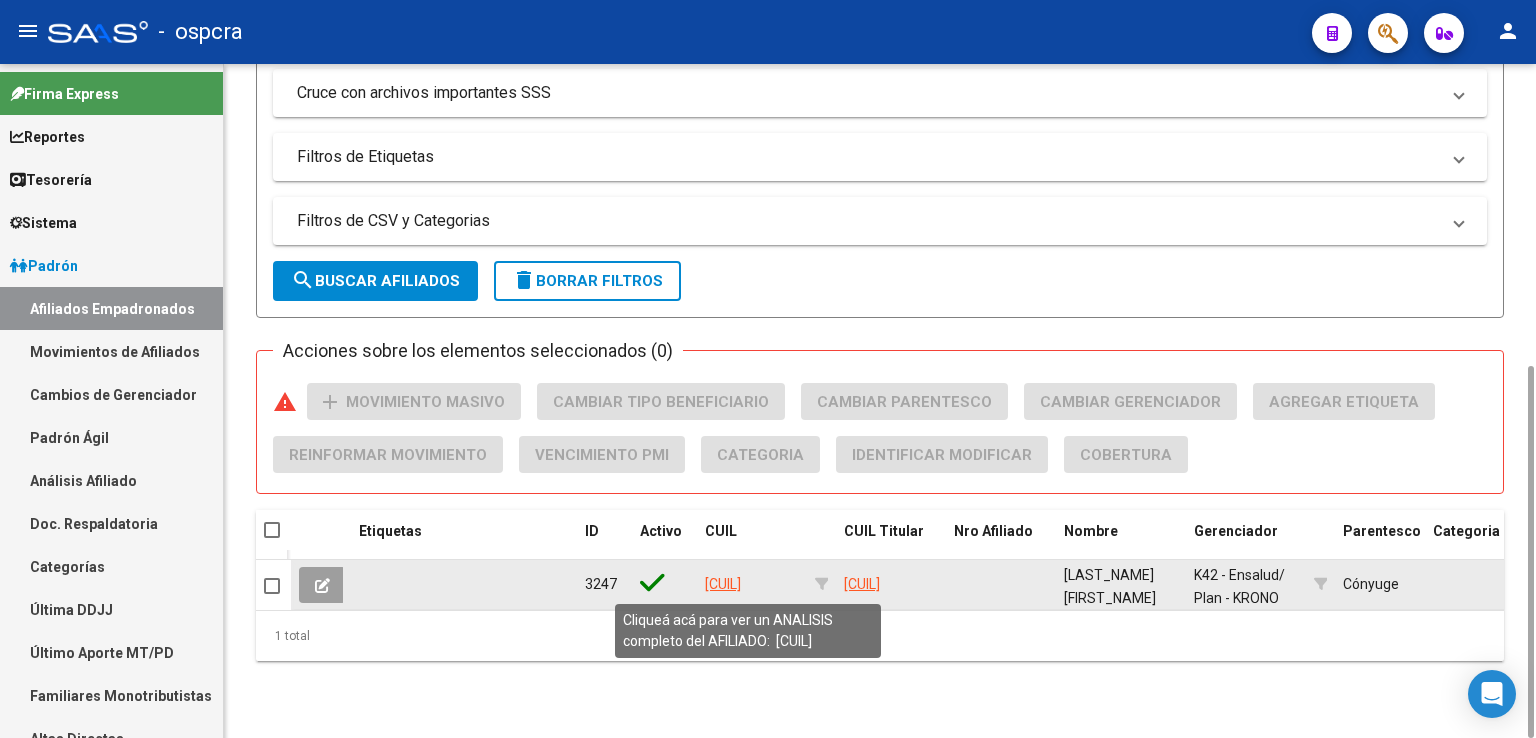click on "[CUIL]" 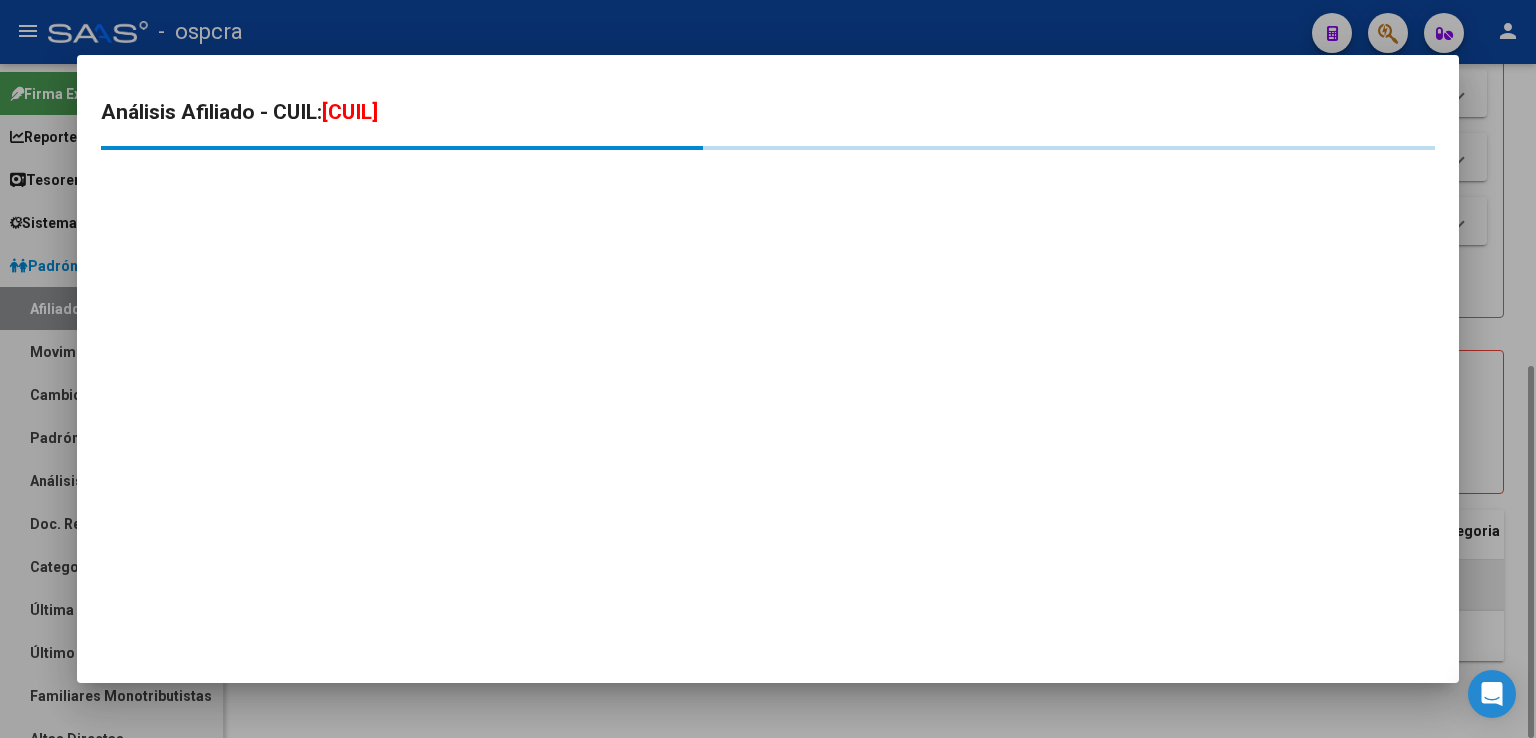 click on "Análisis Afiliado - CUIL:  [CUIL]" at bounding box center [768, 368] 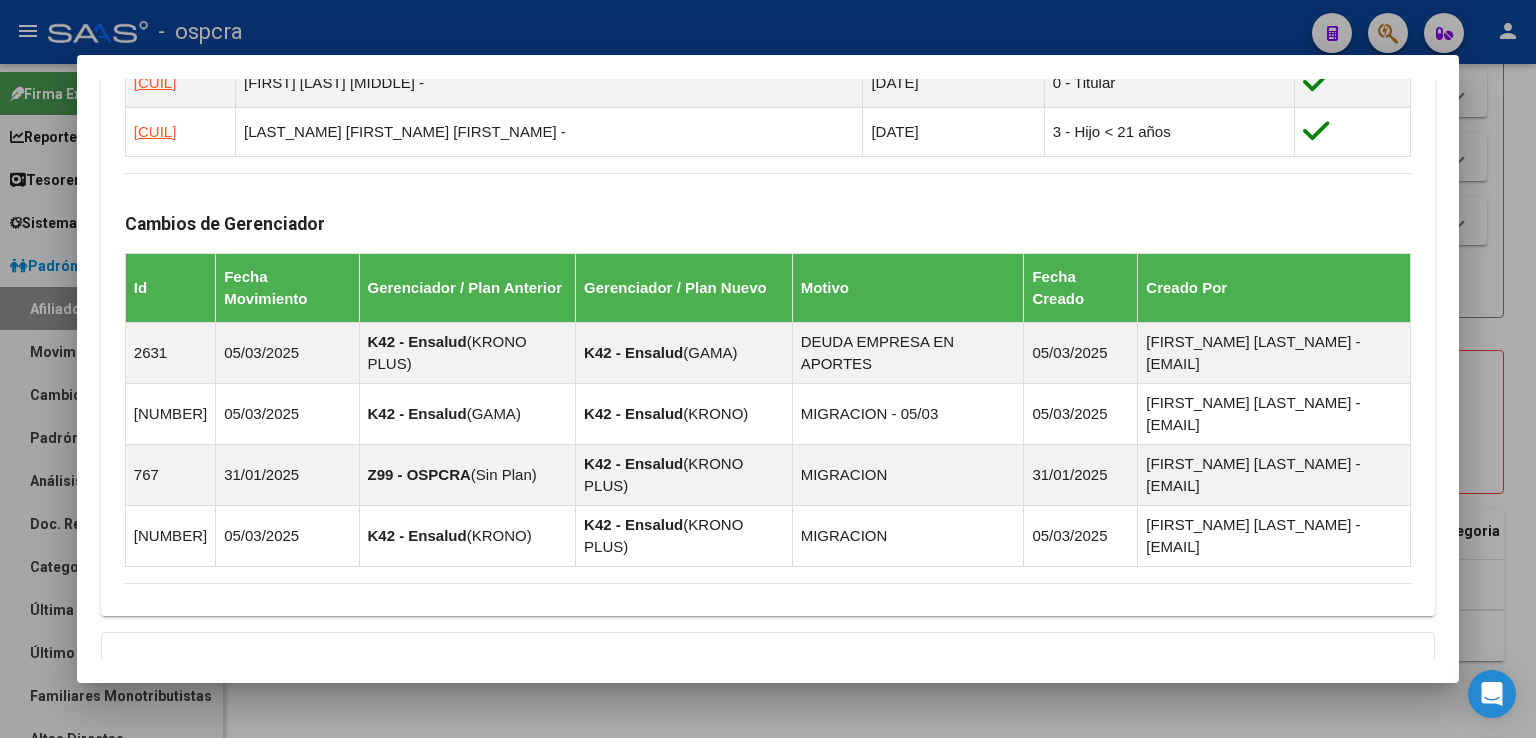 scroll, scrollTop: 1333, scrollLeft: 0, axis: vertical 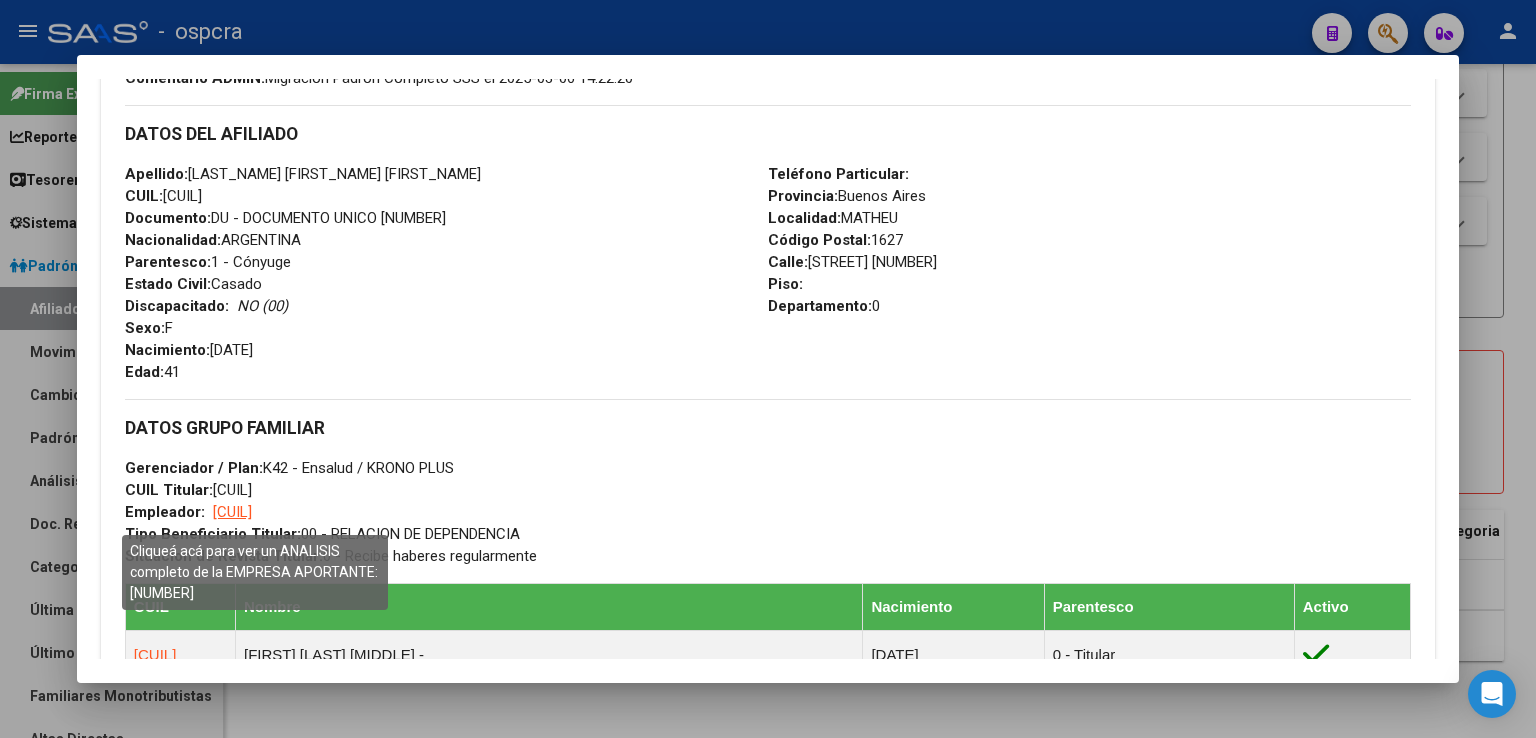 click on "[CUIL]" at bounding box center (232, 512) 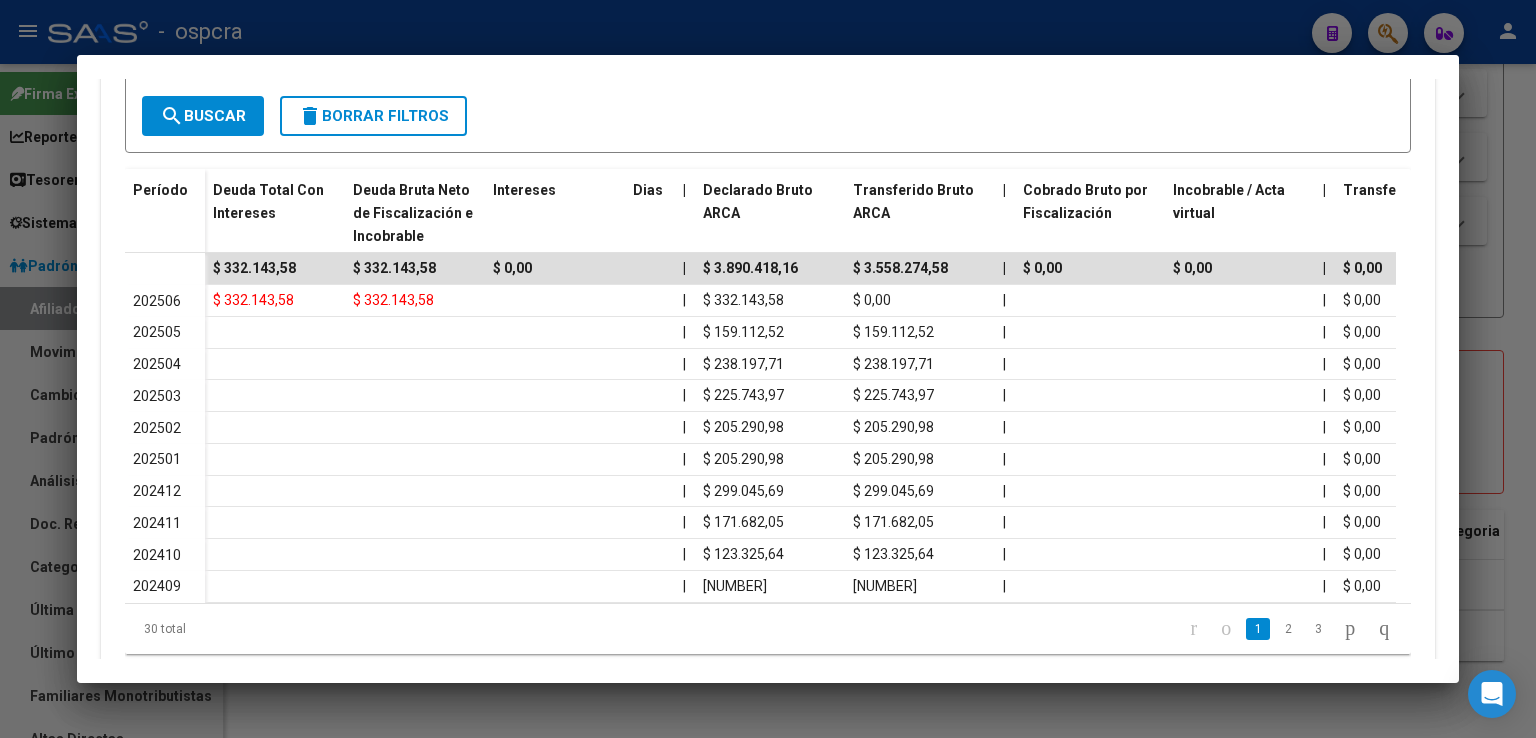 scroll, scrollTop: 453, scrollLeft: 0, axis: vertical 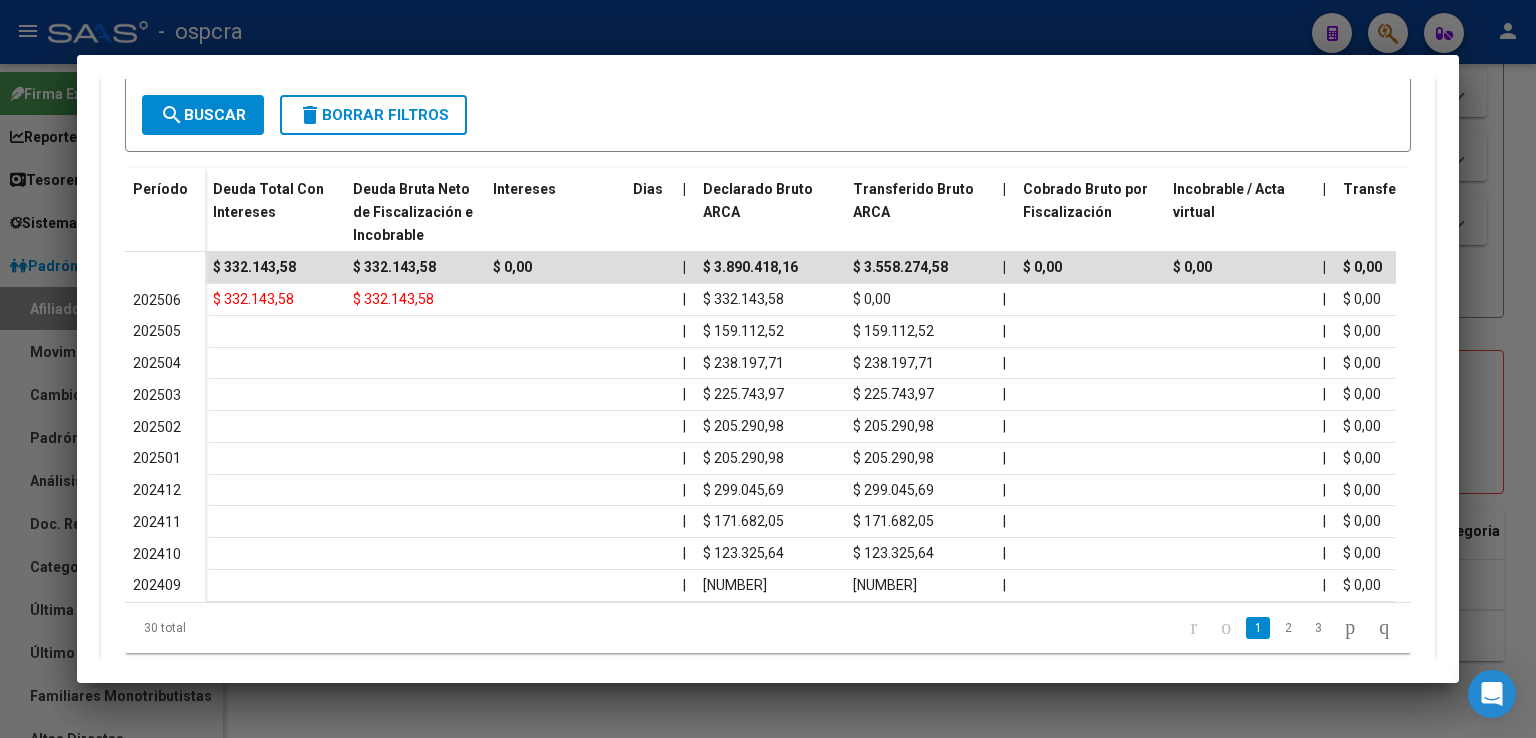 click at bounding box center [768, 369] 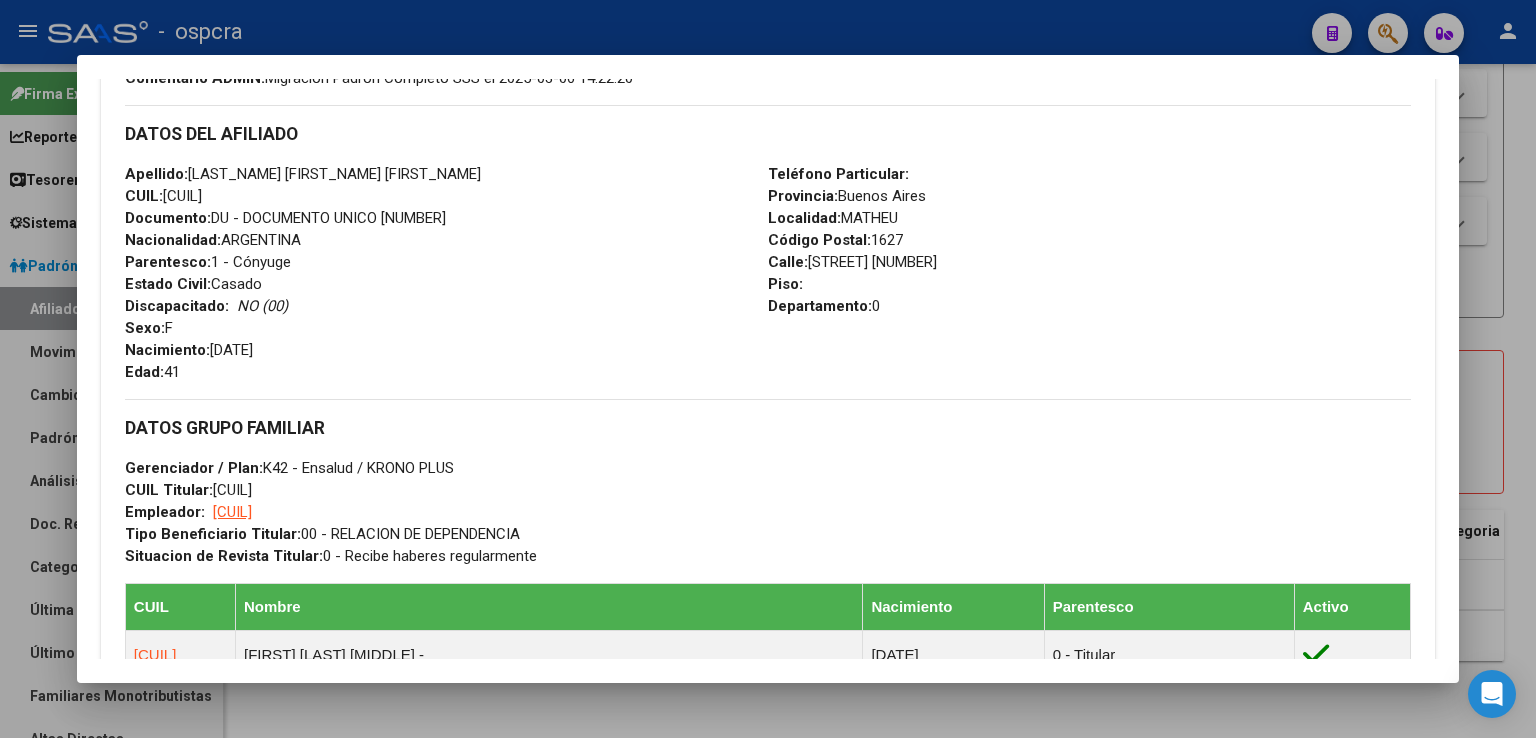 drag, startPoint x: 1460, startPoint y: 373, endPoint x: 1472, endPoint y: 483, distance: 110.65261 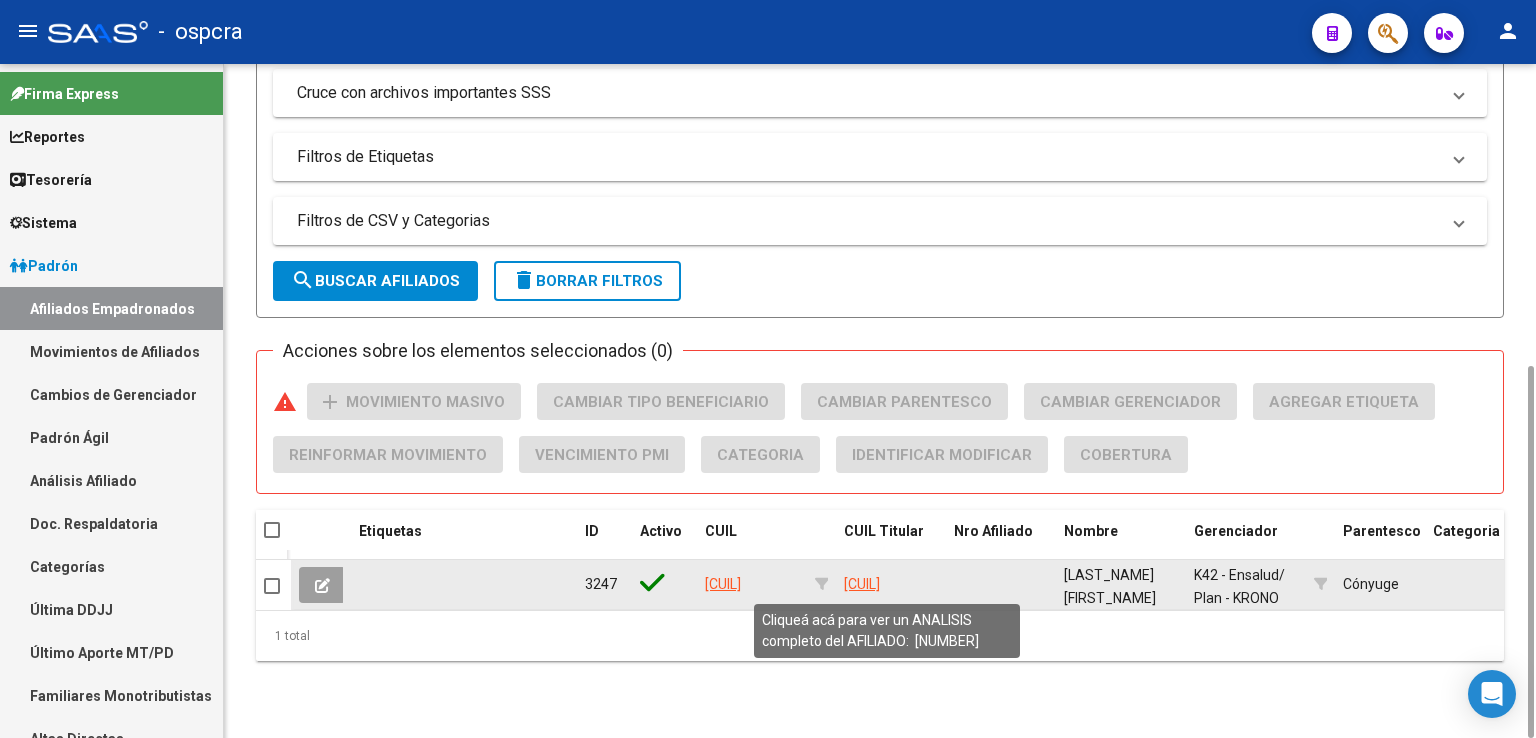 click on "[CUIL]" 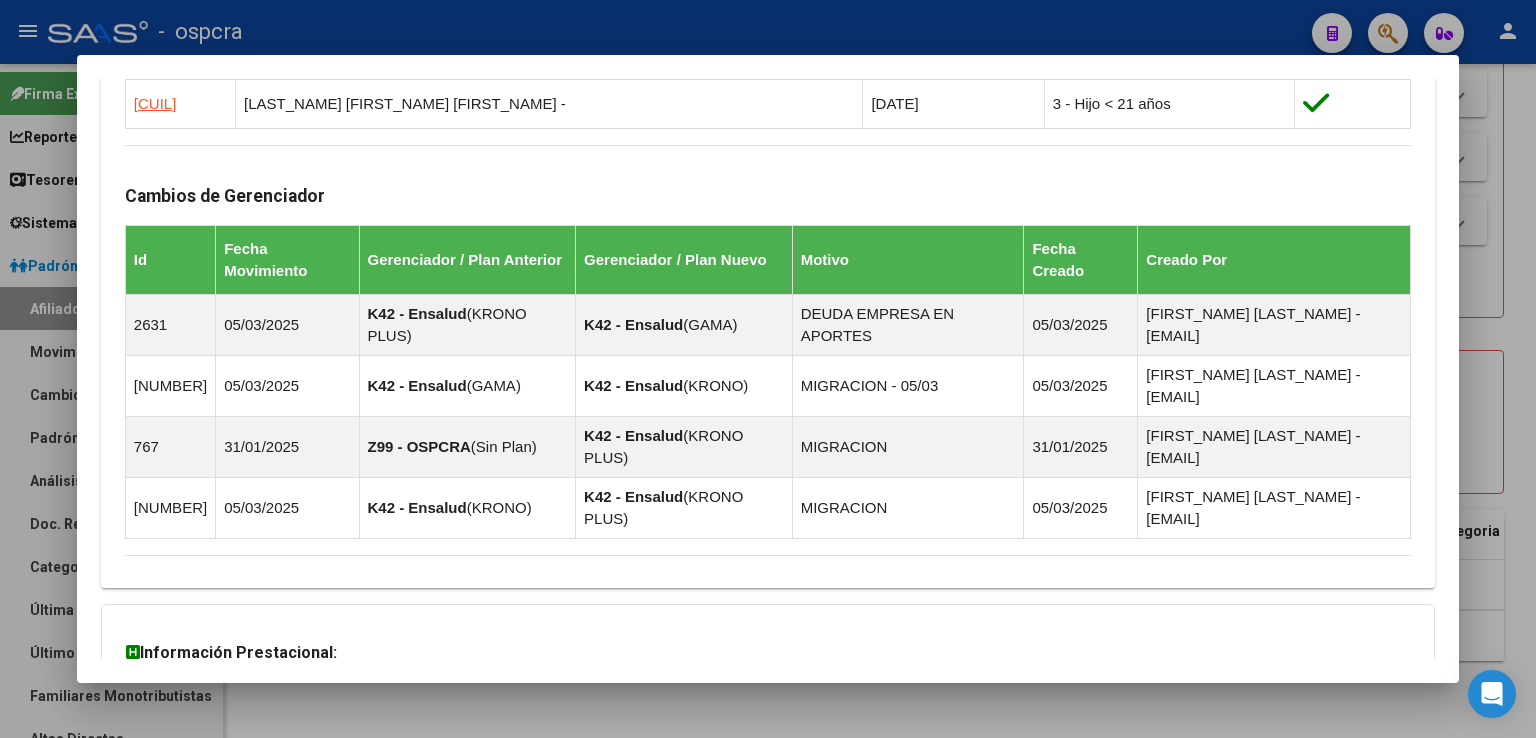 scroll, scrollTop: 1285, scrollLeft: 0, axis: vertical 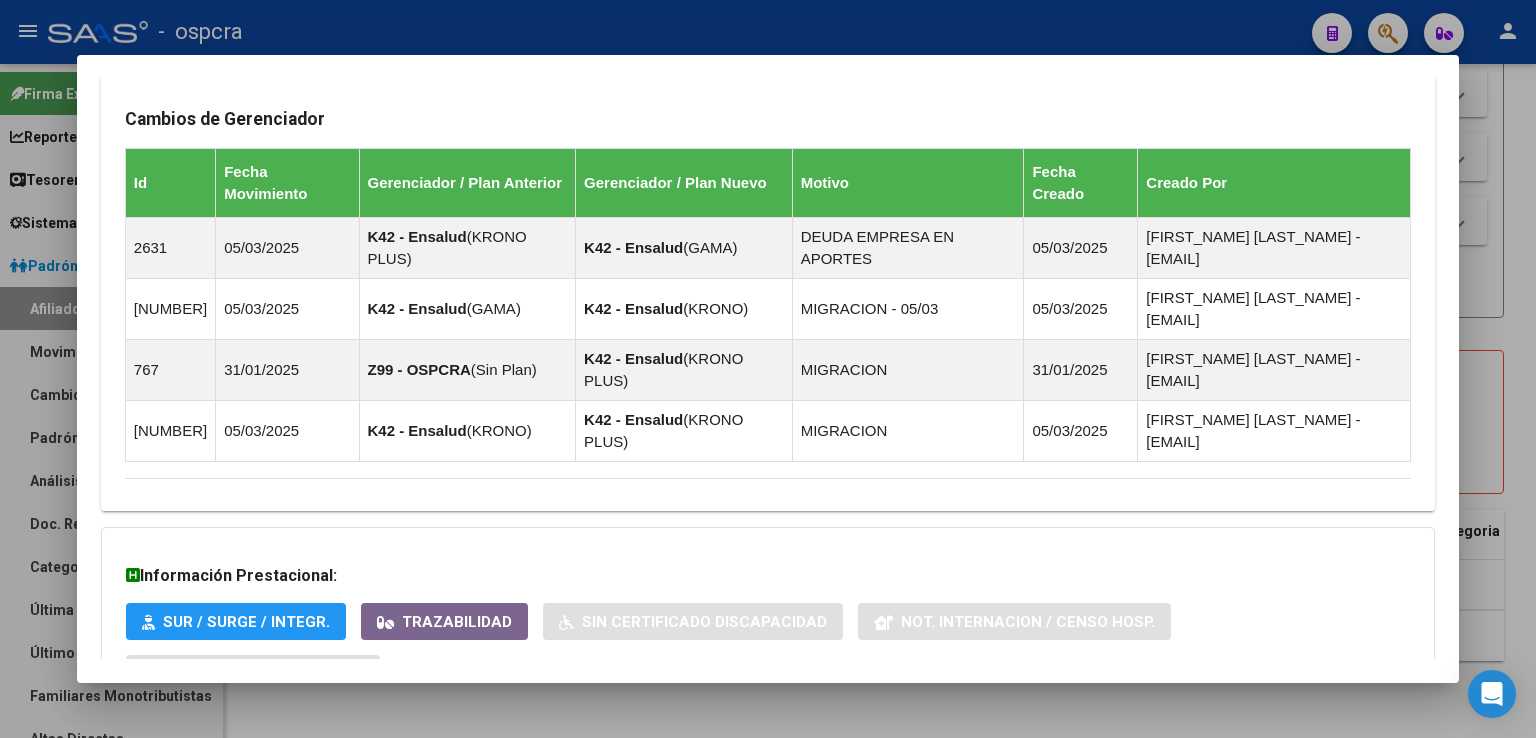 click at bounding box center (768, 369) 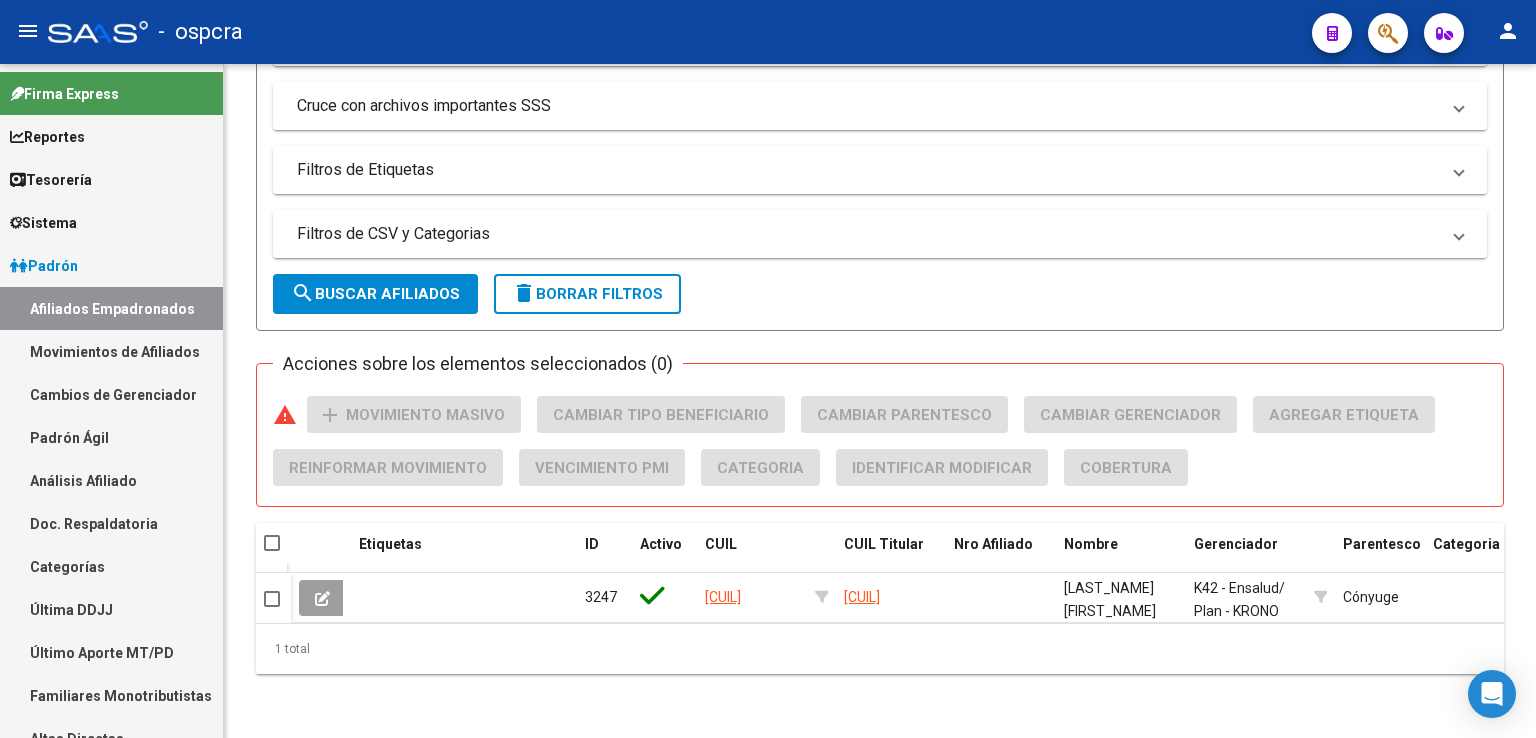 scroll, scrollTop: 0, scrollLeft: 0, axis: both 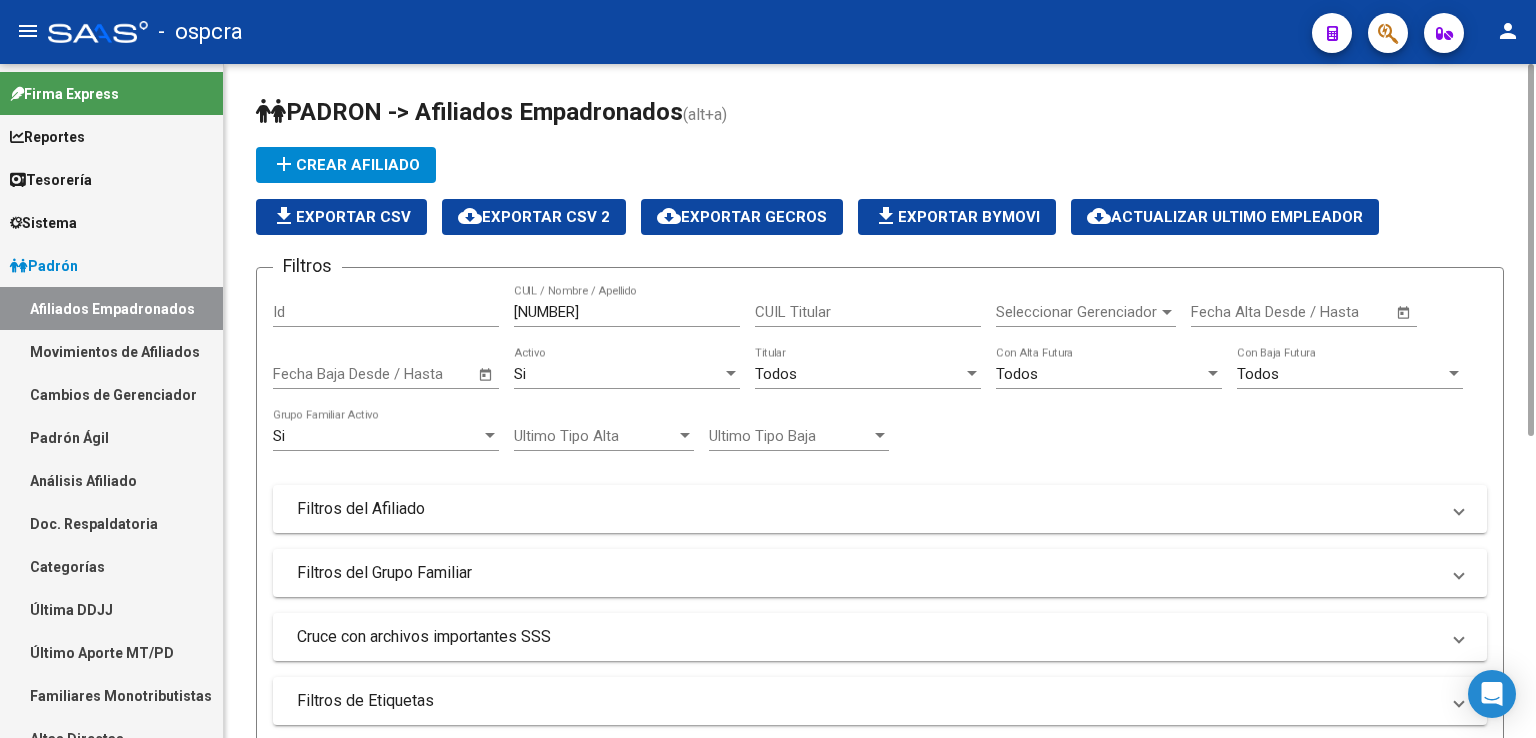drag, startPoint x: 633, startPoint y: 322, endPoint x: 442, endPoint y: 315, distance: 191.12823 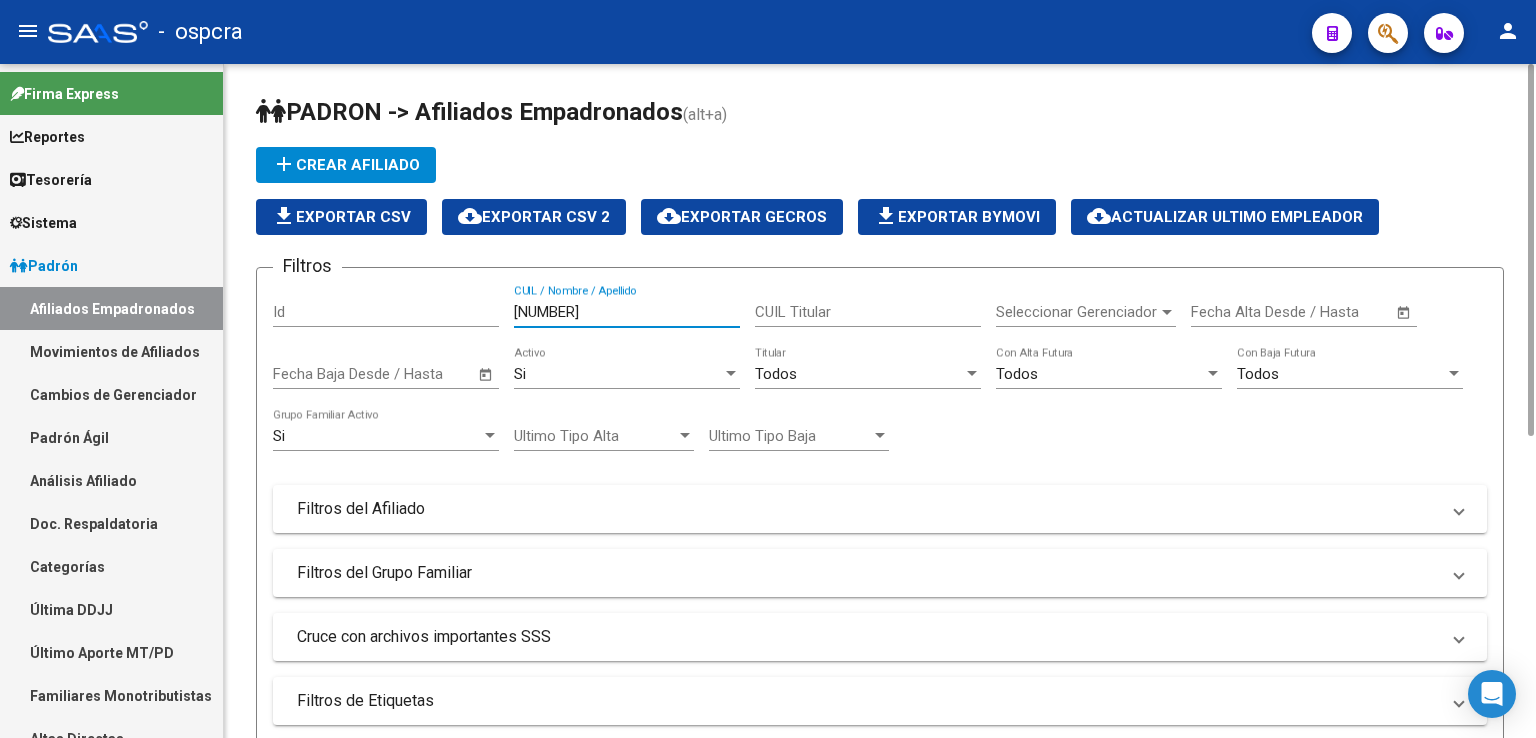 drag, startPoint x: 641, startPoint y: 314, endPoint x: 448, endPoint y: 314, distance: 193 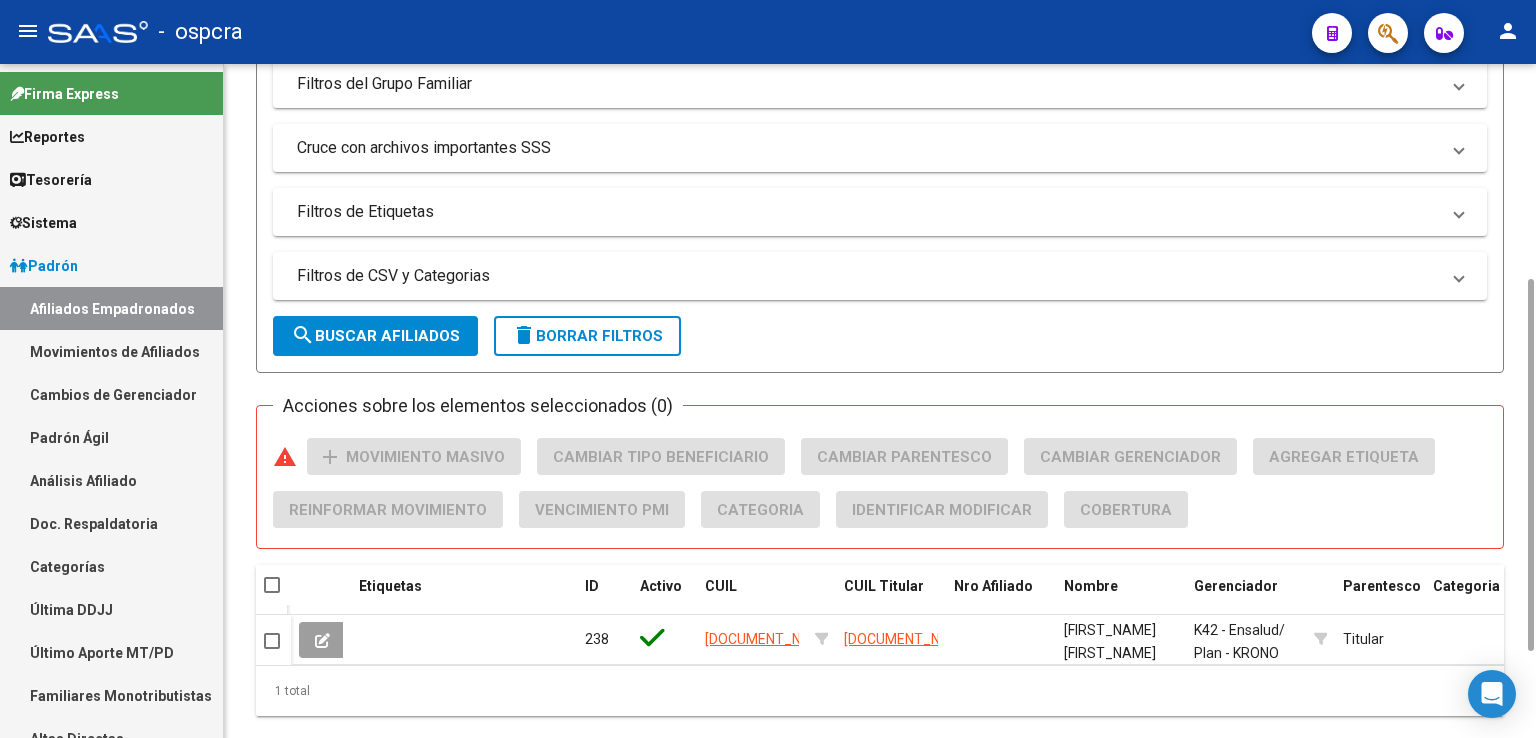 scroll, scrollTop: 544, scrollLeft: 0, axis: vertical 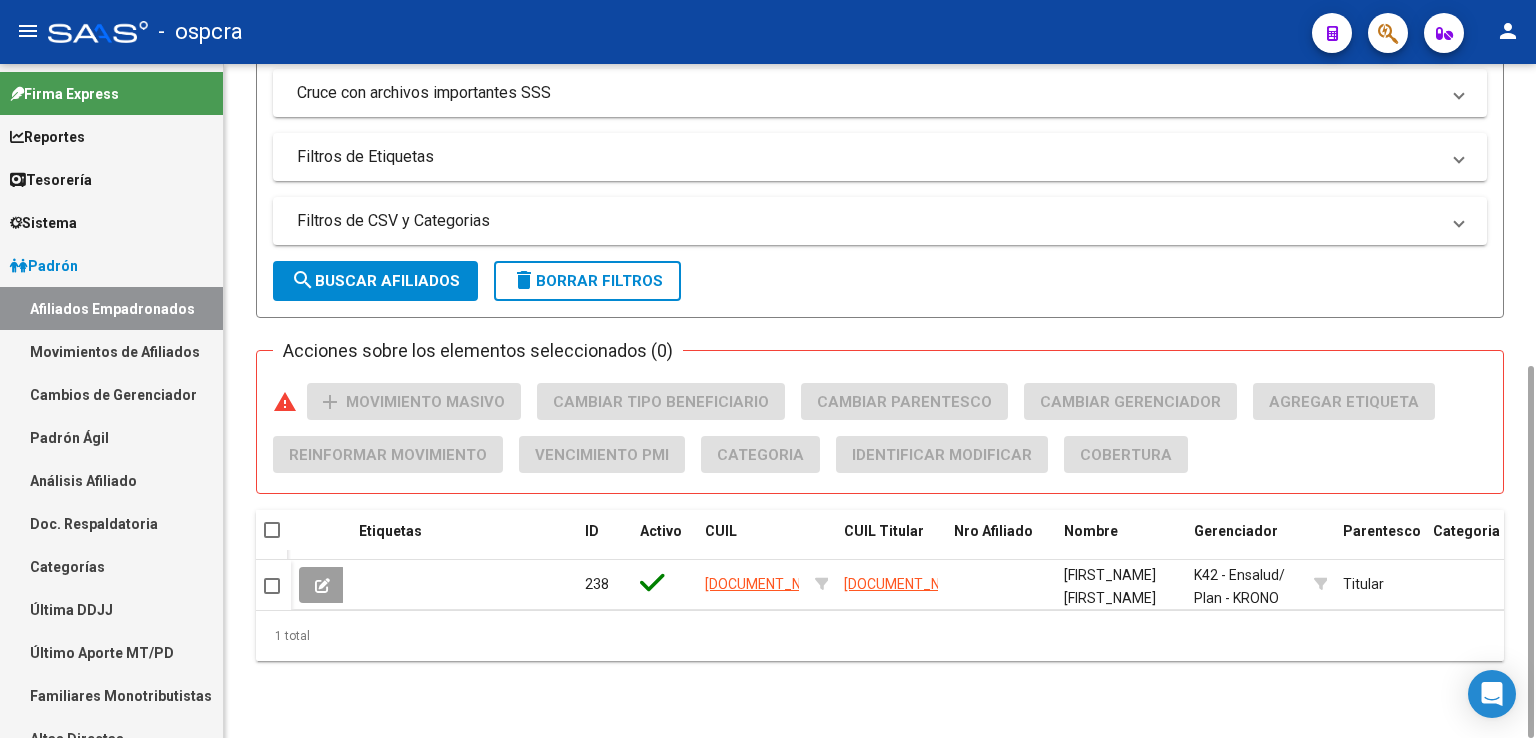 drag, startPoint x: 1524, startPoint y: 410, endPoint x: 1528, endPoint y: 765, distance: 355.02252 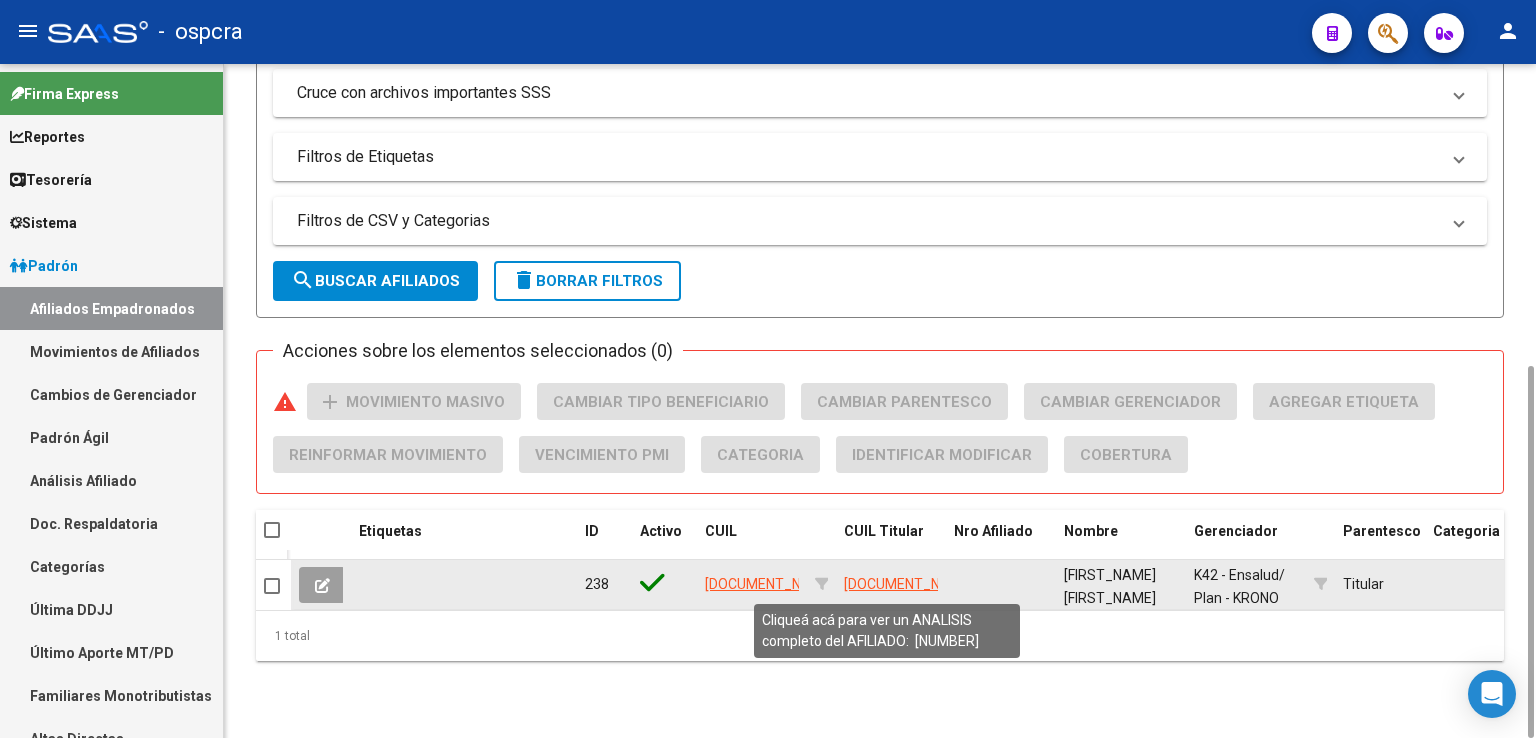 type on "[NUMBER]" 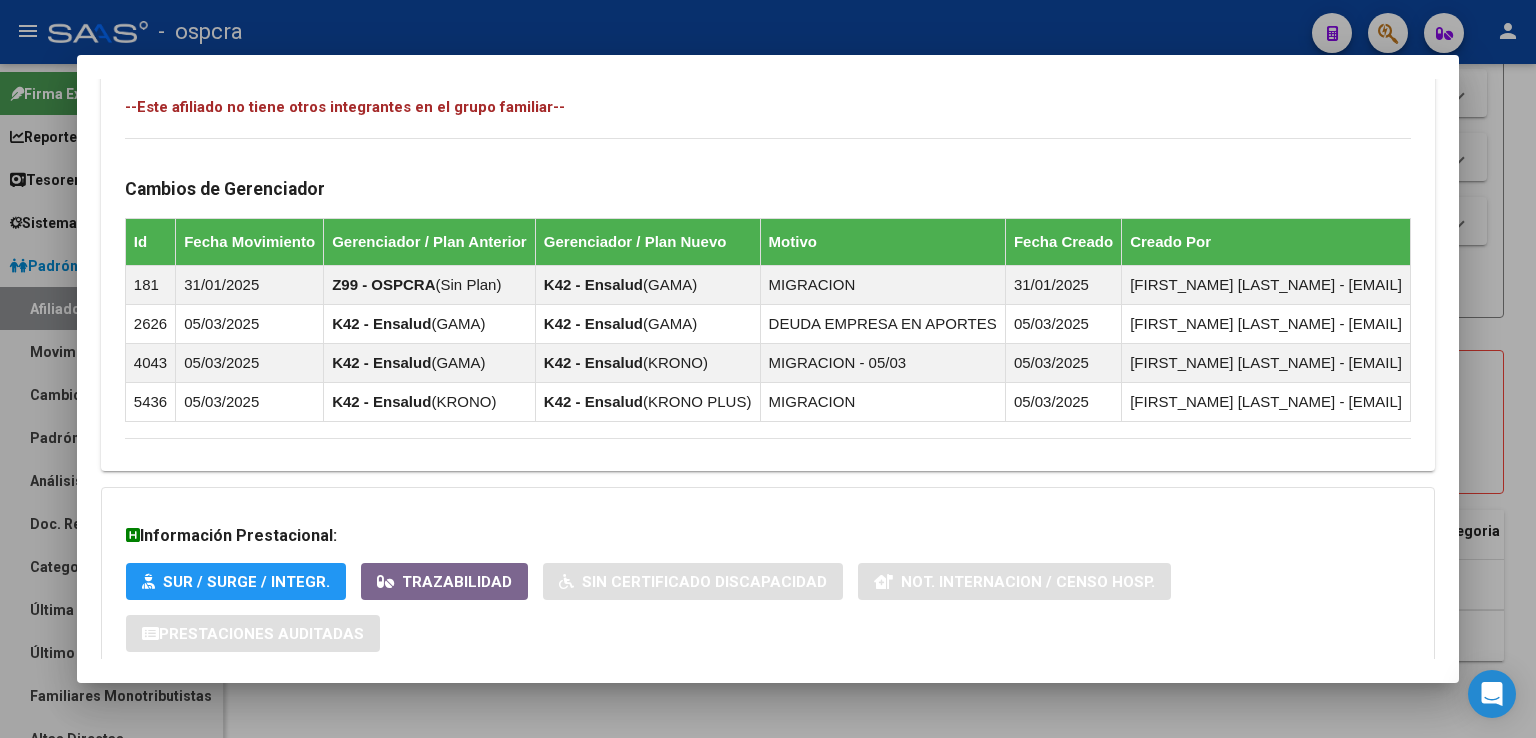 scroll, scrollTop: 1169, scrollLeft: 0, axis: vertical 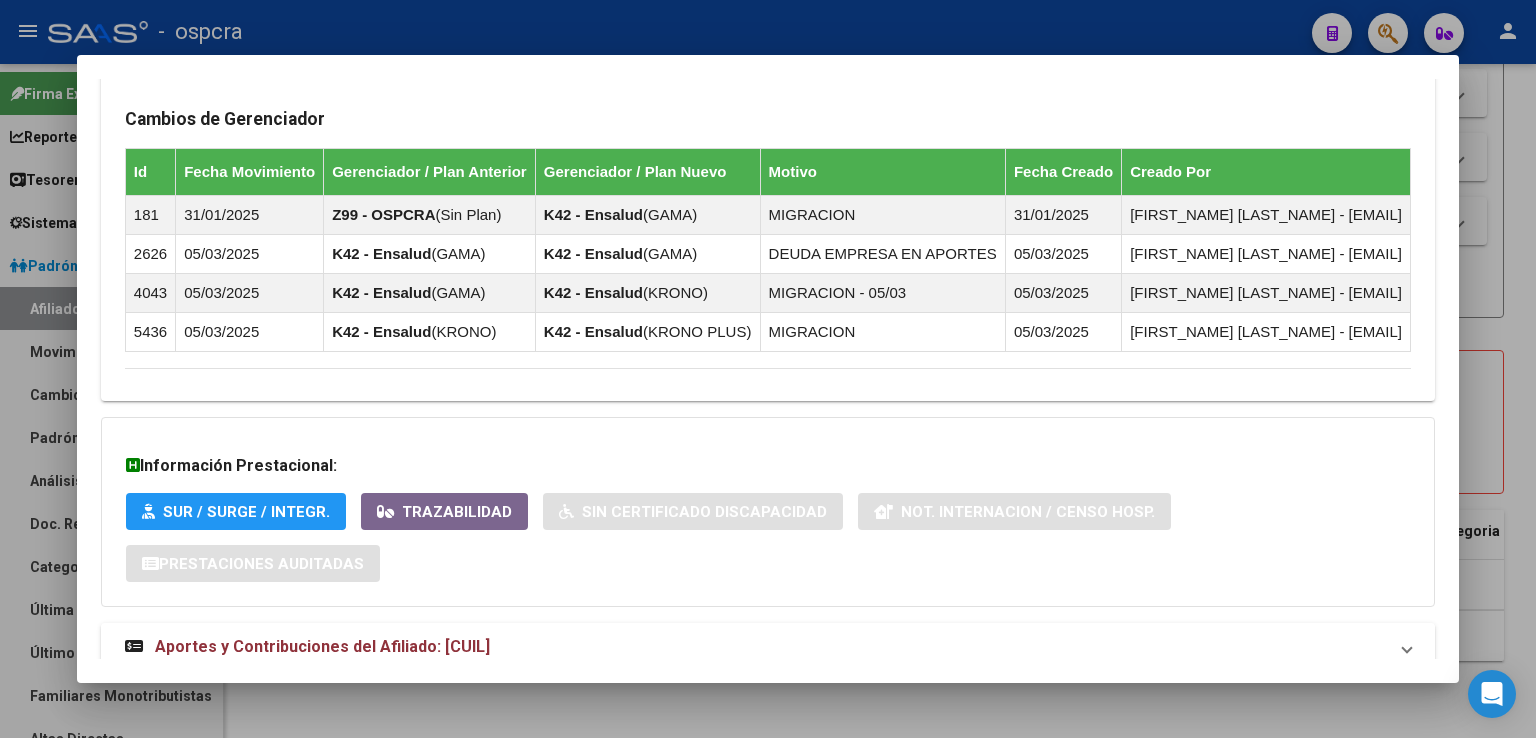 click on "Aportes y Contribuciones del Afiliado: [CUIL]" at bounding box center (307, 647) 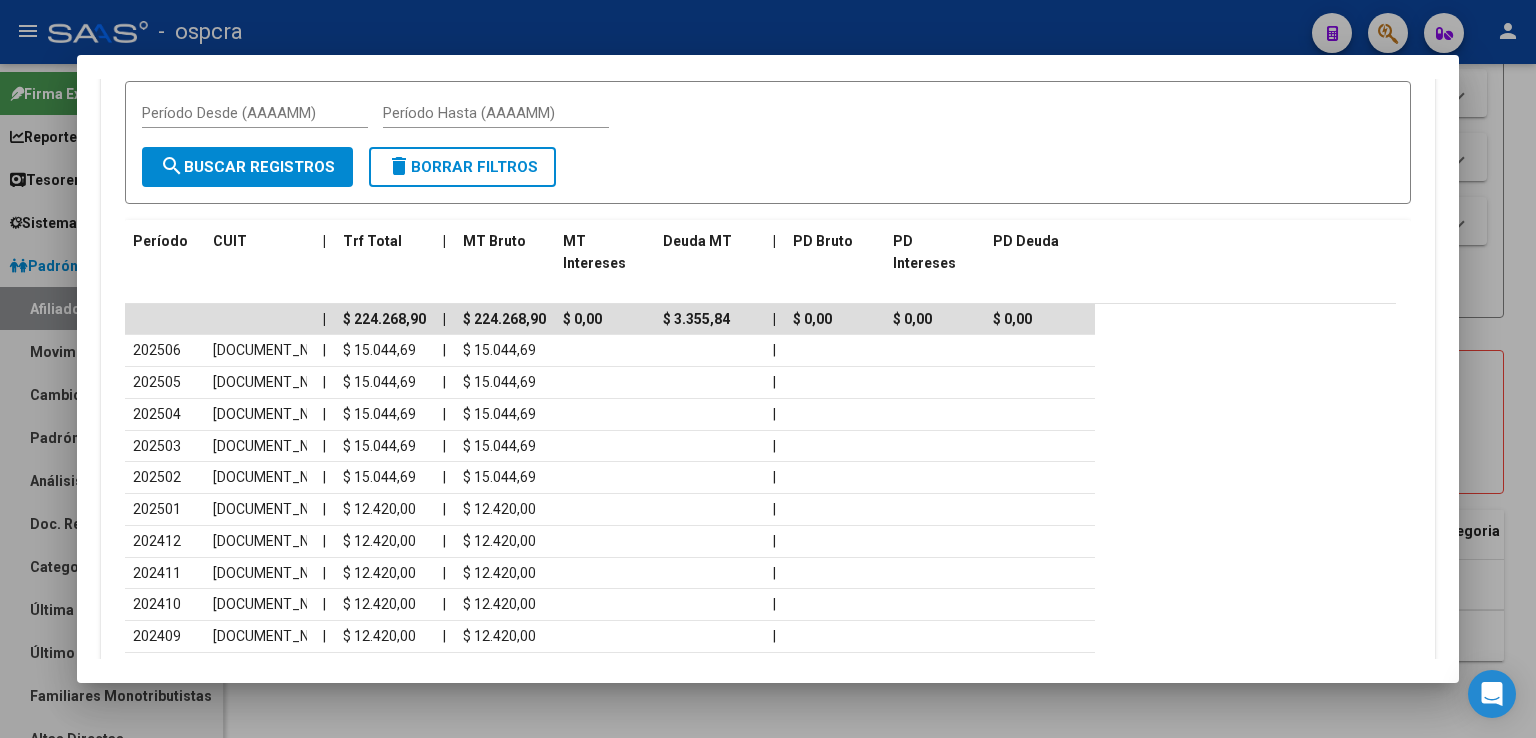 scroll, scrollTop: 2039, scrollLeft: 0, axis: vertical 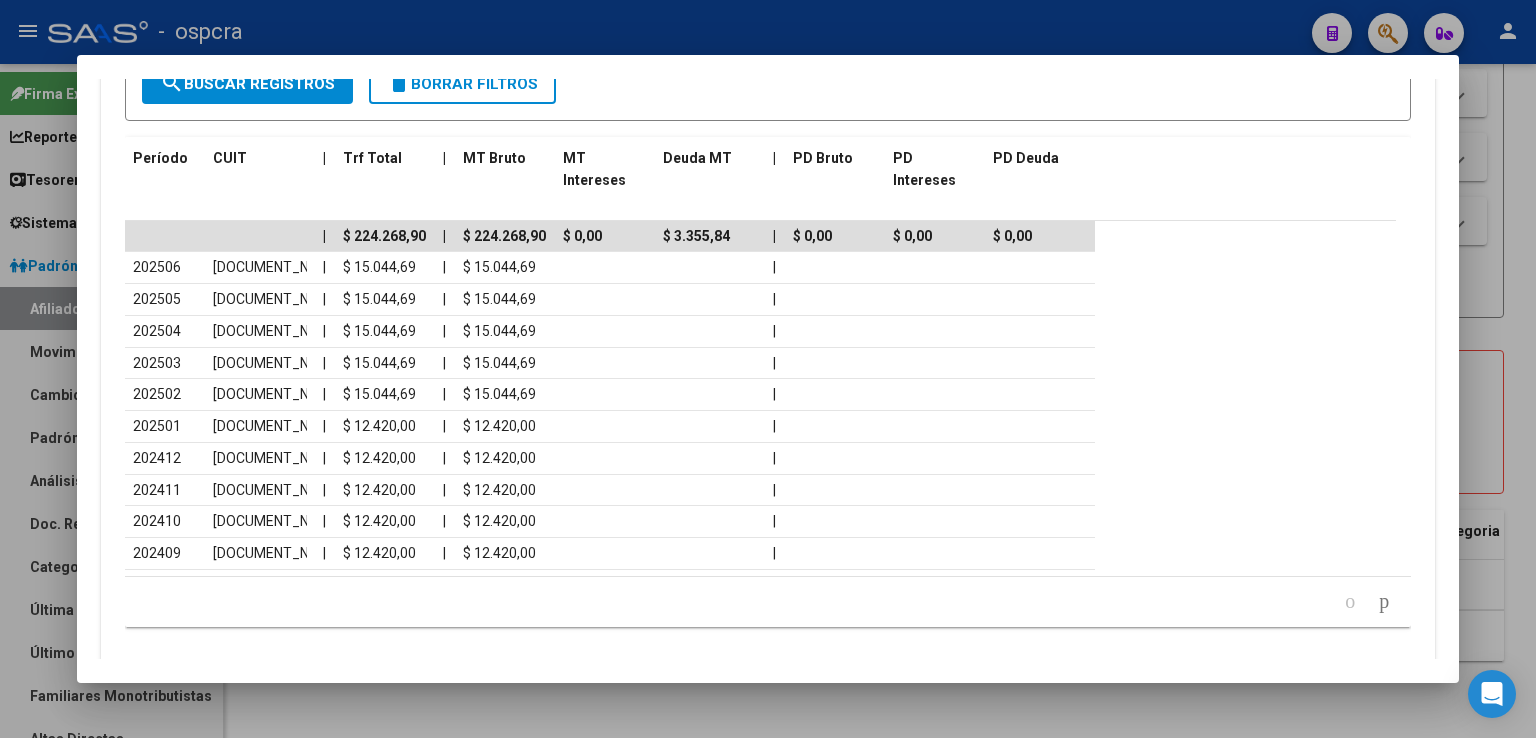 click at bounding box center (768, 369) 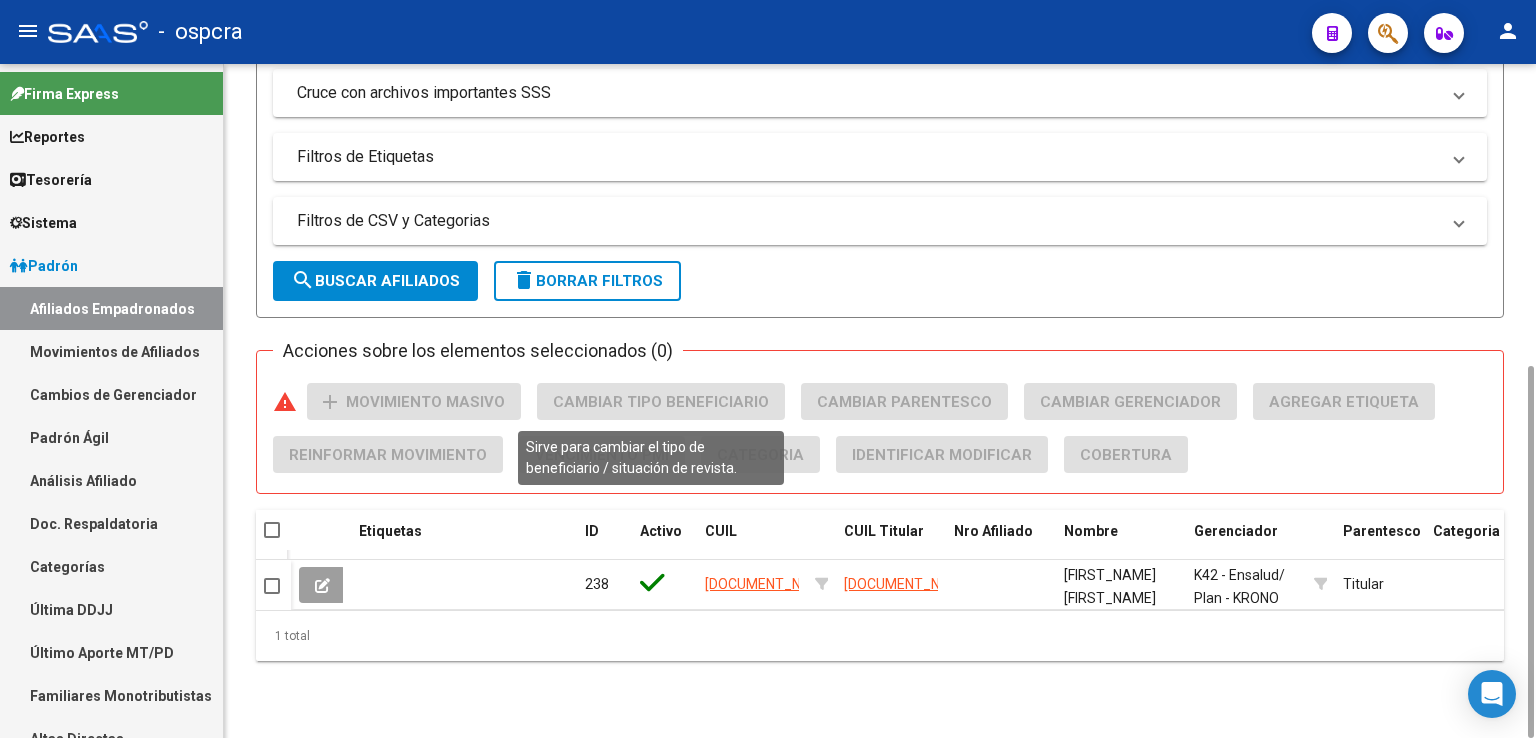 scroll, scrollTop: 0, scrollLeft: 0, axis: both 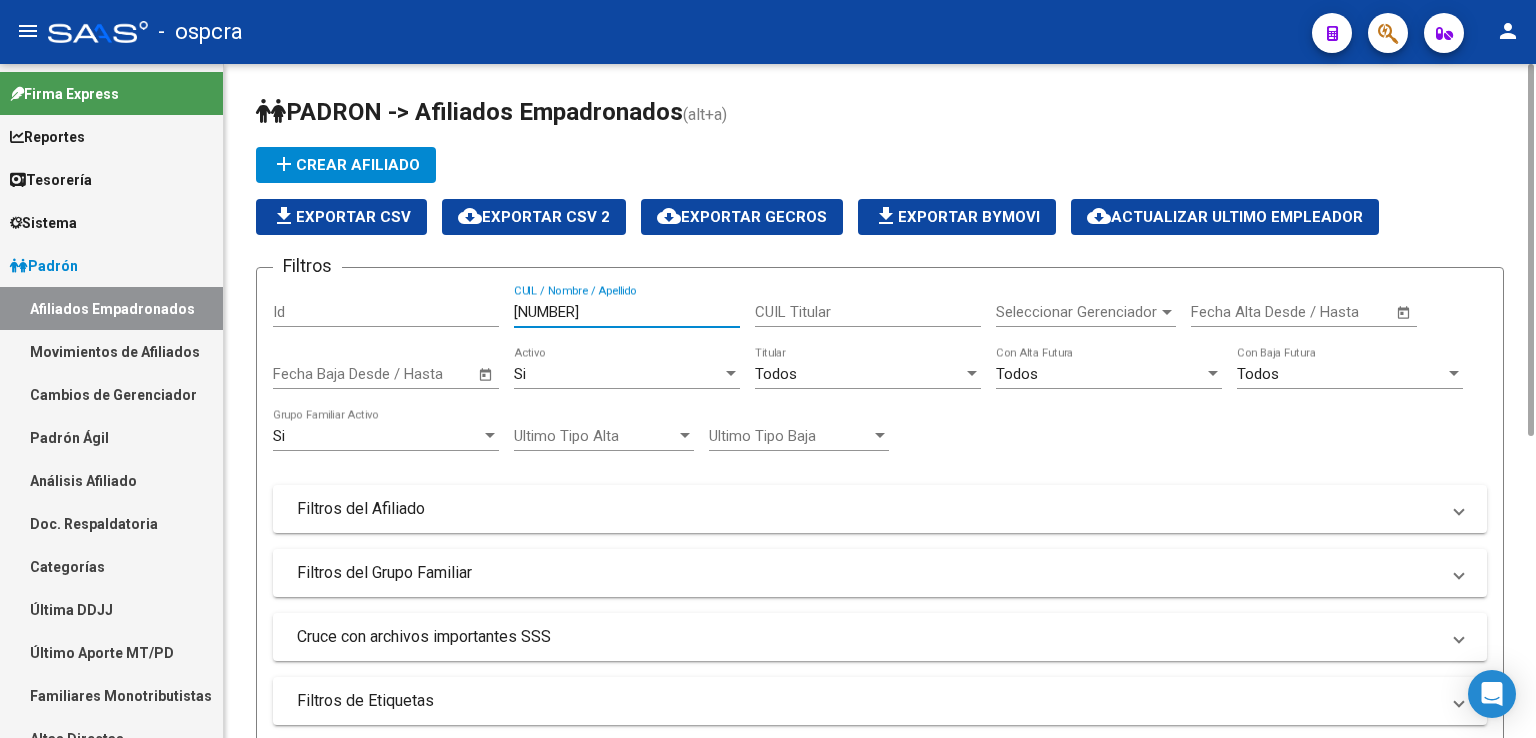 drag, startPoint x: 616, startPoint y: 317, endPoint x: 434, endPoint y: 307, distance: 182.27452 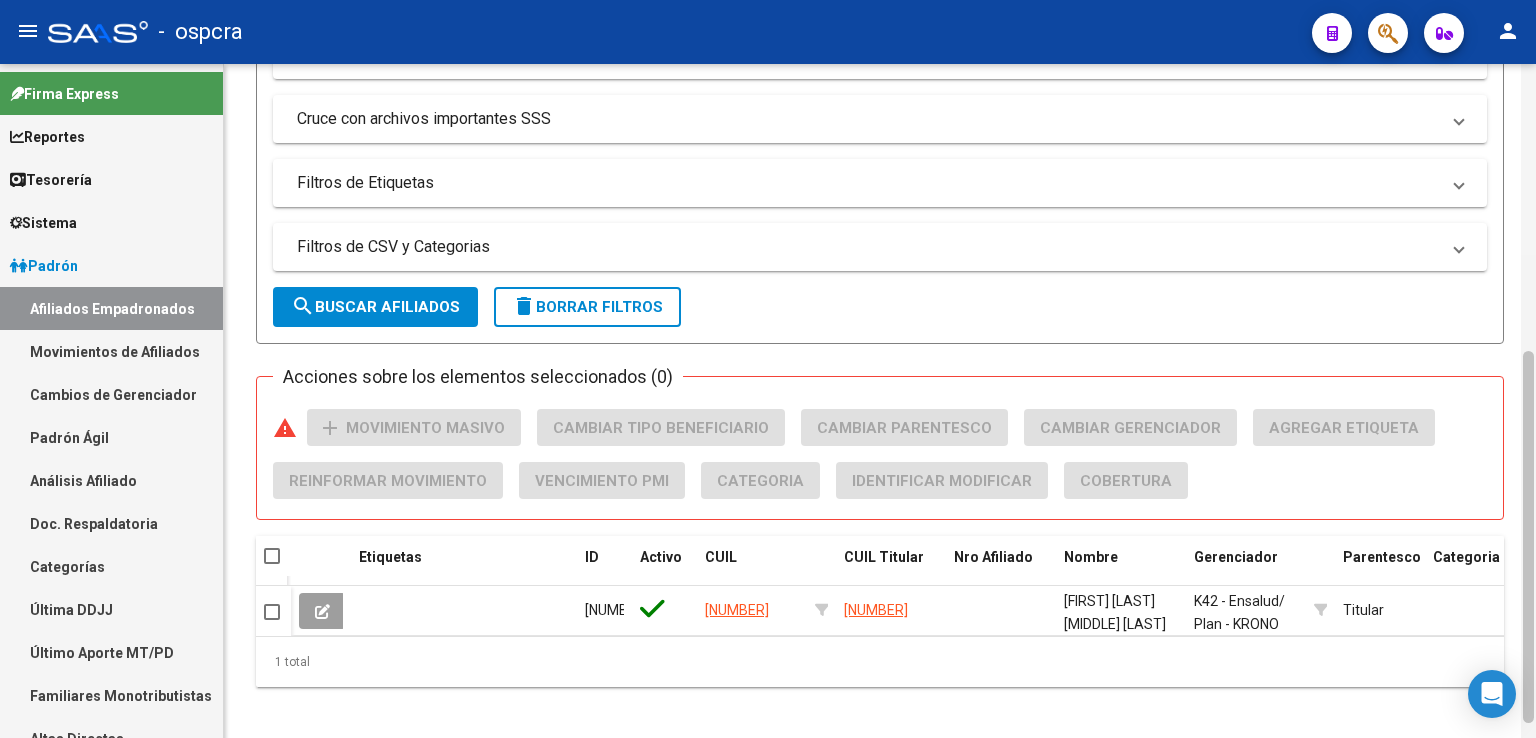 scroll, scrollTop: 544, scrollLeft: 0, axis: vertical 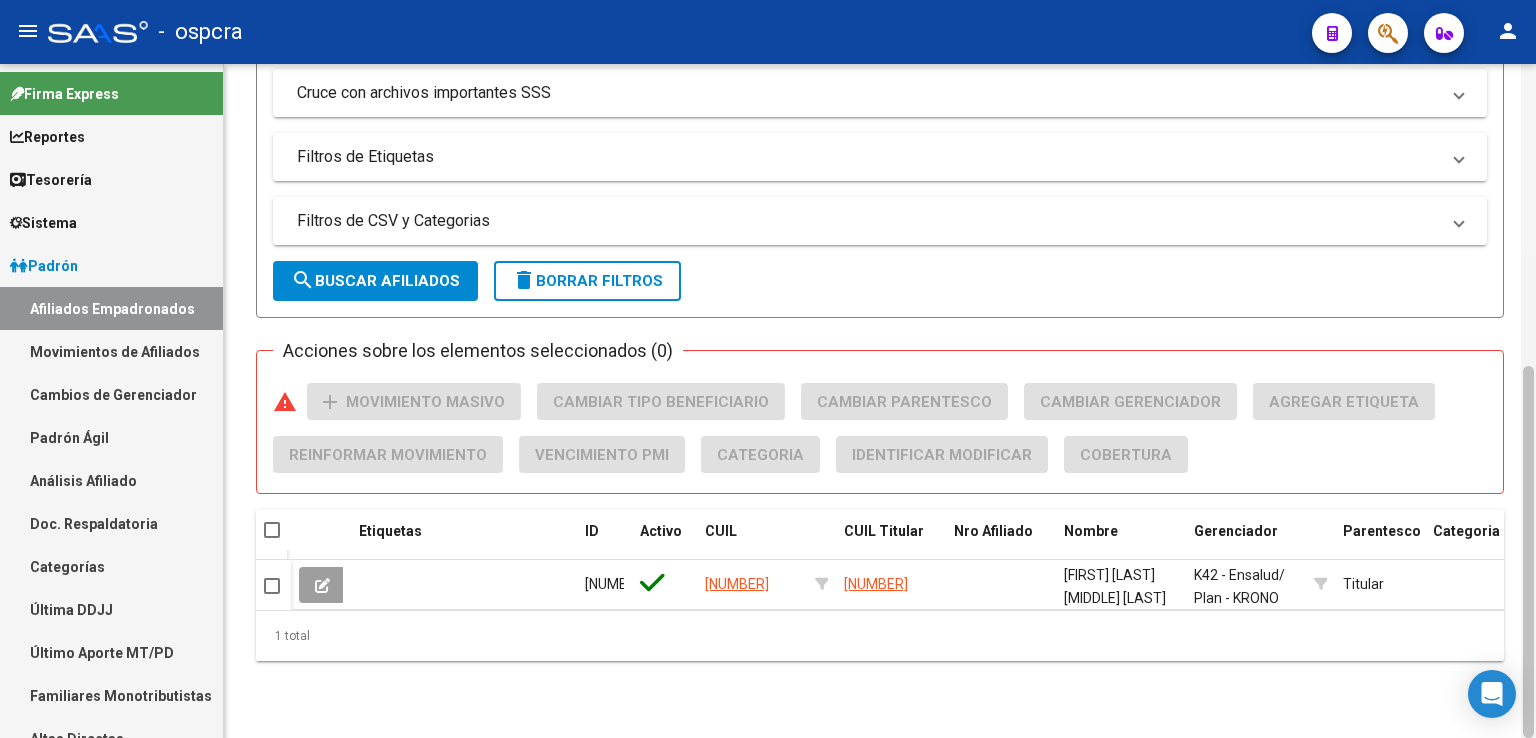 drag, startPoint x: 1527, startPoint y: 325, endPoint x: 1535, endPoint y: 668, distance: 343.0933 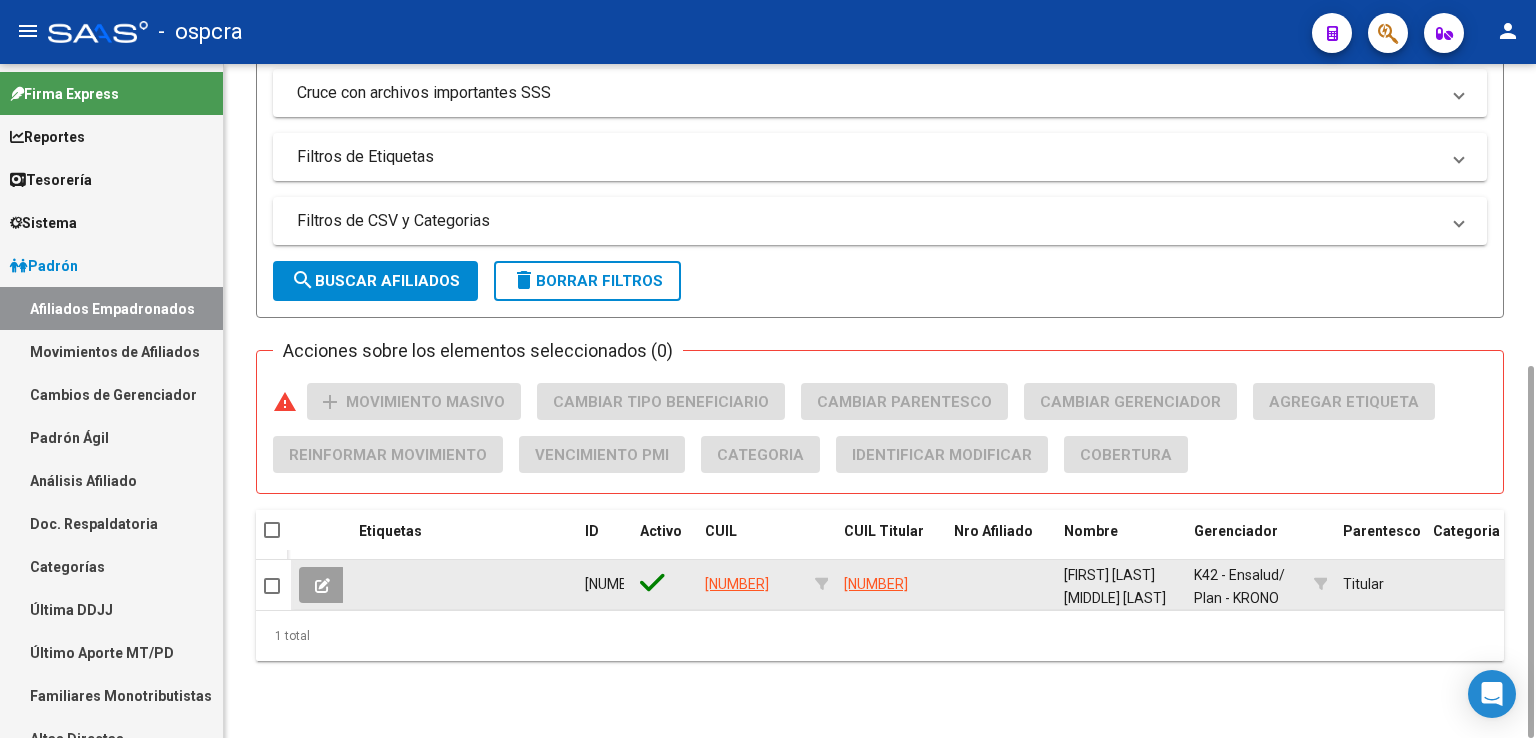 type on "[NUMBER]" 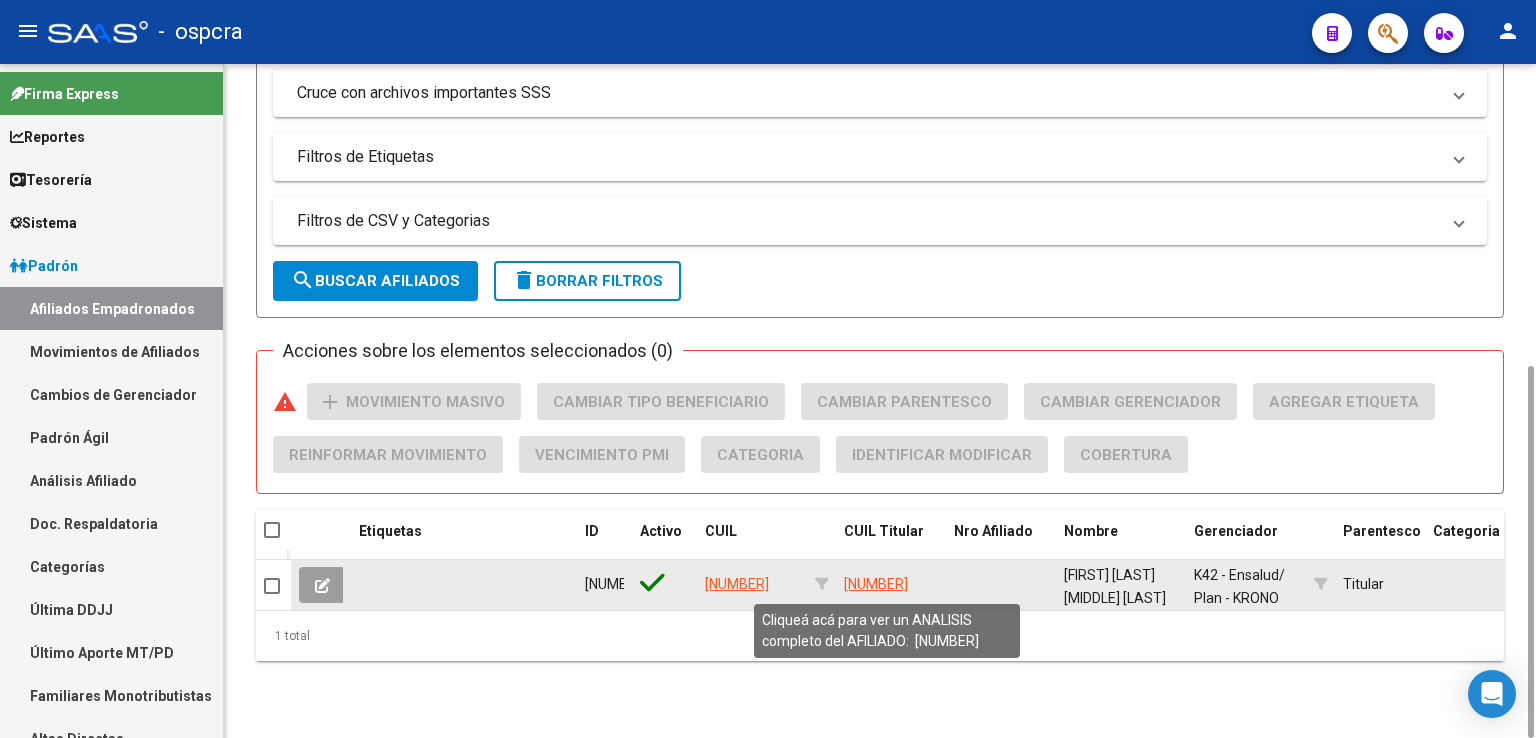 click on "[NUMBER]" 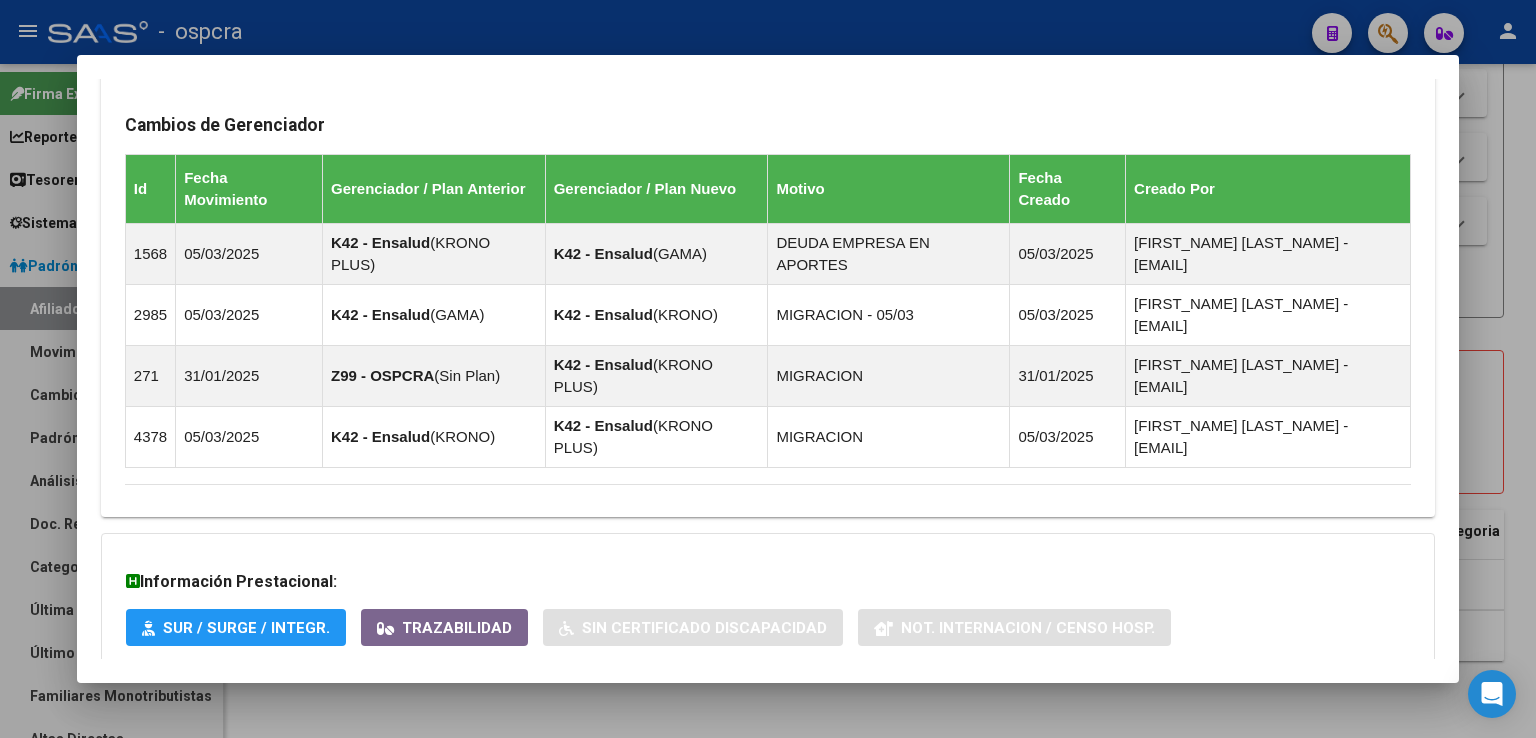 scroll, scrollTop: 1285, scrollLeft: 0, axis: vertical 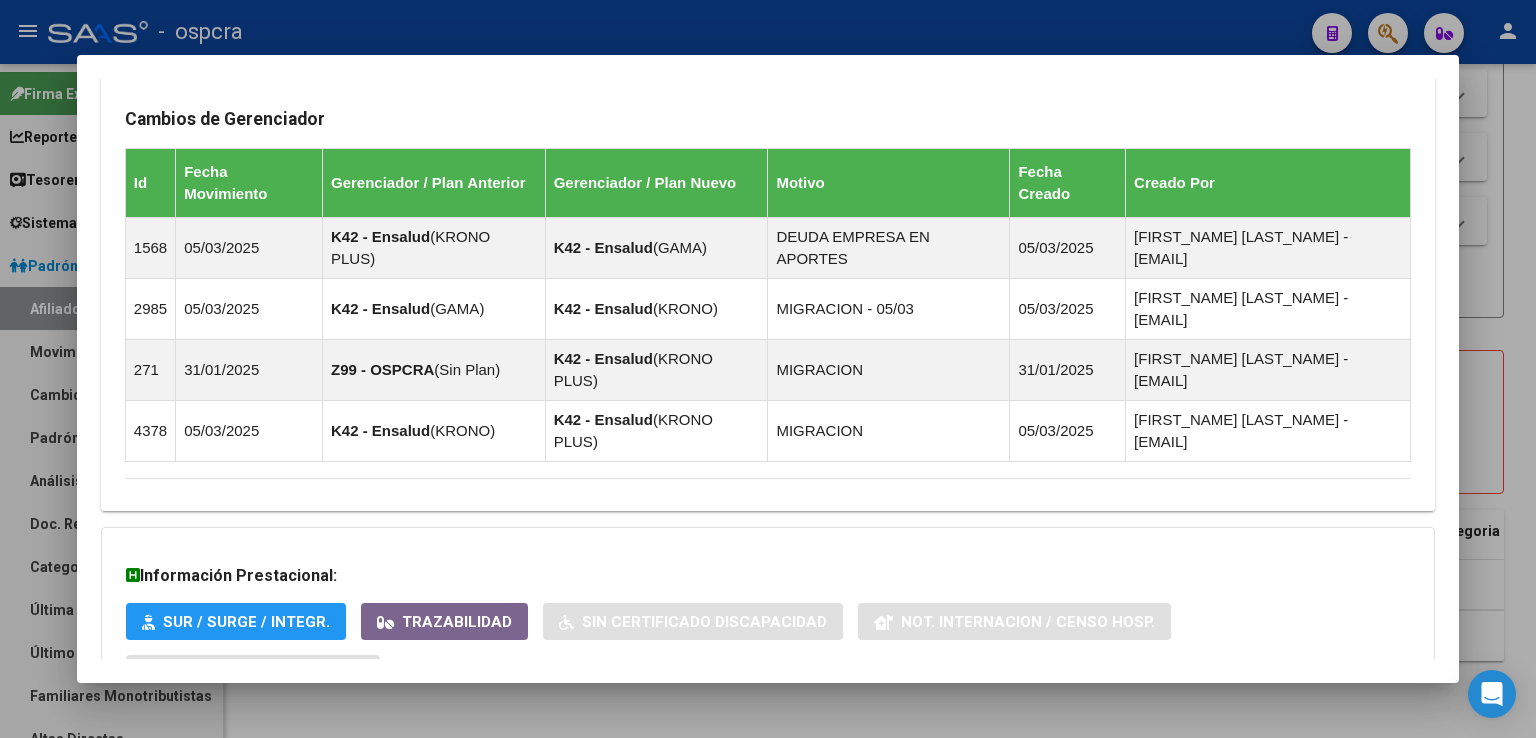 click on "Aportes y Contribuciones del Afiliado: [CUIL]" at bounding box center [322, 756] 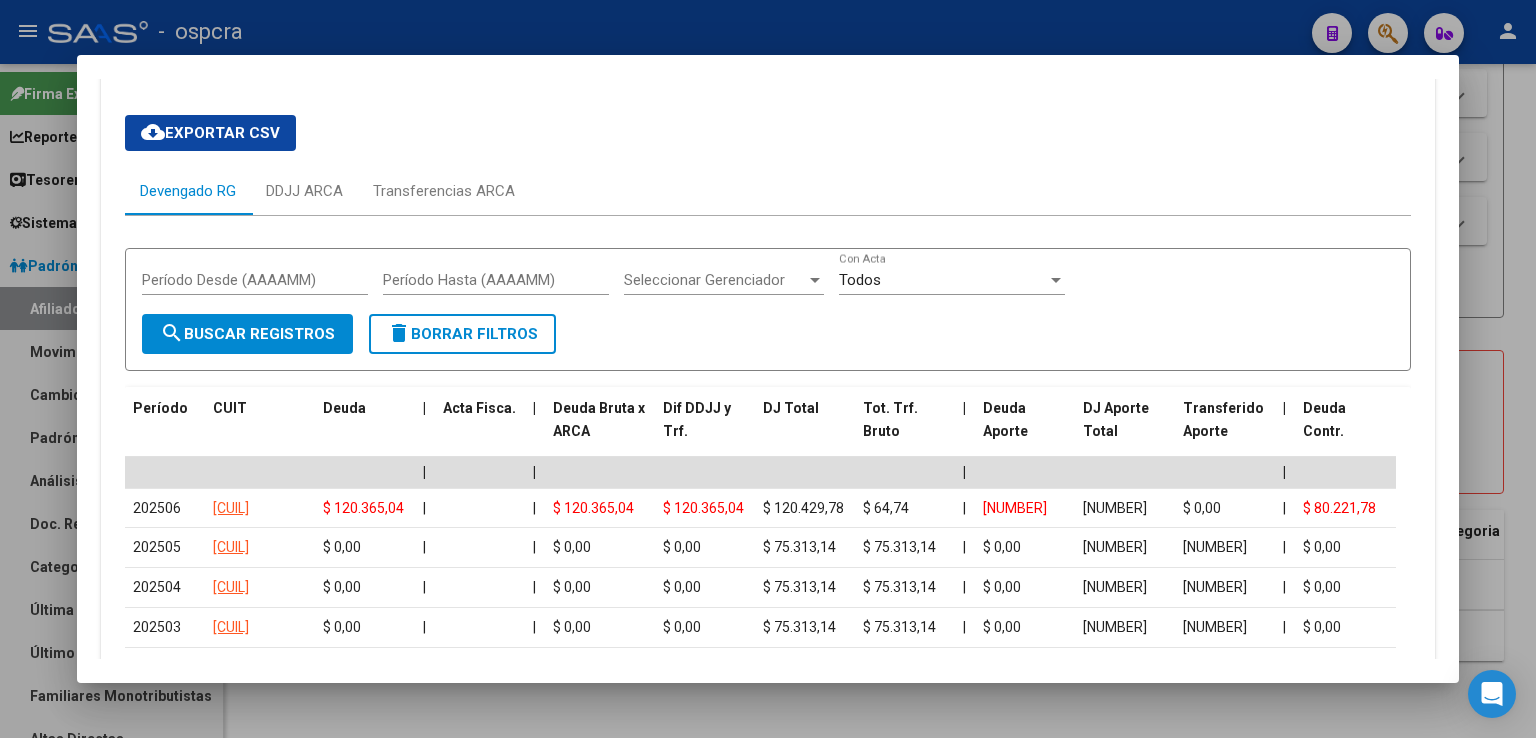 scroll, scrollTop: 2019, scrollLeft: 0, axis: vertical 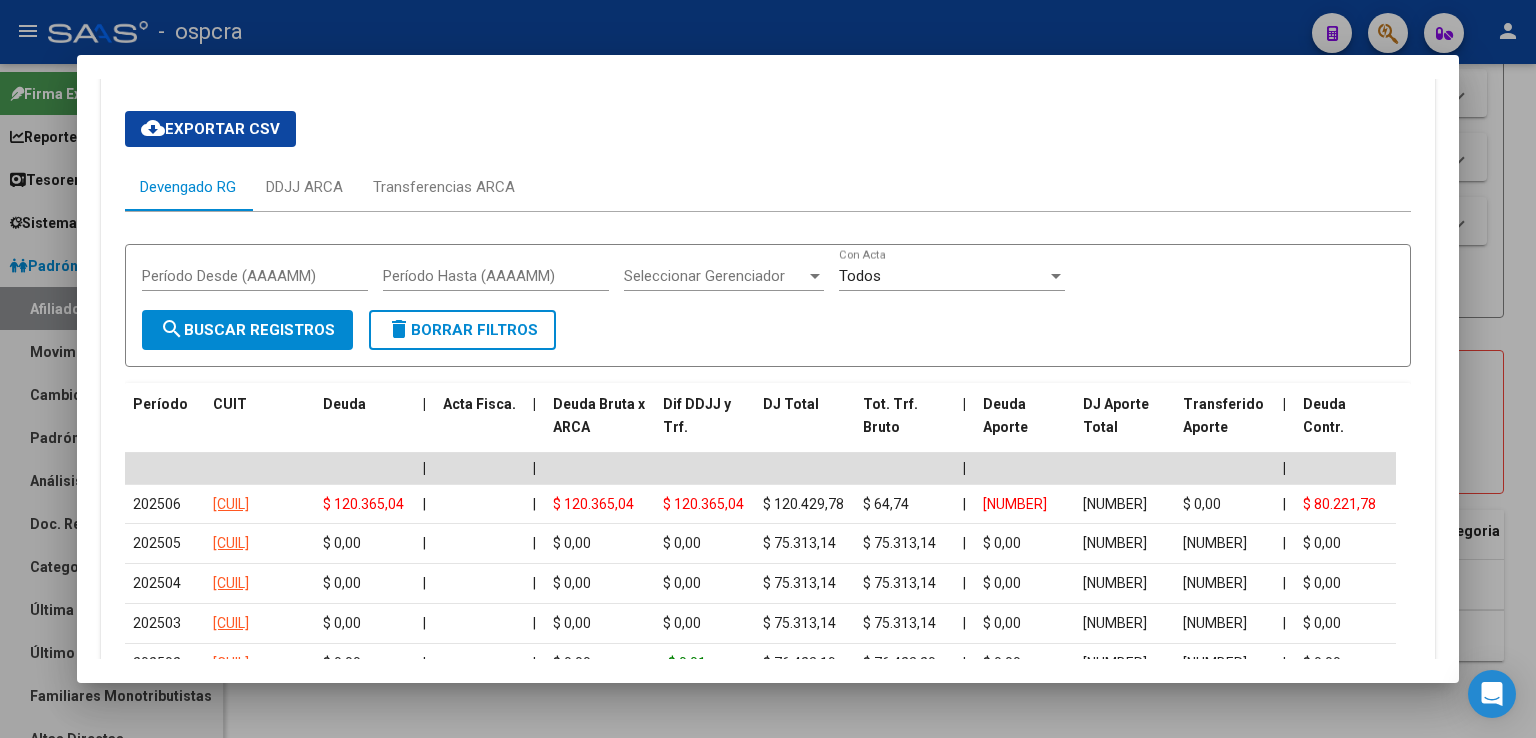 click at bounding box center (768, 369) 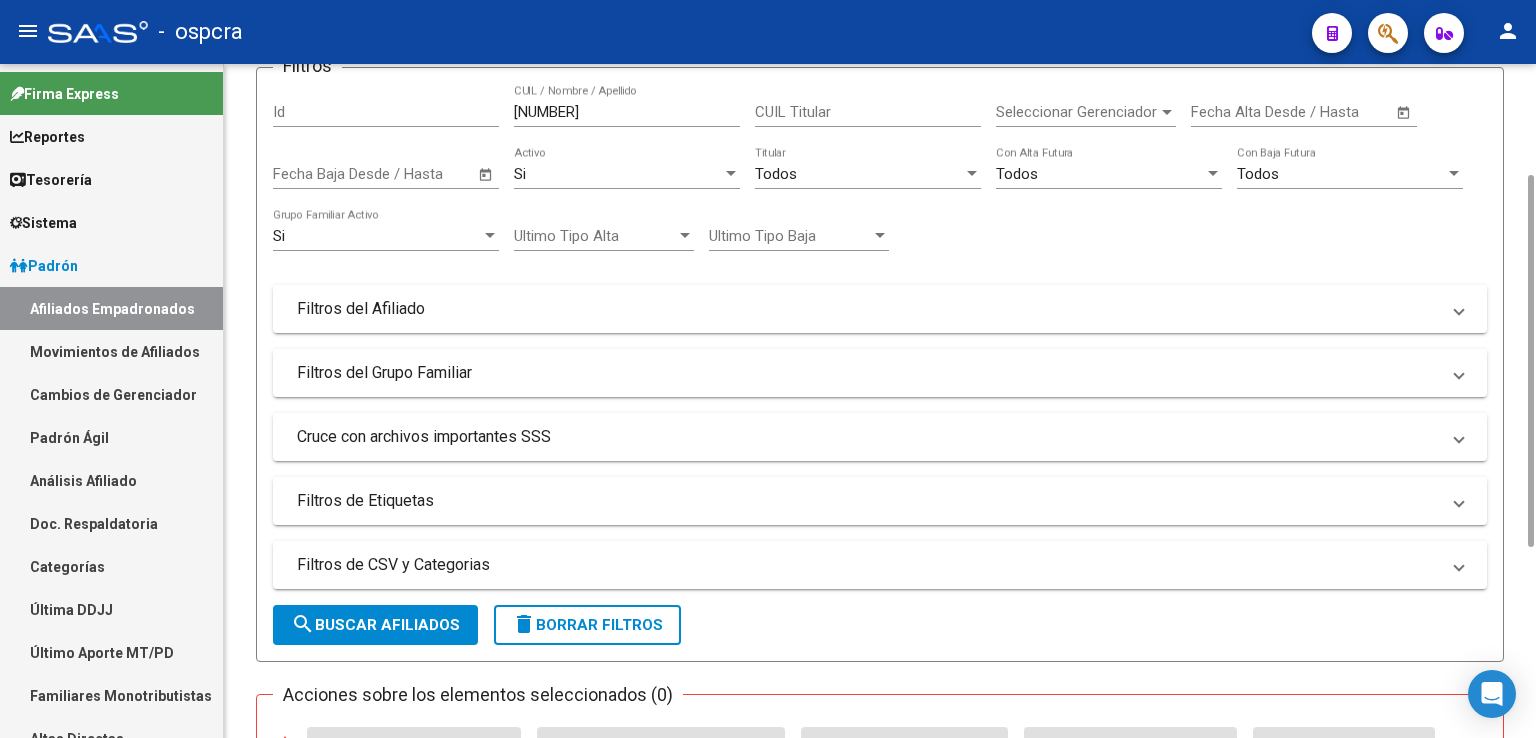scroll, scrollTop: 0, scrollLeft: 0, axis: both 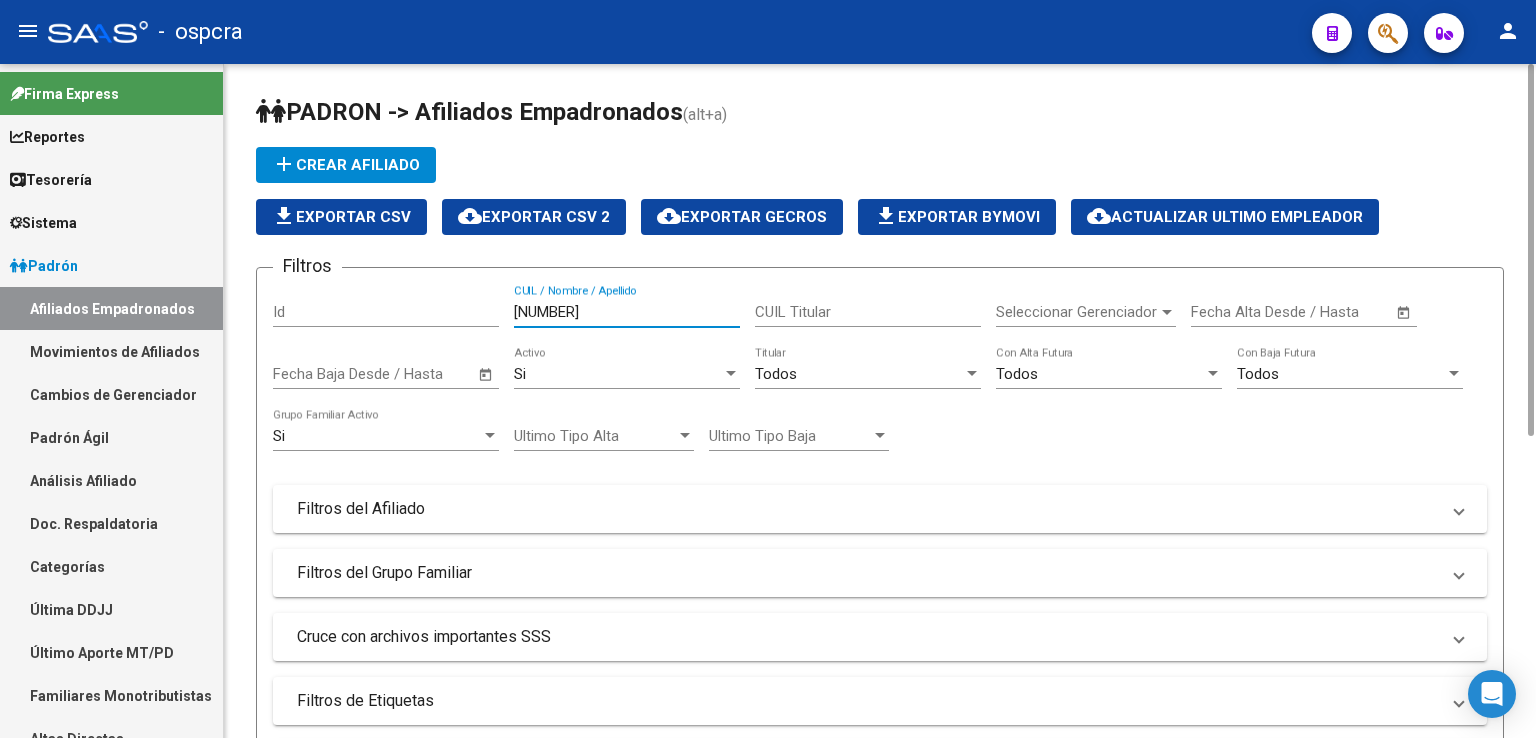 drag, startPoint x: 604, startPoint y: 310, endPoint x: 384, endPoint y: 311, distance: 220.00227 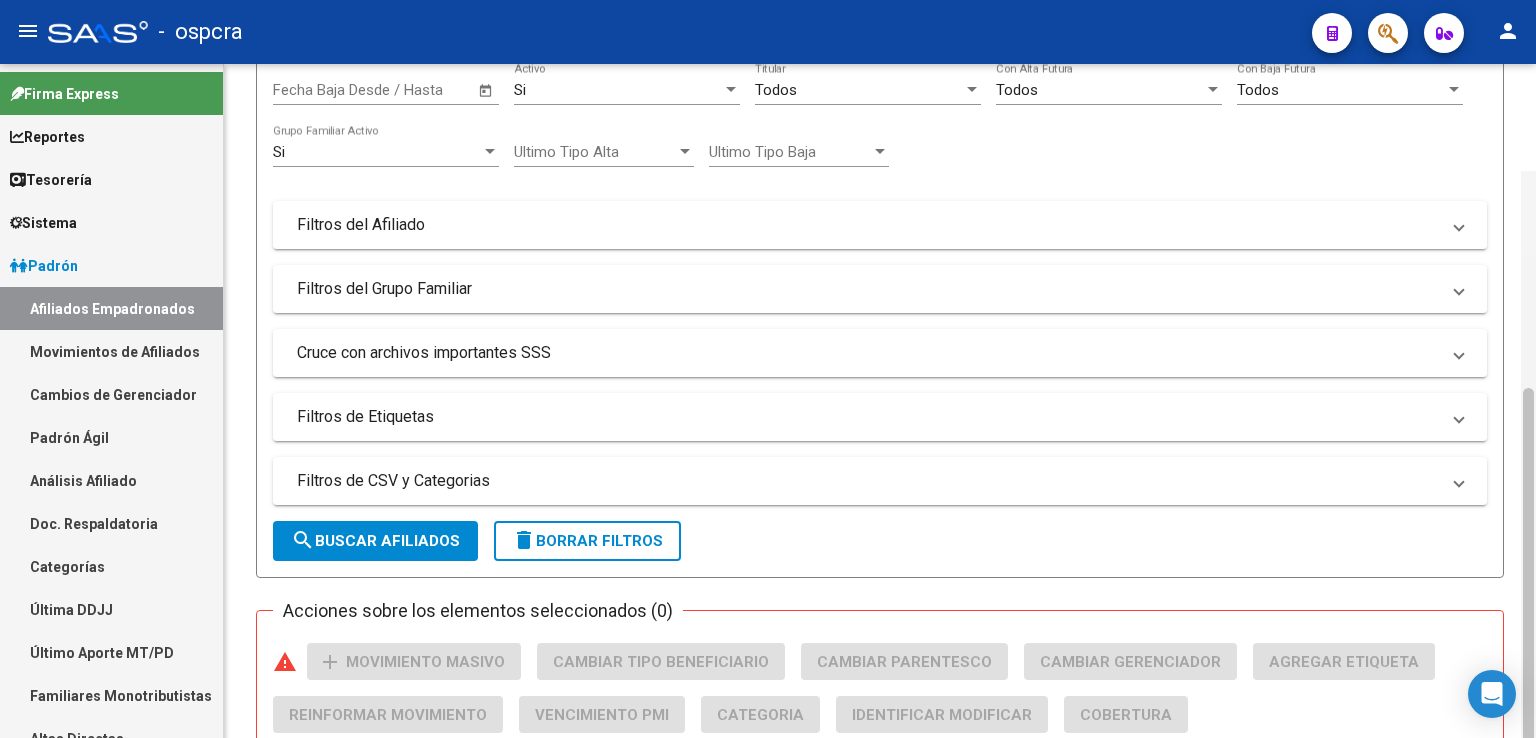 scroll, scrollTop: 544, scrollLeft: 0, axis: vertical 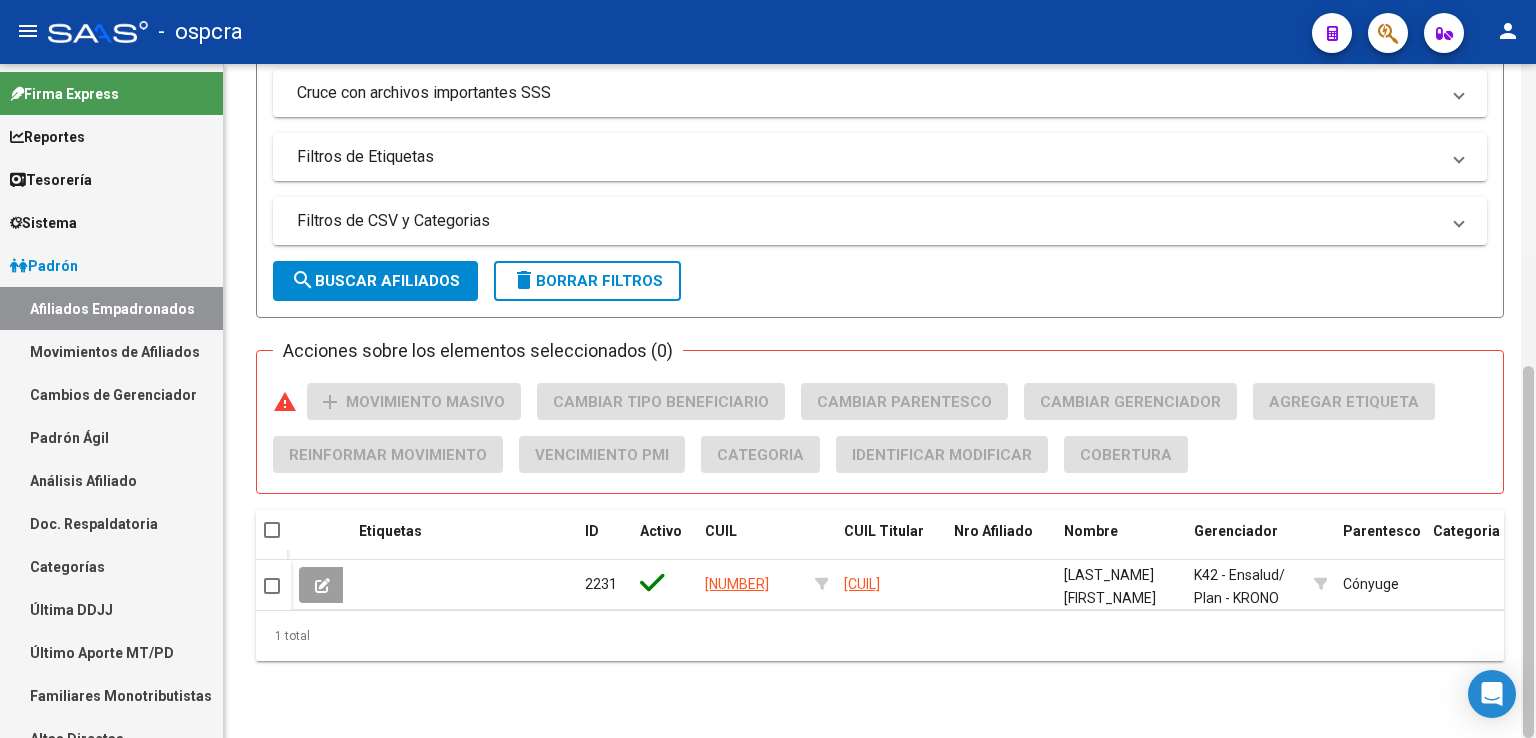 drag, startPoint x: 1524, startPoint y: 224, endPoint x: 1528, endPoint y: 545, distance: 321.02493 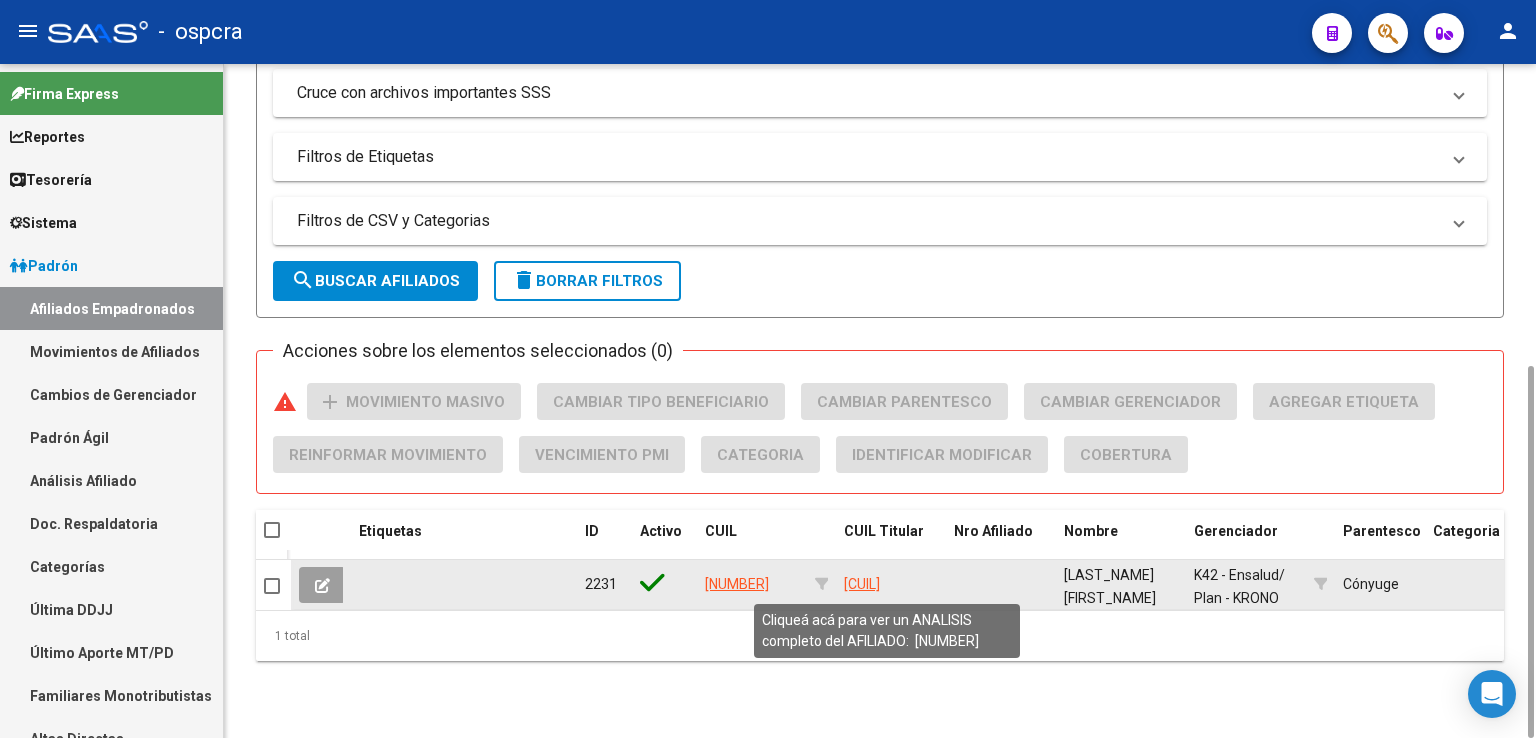 type on "[NUMBER]" 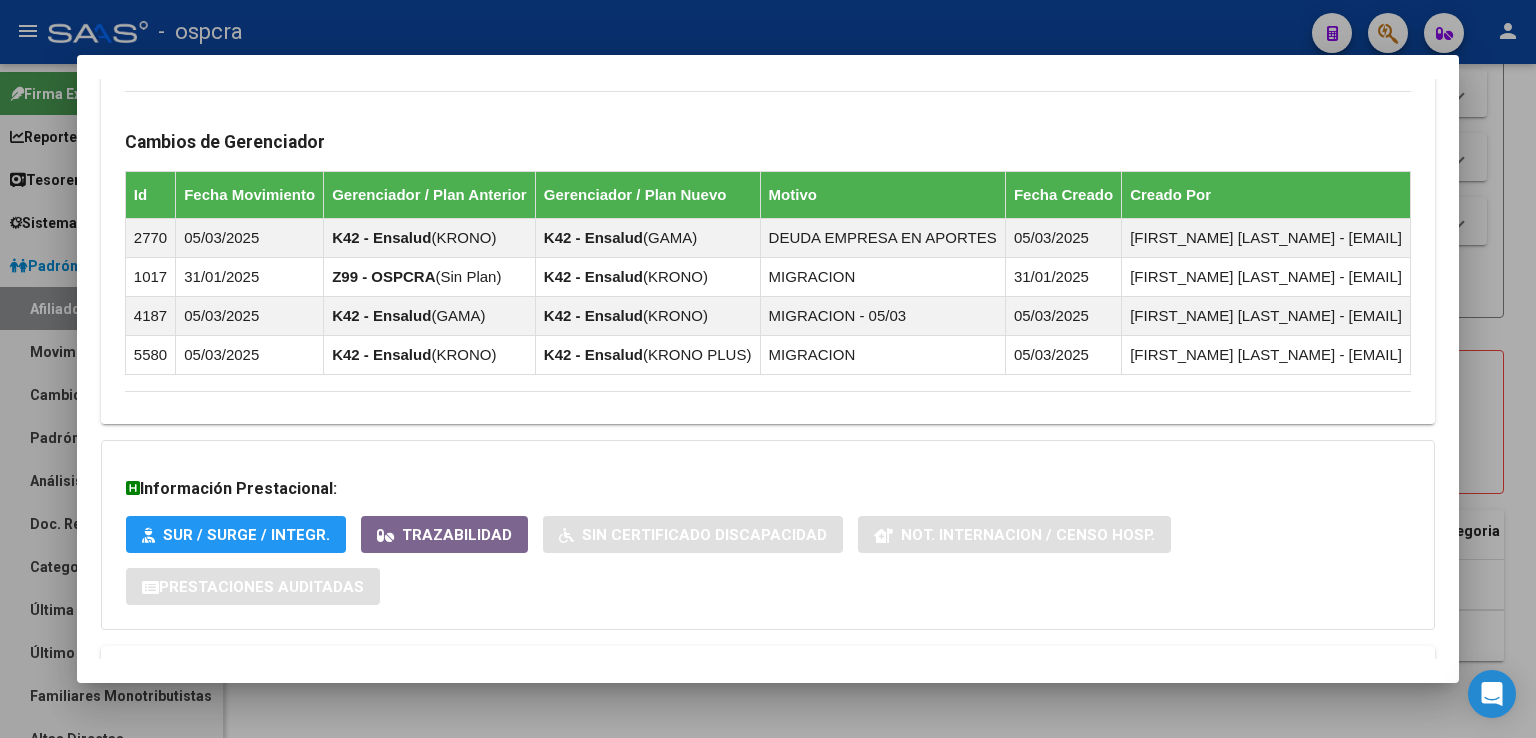 scroll, scrollTop: 1236, scrollLeft: 0, axis: vertical 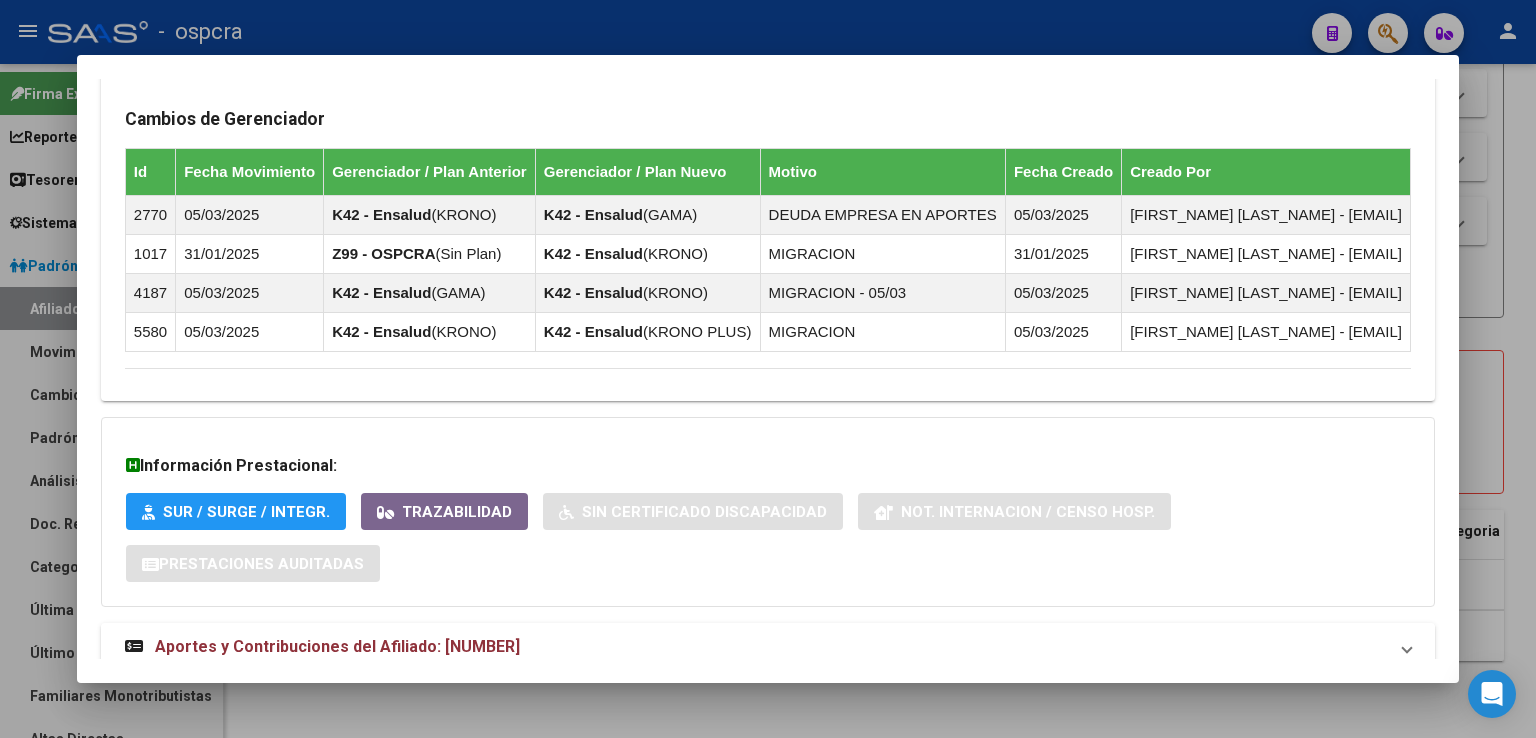 click on "Aportes y Contribuciones del Afiliado: [NUMBER]" at bounding box center (337, 646) 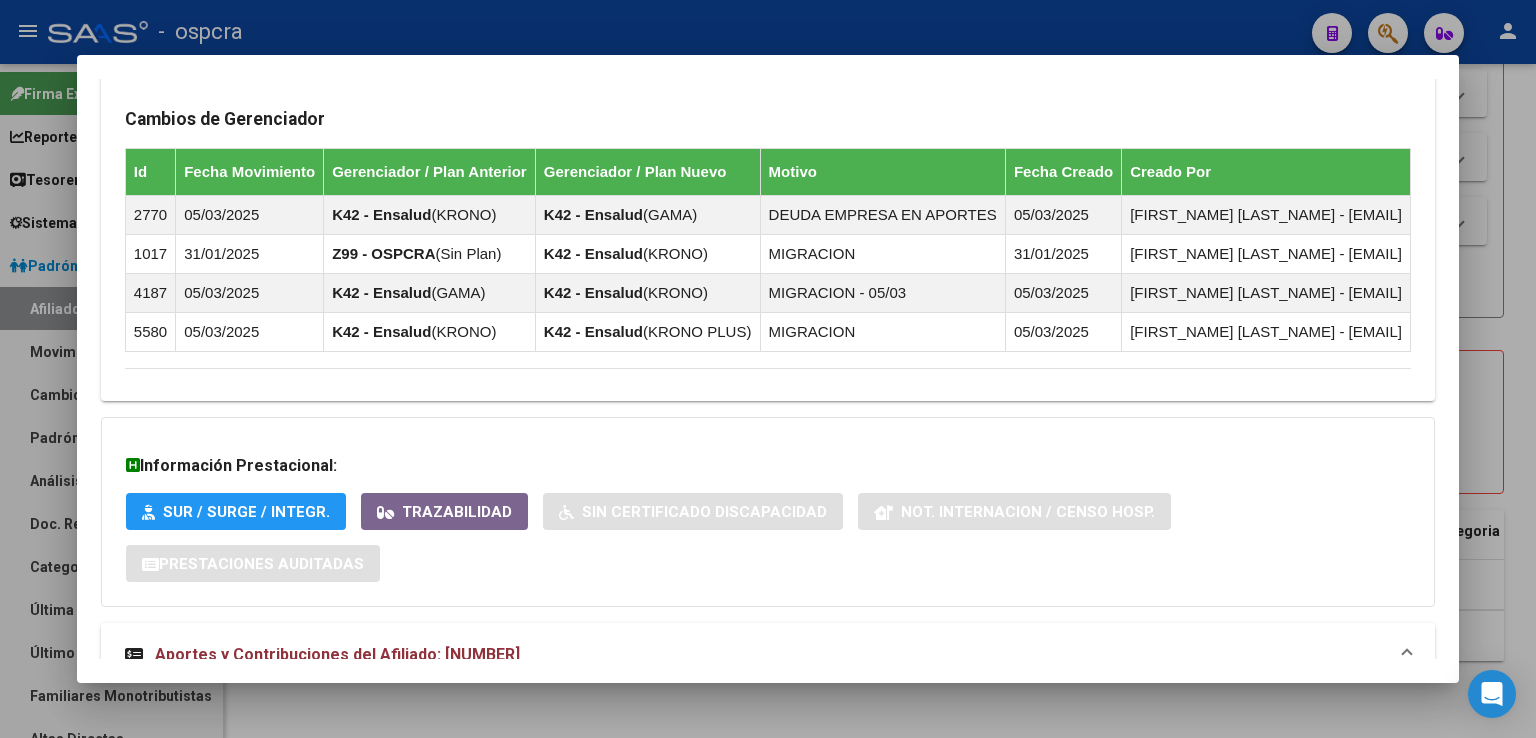 scroll, scrollTop: 1712, scrollLeft: 0, axis: vertical 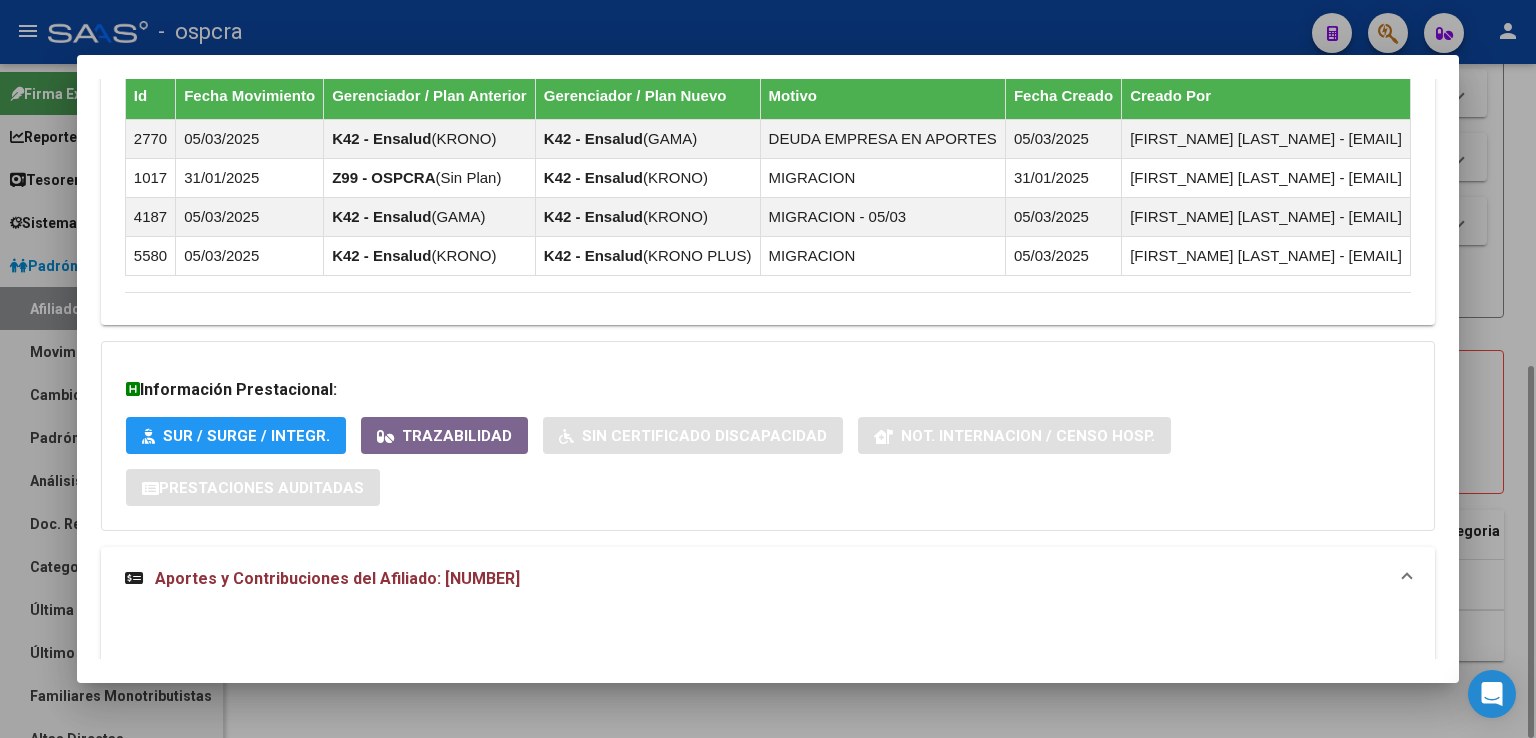 click at bounding box center [768, 369] 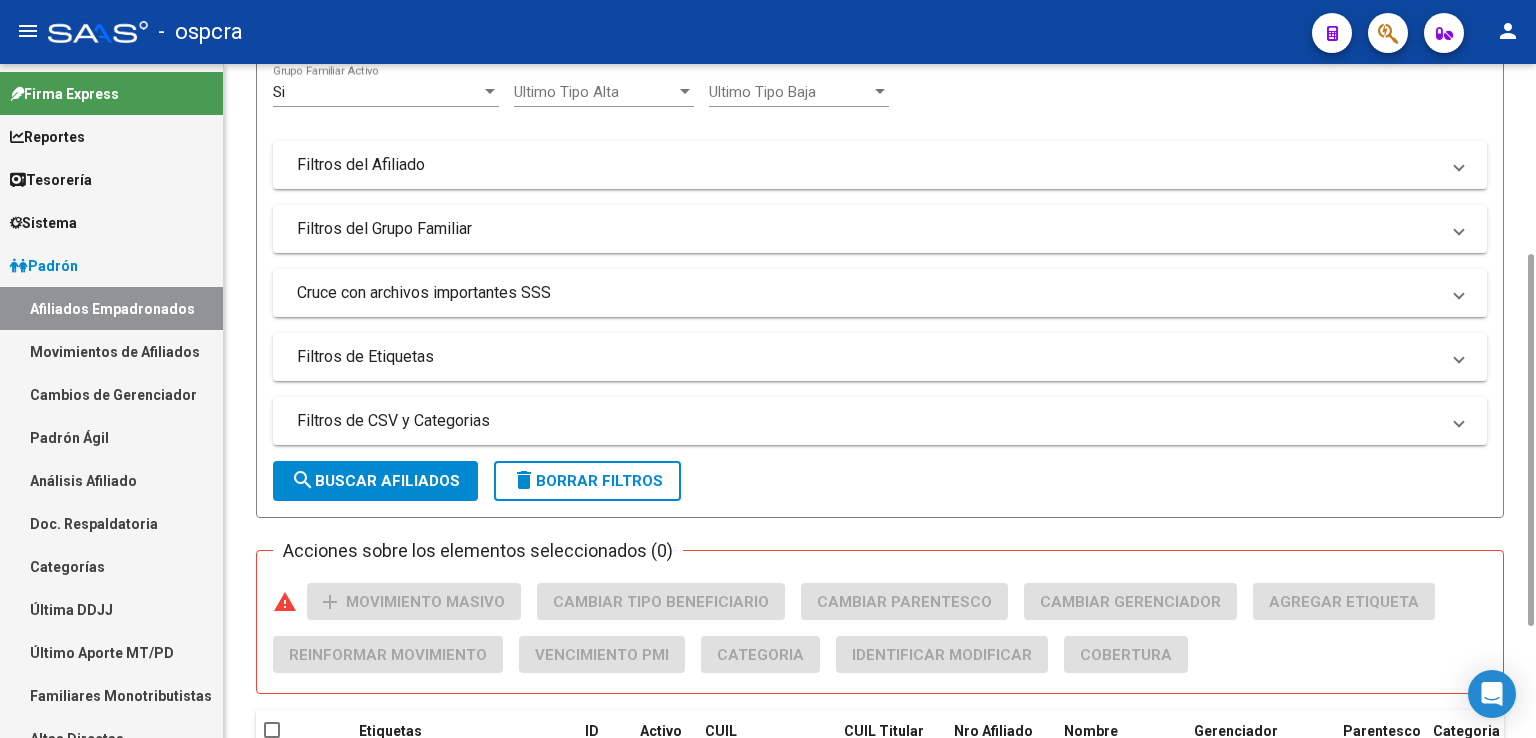 scroll, scrollTop: 0, scrollLeft: 0, axis: both 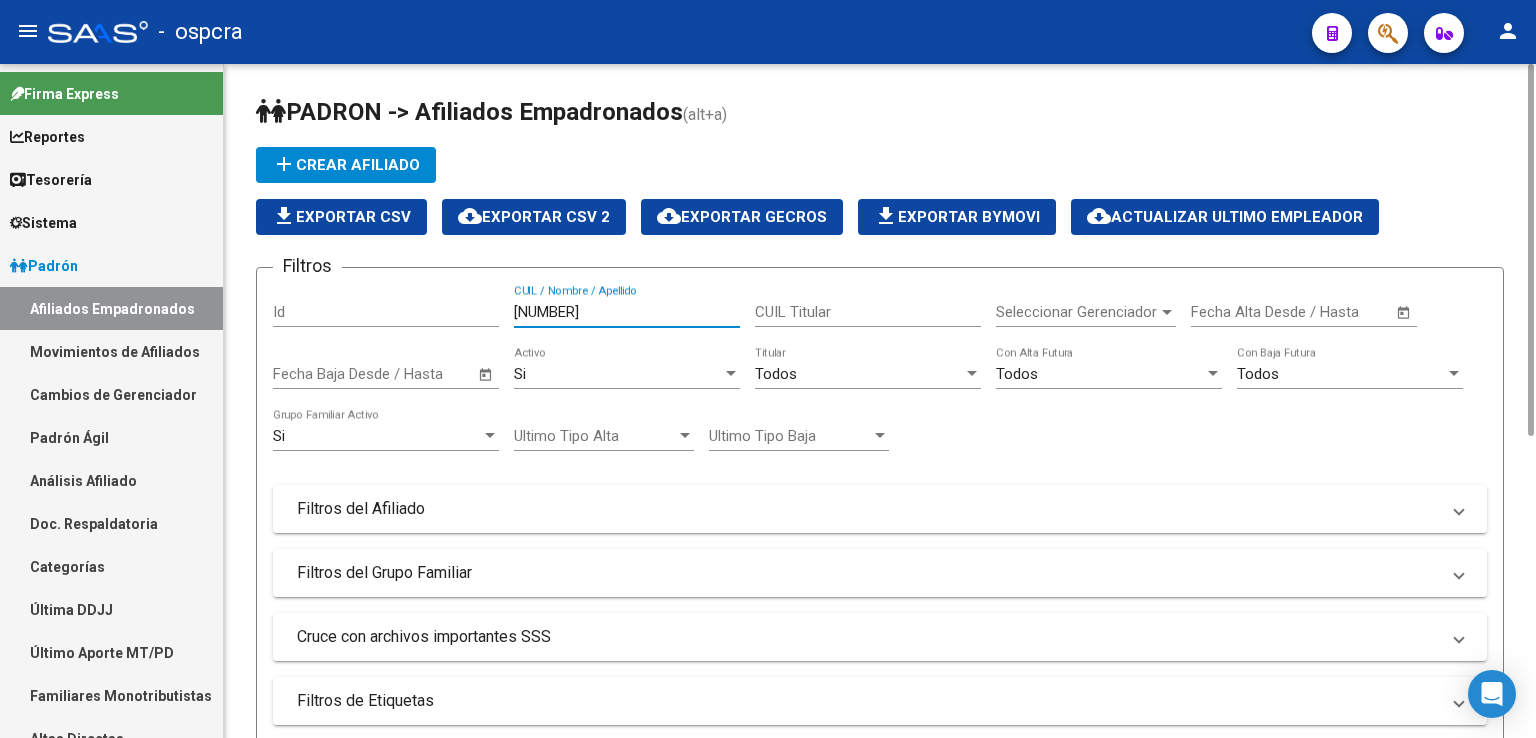 drag, startPoint x: 616, startPoint y: 307, endPoint x: 356, endPoint y: 309, distance: 260.0077 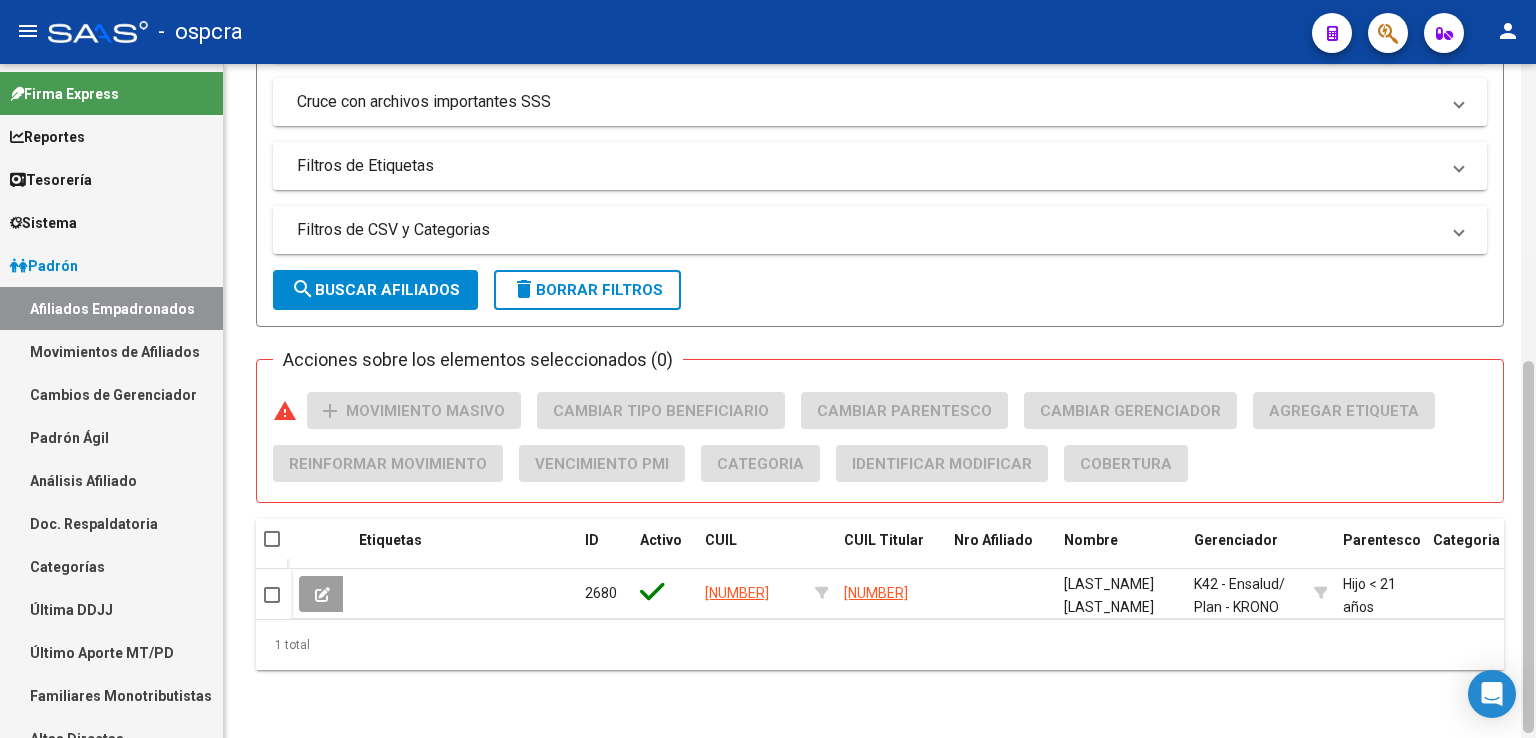 scroll, scrollTop: 544, scrollLeft: 0, axis: vertical 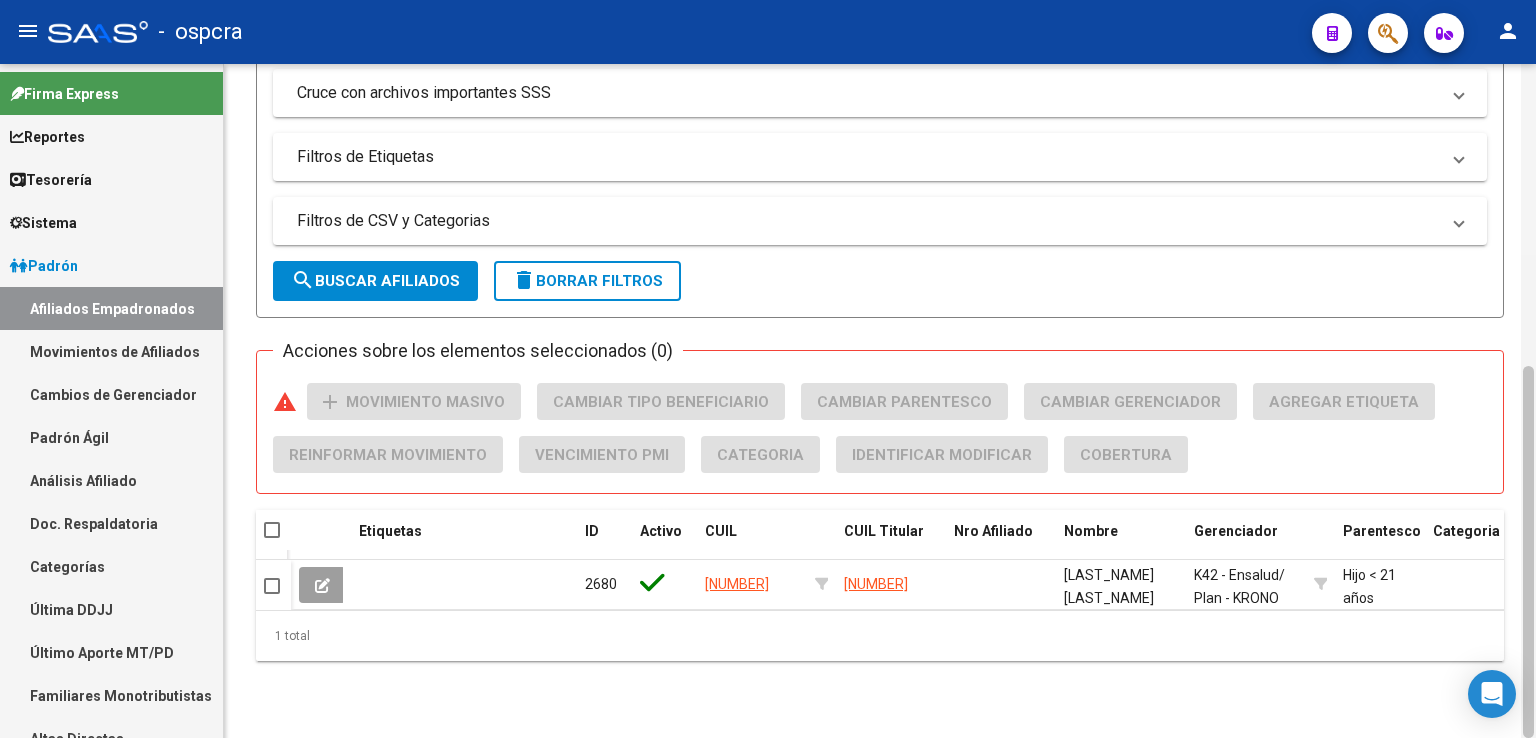 drag, startPoint x: 1532, startPoint y: 108, endPoint x: 1535, endPoint y: 425, distance: 317.0142 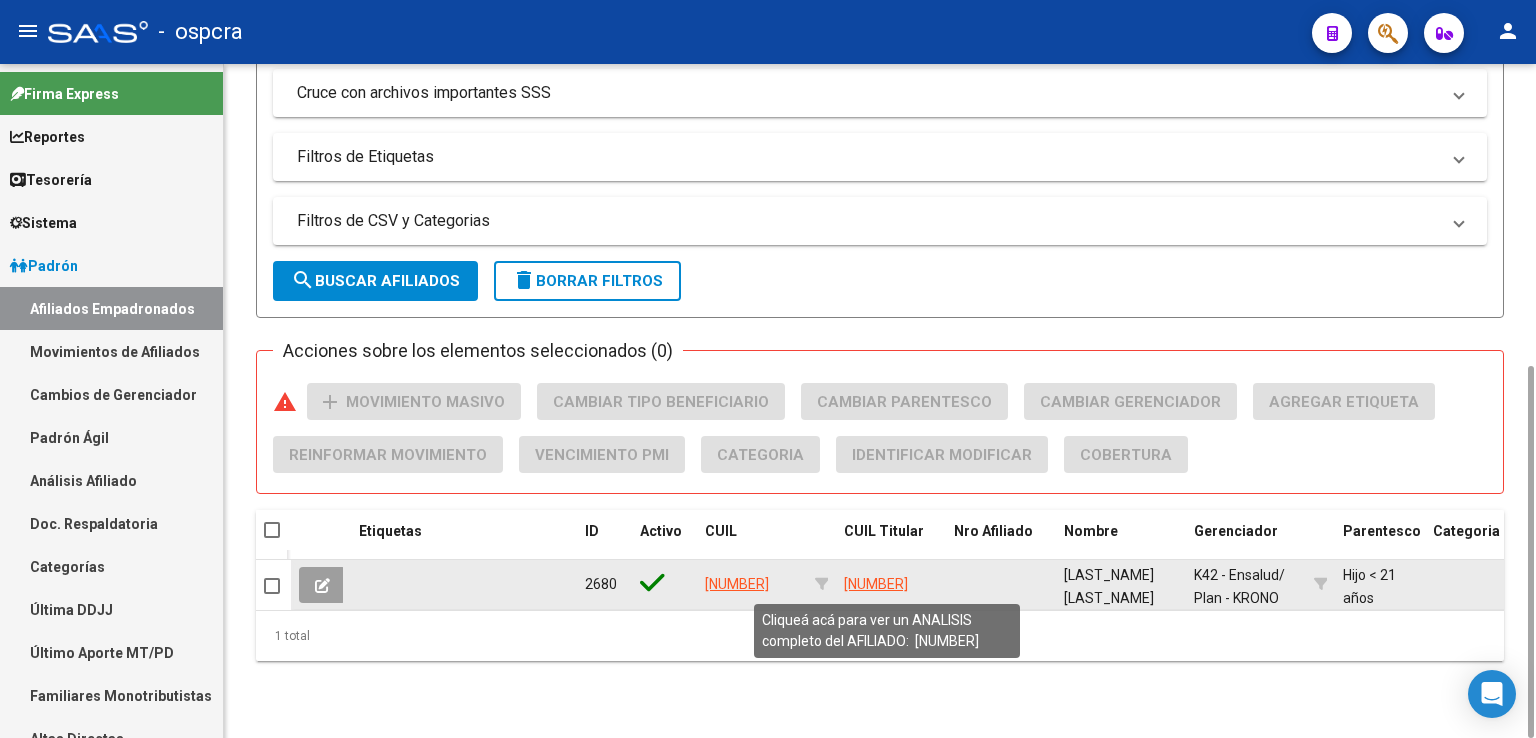 type on "[CUIL]" 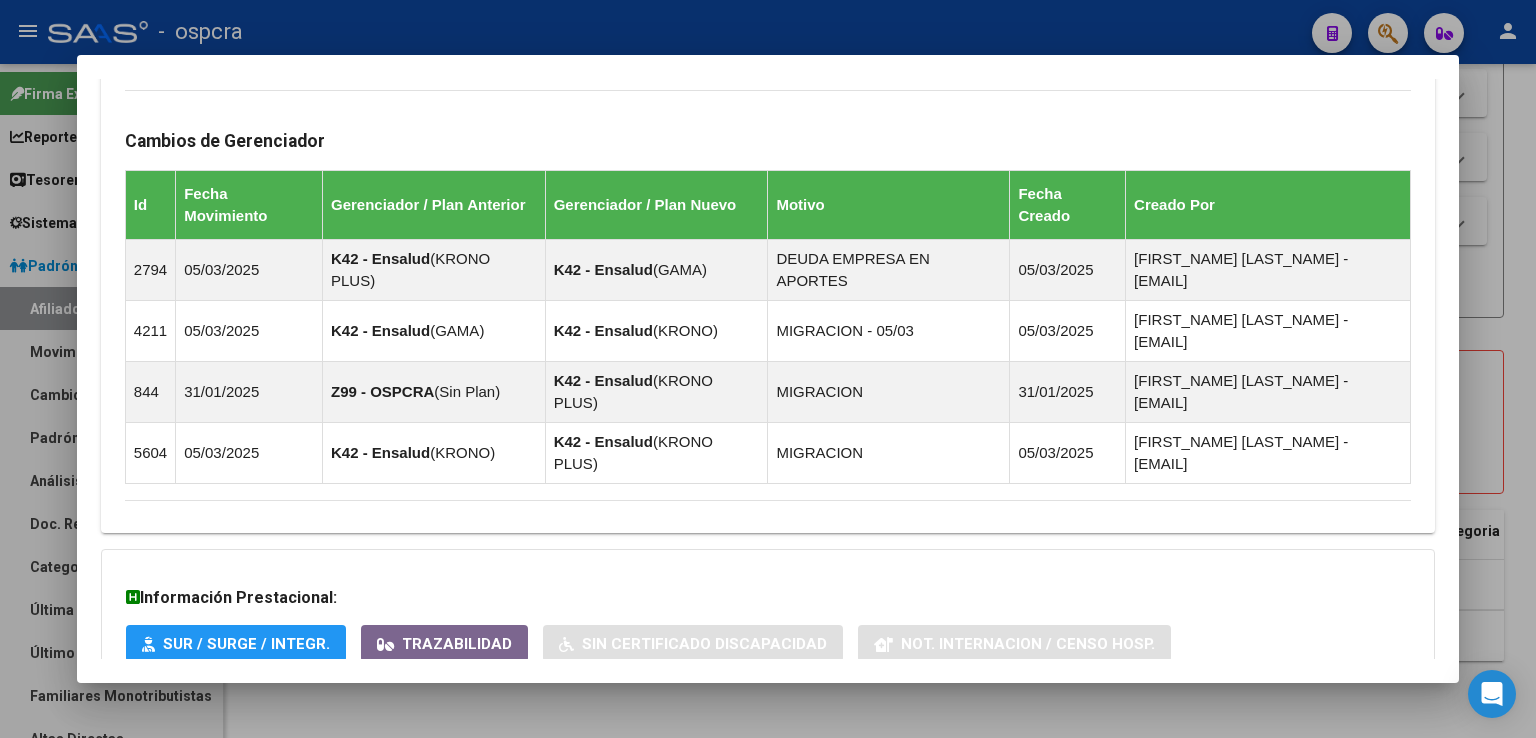 scroll, scrollTop: 1285, scrollLeft: 0, axis: vertical 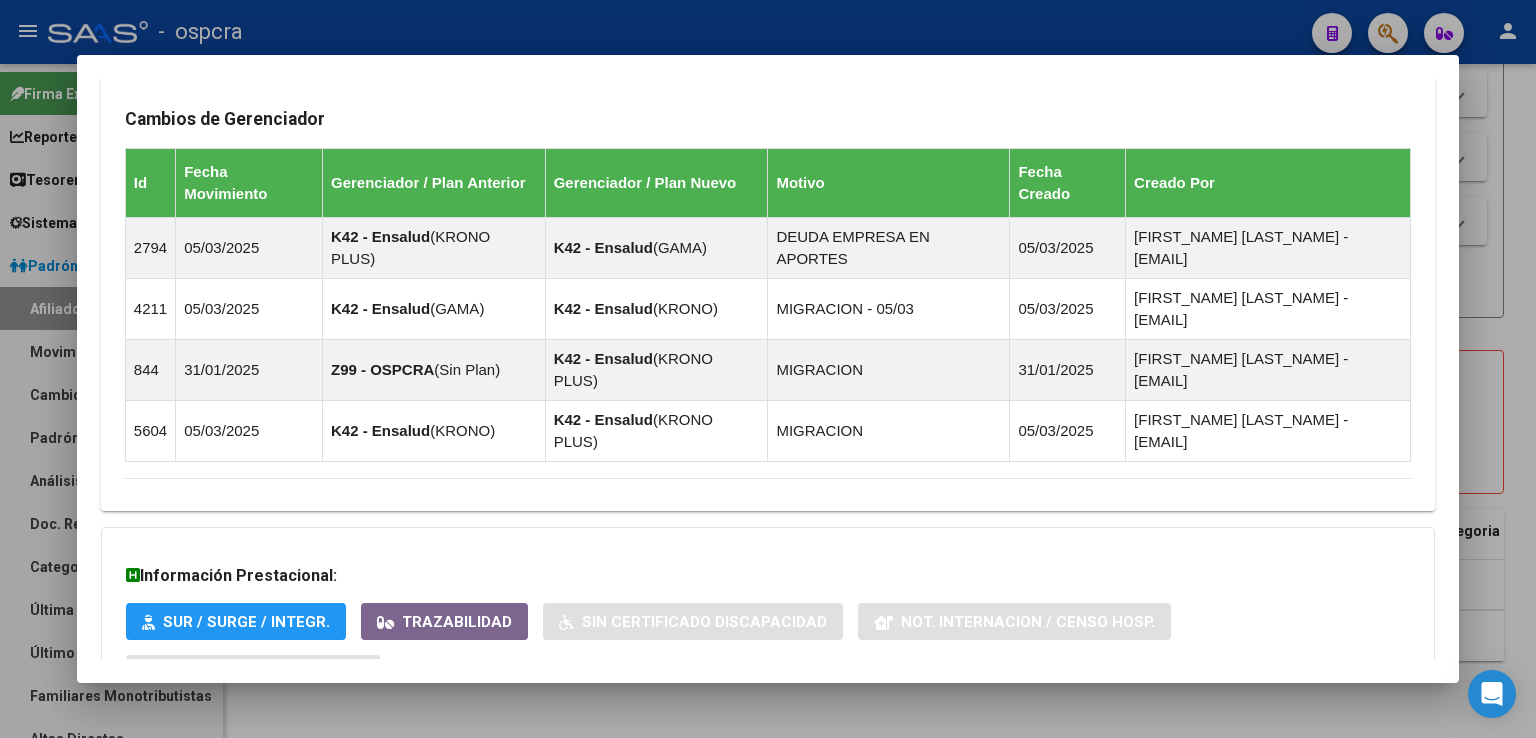 click on "Aportes y Contribuciones del Afiliado: [CUIL]" at bounding box center [322, 756] 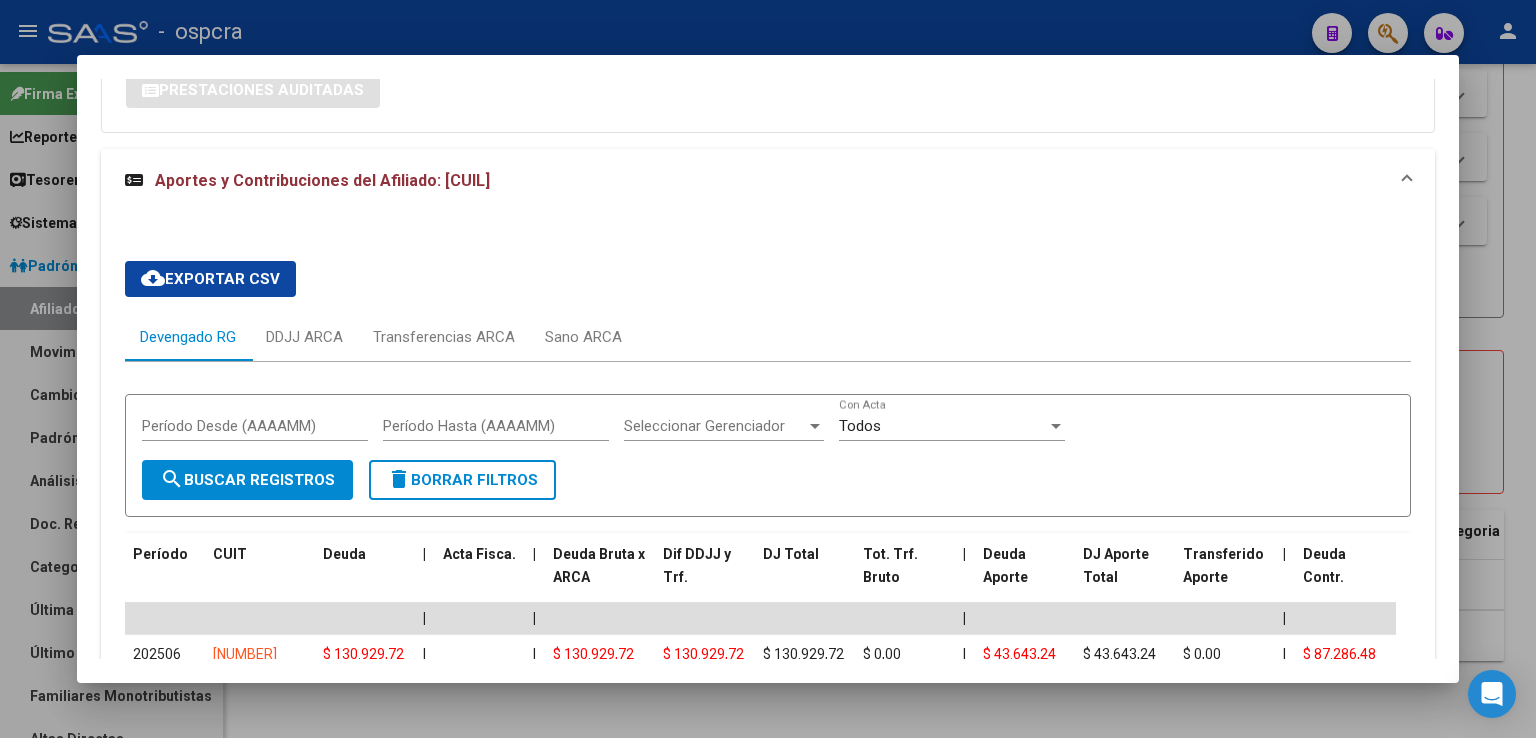 scroll, scrollTop: 1882, scrollLeft: 0, axis: vertical 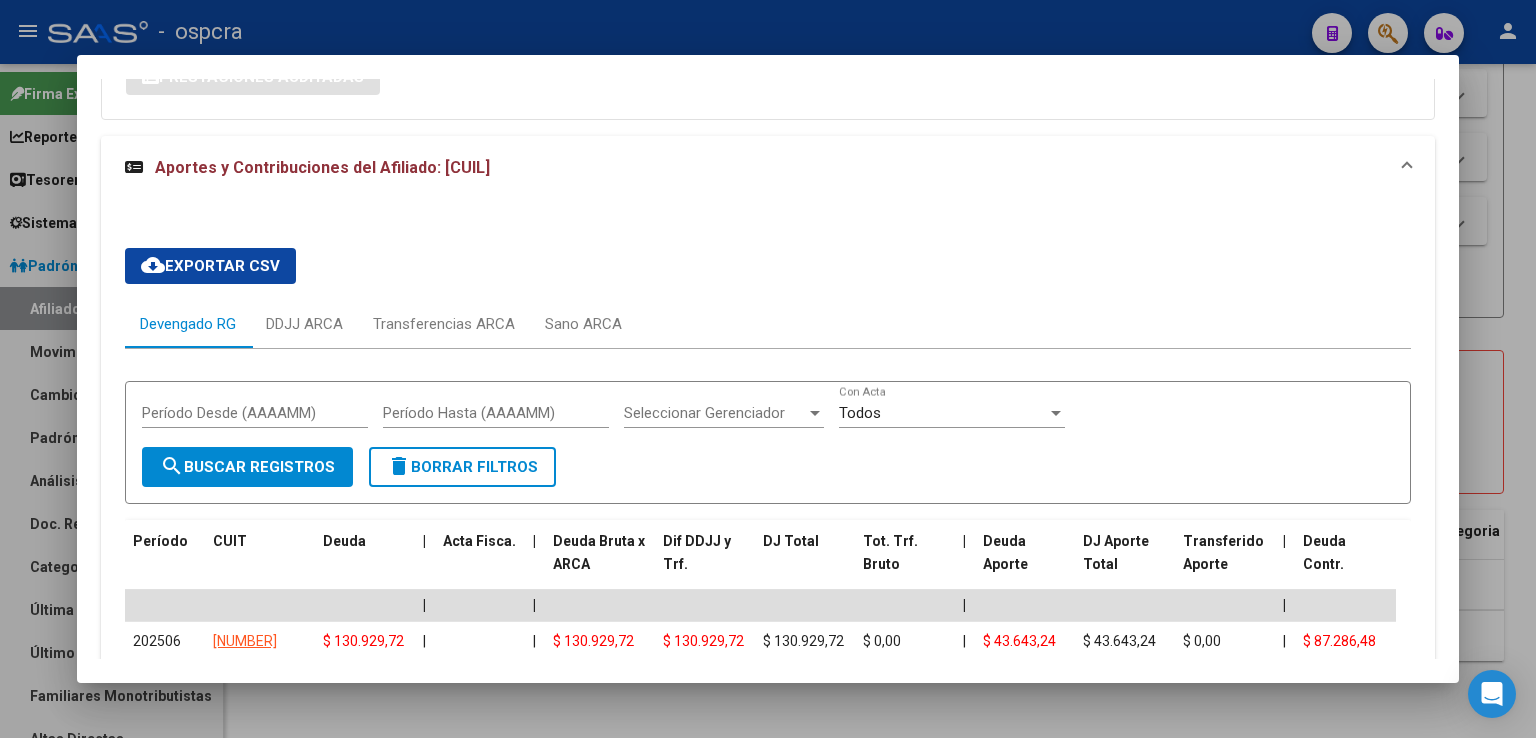 click at bounding box center [768, 369] 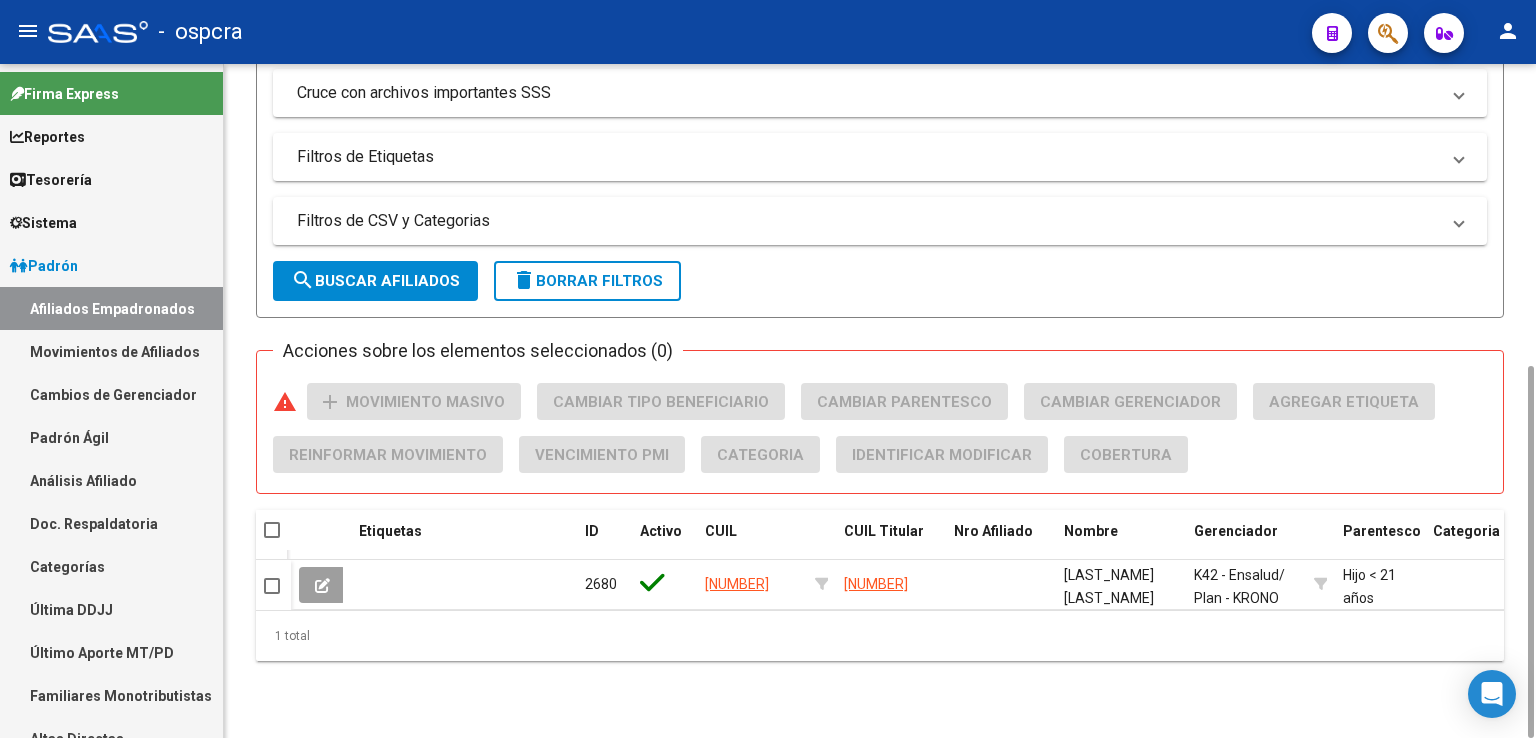 scroll, scrollTop: 0, scrollLeft: 0, axis: both 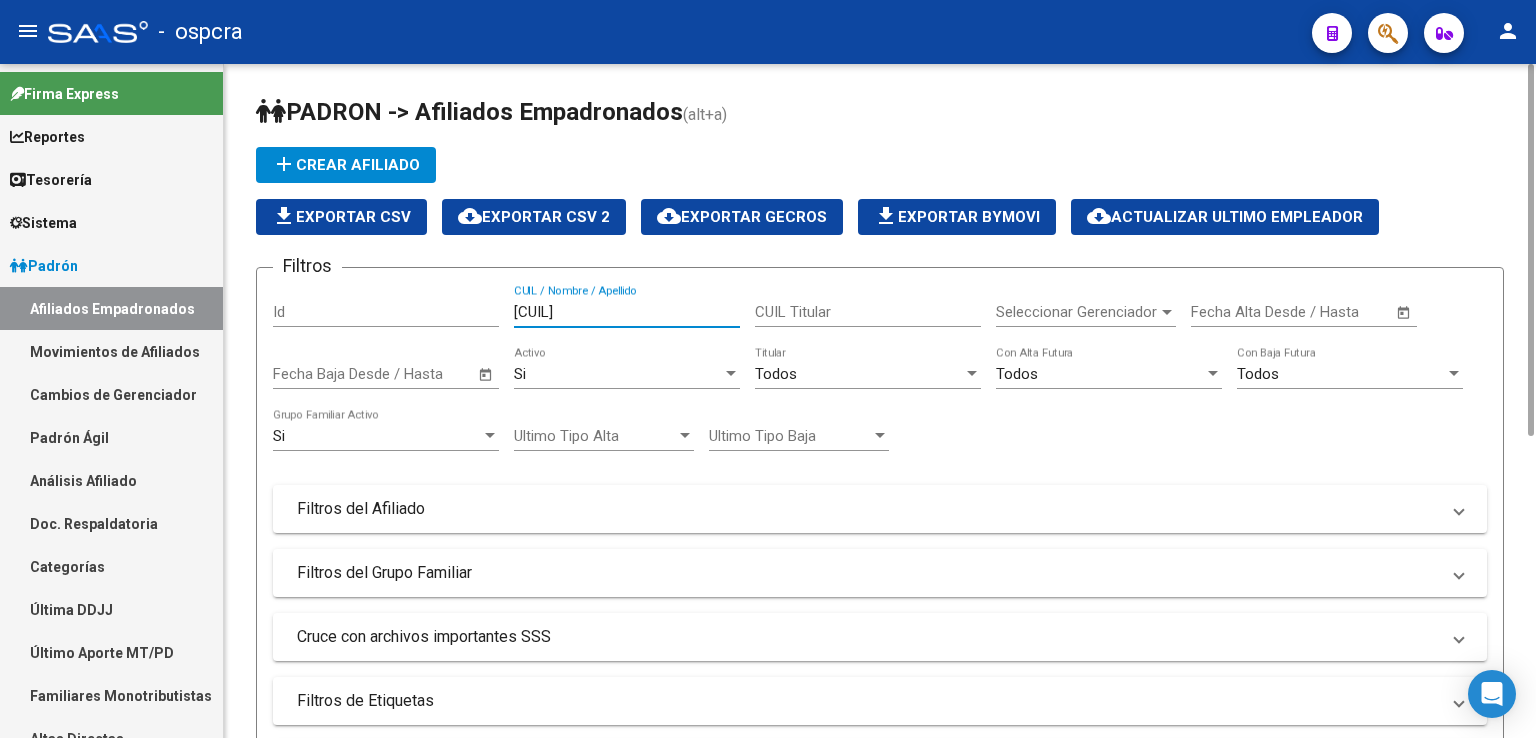 drag, startPoint x: 610, startPoint y: 310, endPoint x: 254, endPoint y: 310, distance: 356 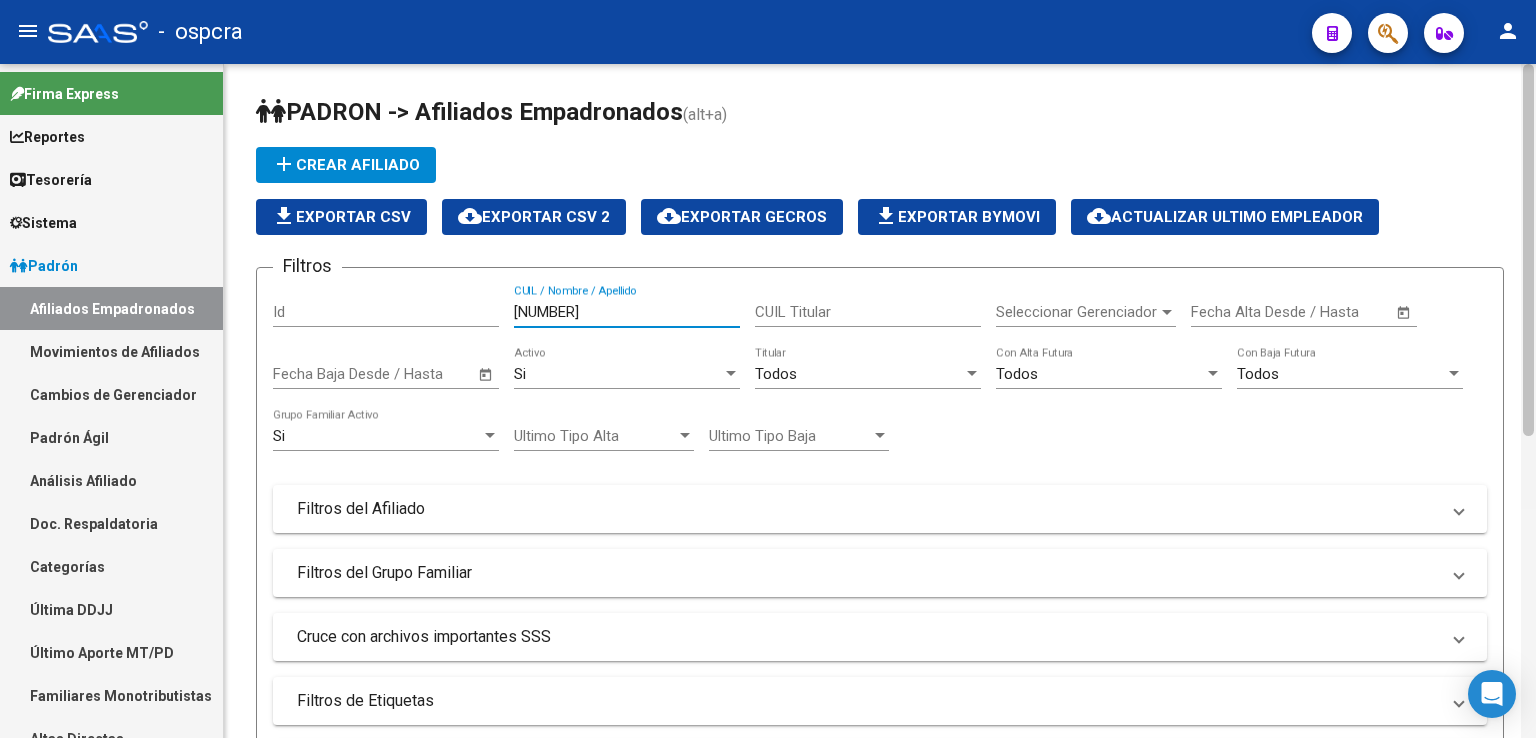 type on "[NUMBER]" 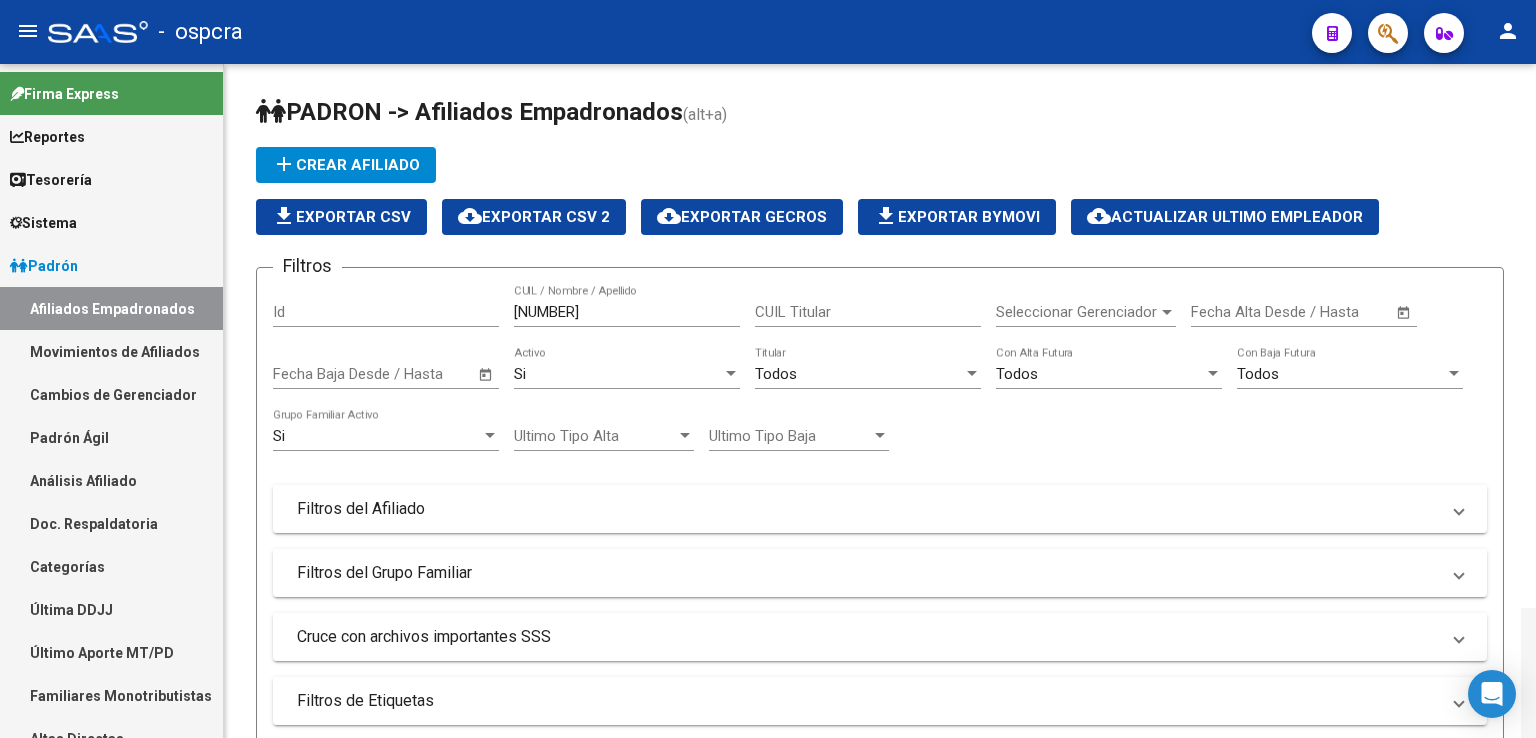 scroll, scrollTop: 544, scrollLeft: 0, axis: vertical 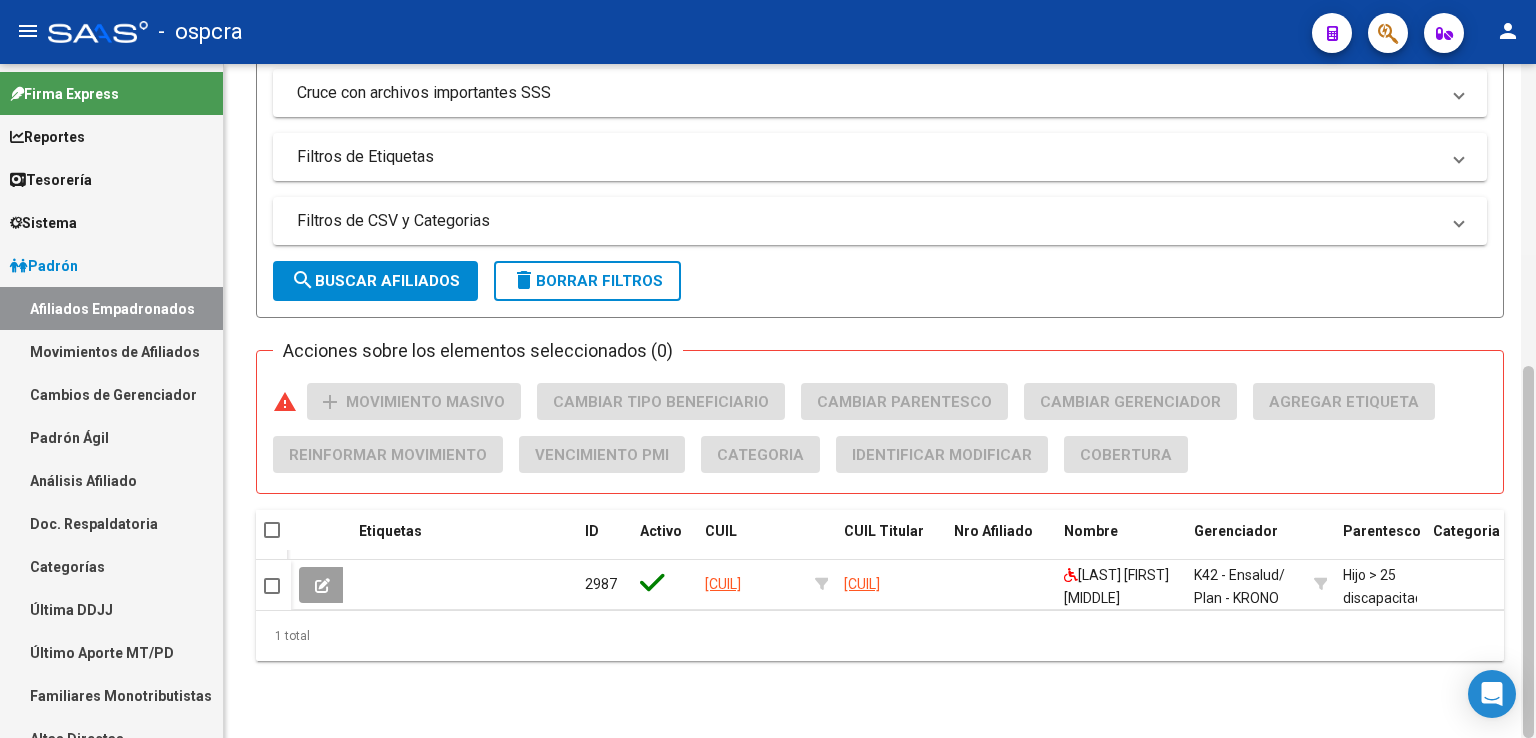 drag, startPoint x: 1521, startPoint y: 368, endPoint x: 1535, endPoint y: 512, distance: 144.67896 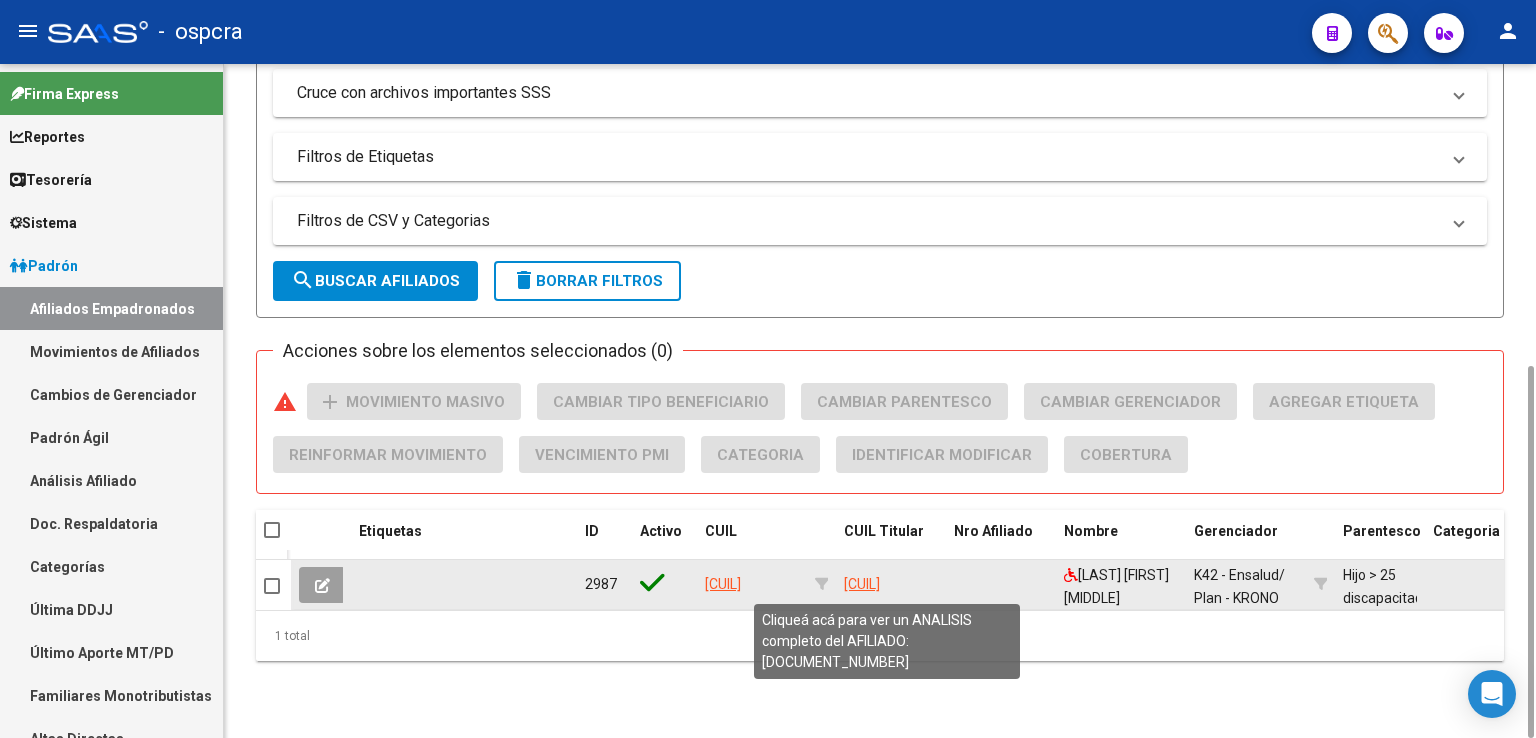 click on "[CUIL]" 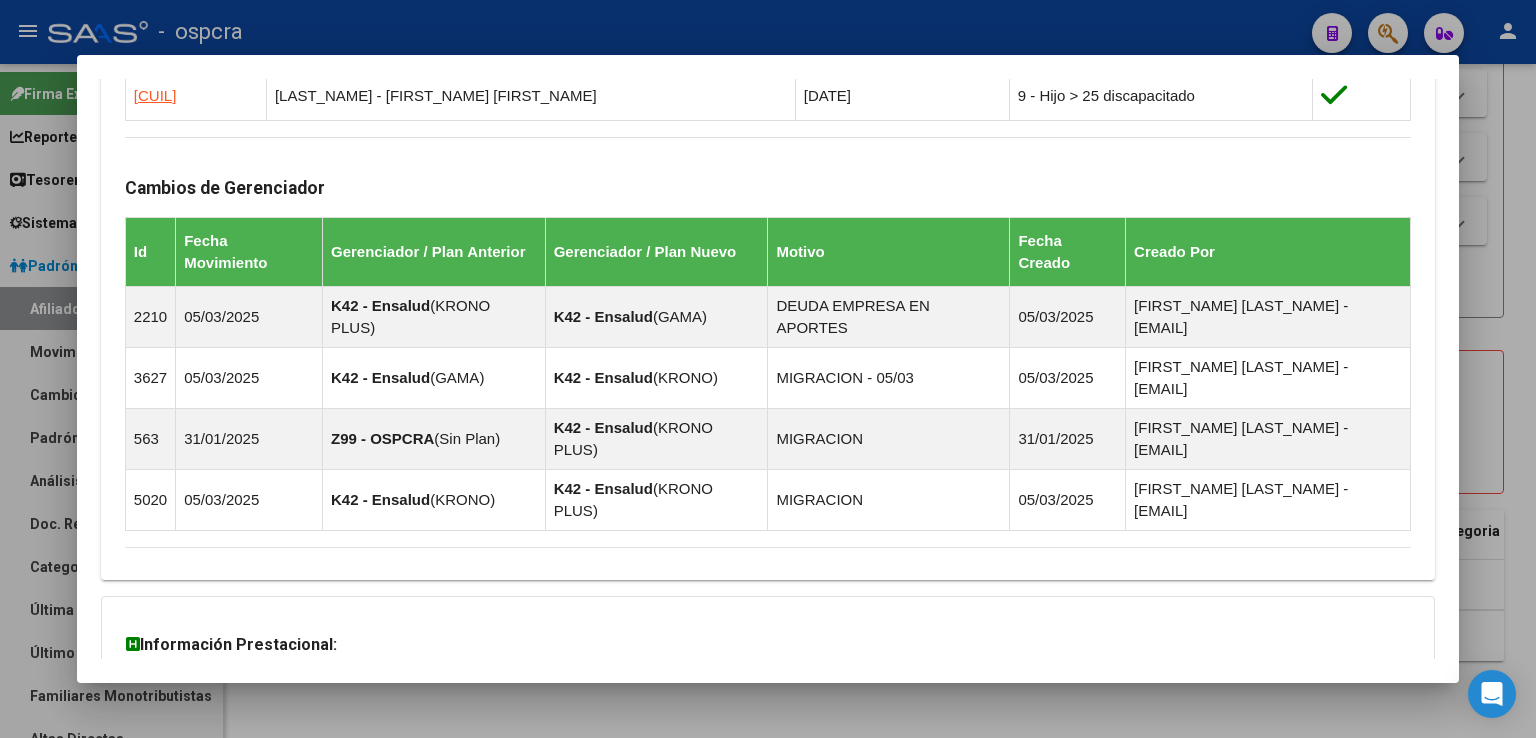 scroll, scrollTop: 1285, scrollLeft: 0, axis: vertical 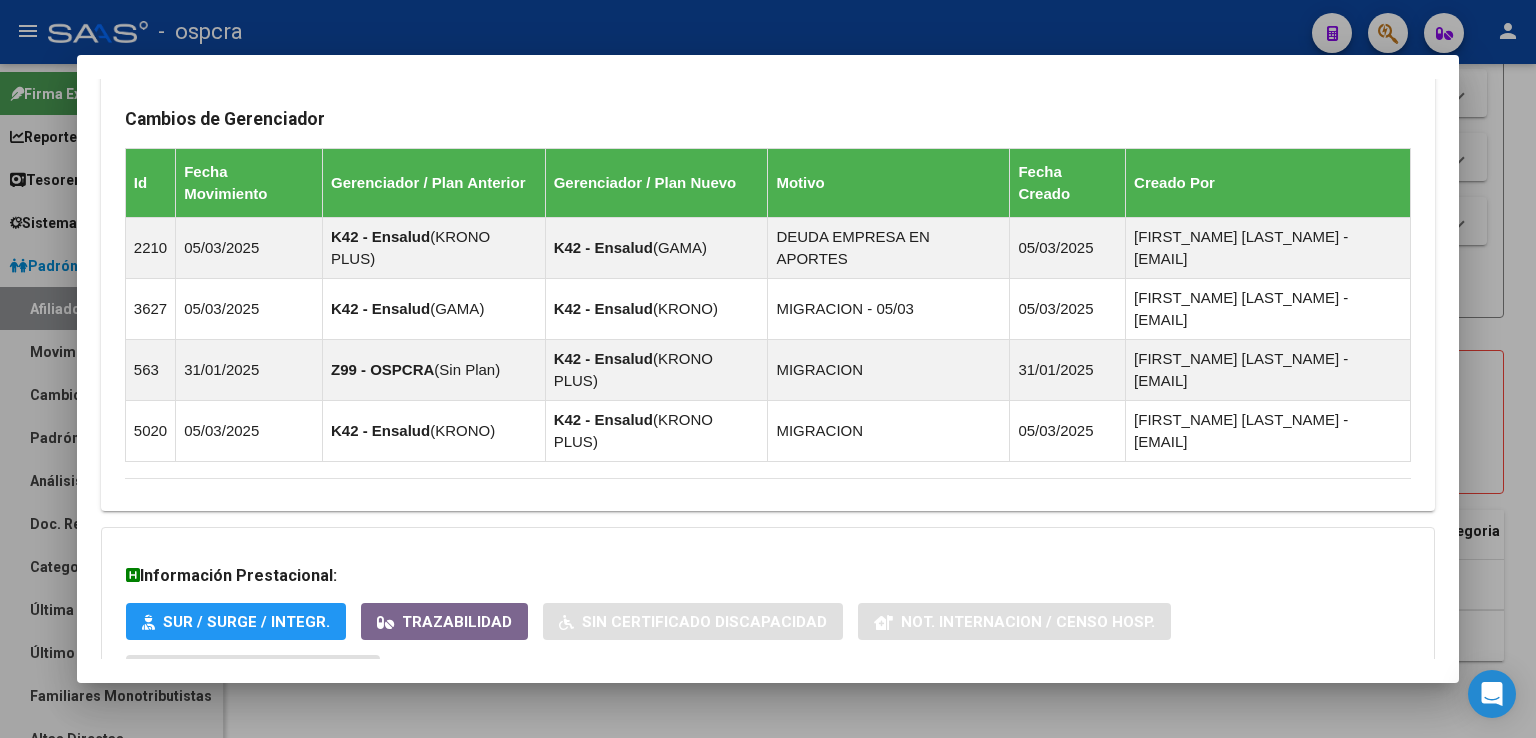click on "Aportes y Contribuciones del Afiliado: [CUIL]" at bounding box center (768, 757) 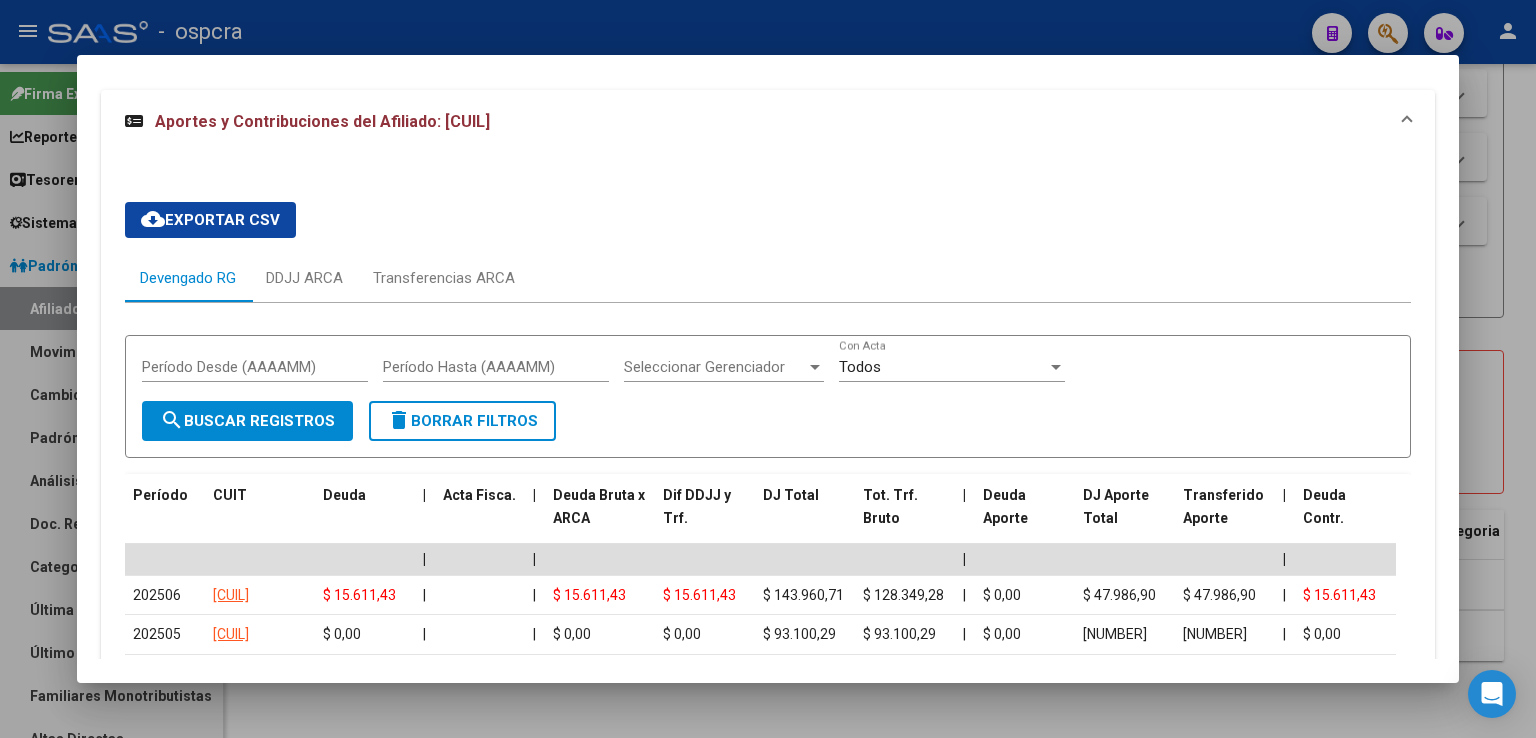scroll, scrollTop: 1936, scrollLeft: 0, axis: vertical 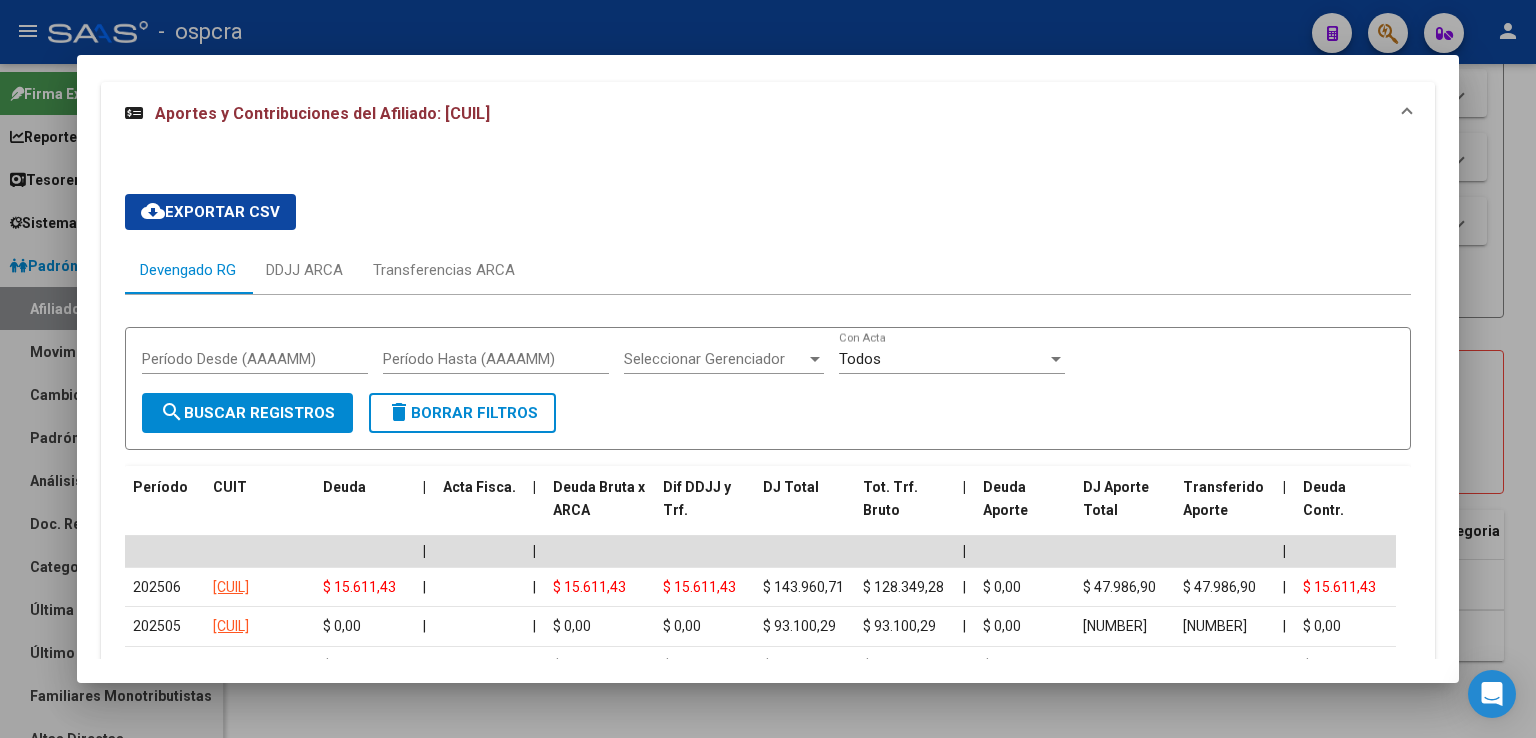 click at bounding box center (768, 369) 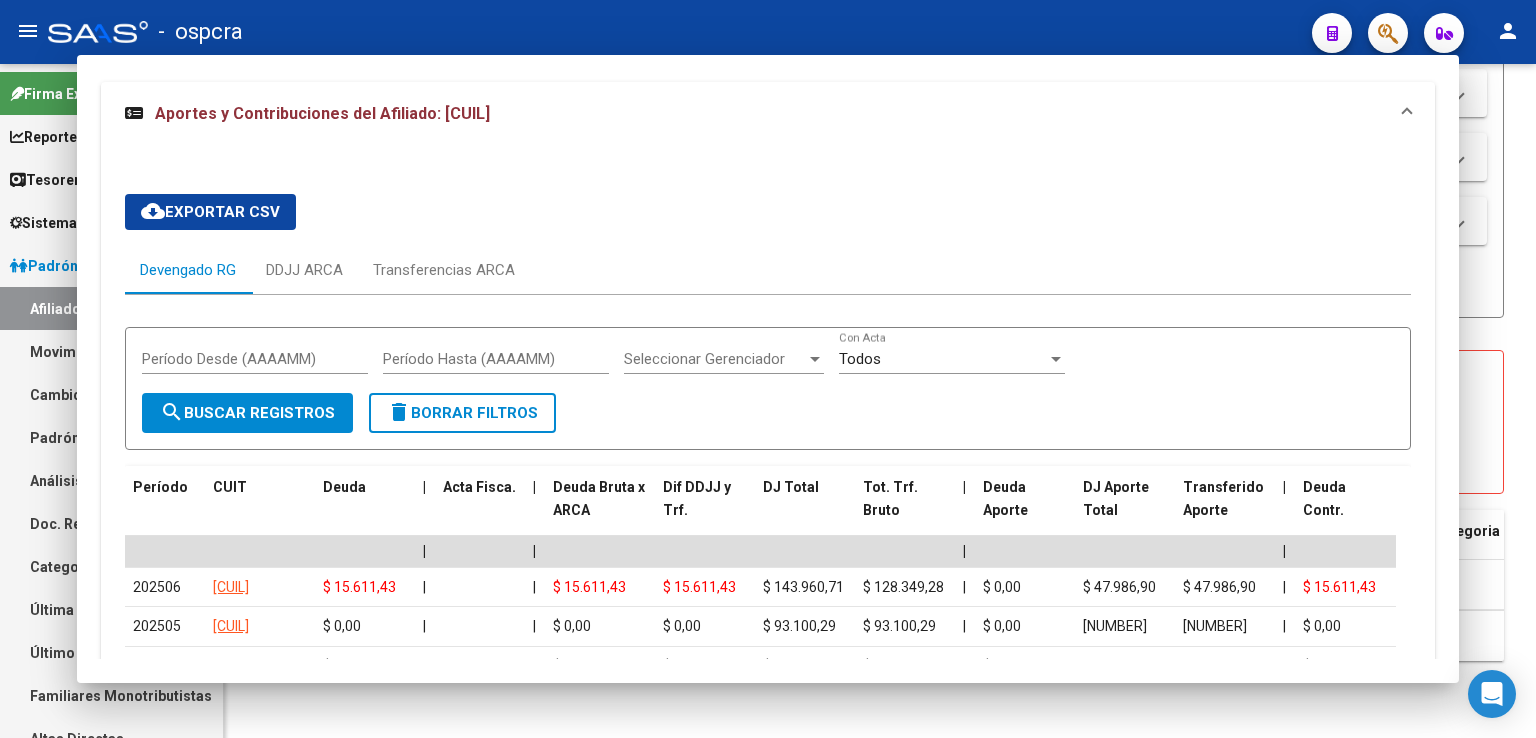 click 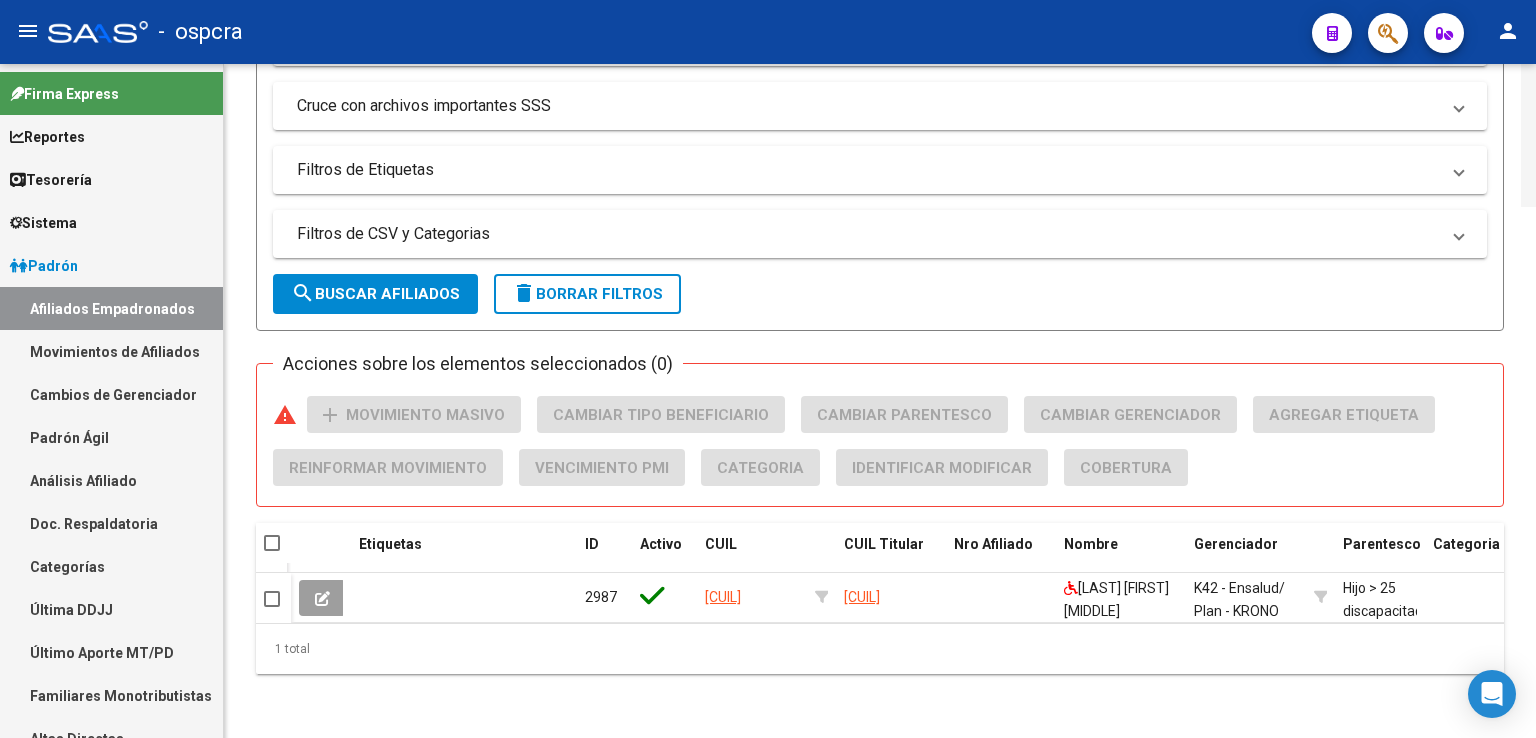scroll, scrollTop: 0, scrollLeft: 0, axis: both 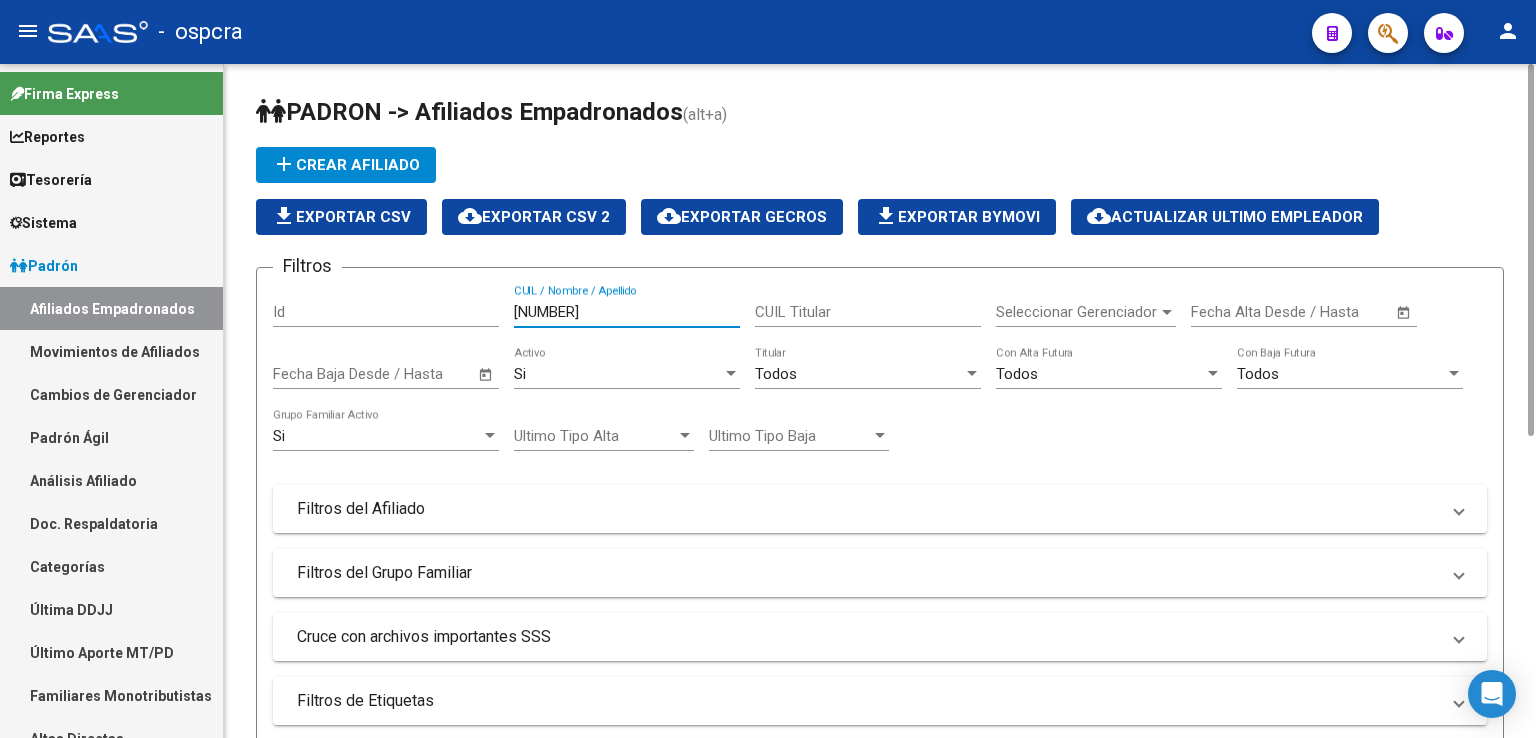 drag, startPoint x: 608, startPoint y: 316, endPoint x: 376, endPoint y: 287, distance: 233.80548 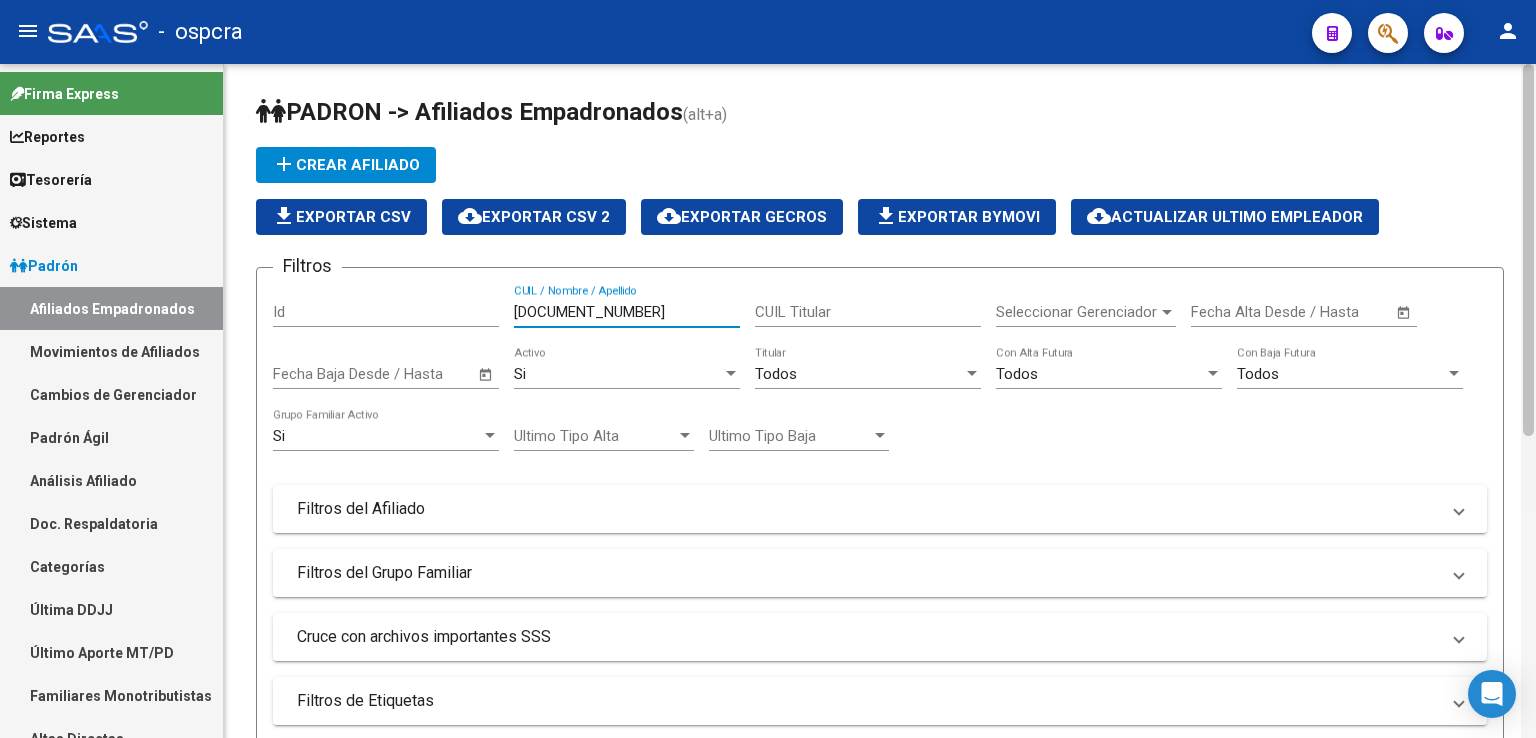 scroll, scrollTop: 200, scrollLeft: 0, axis: vertical 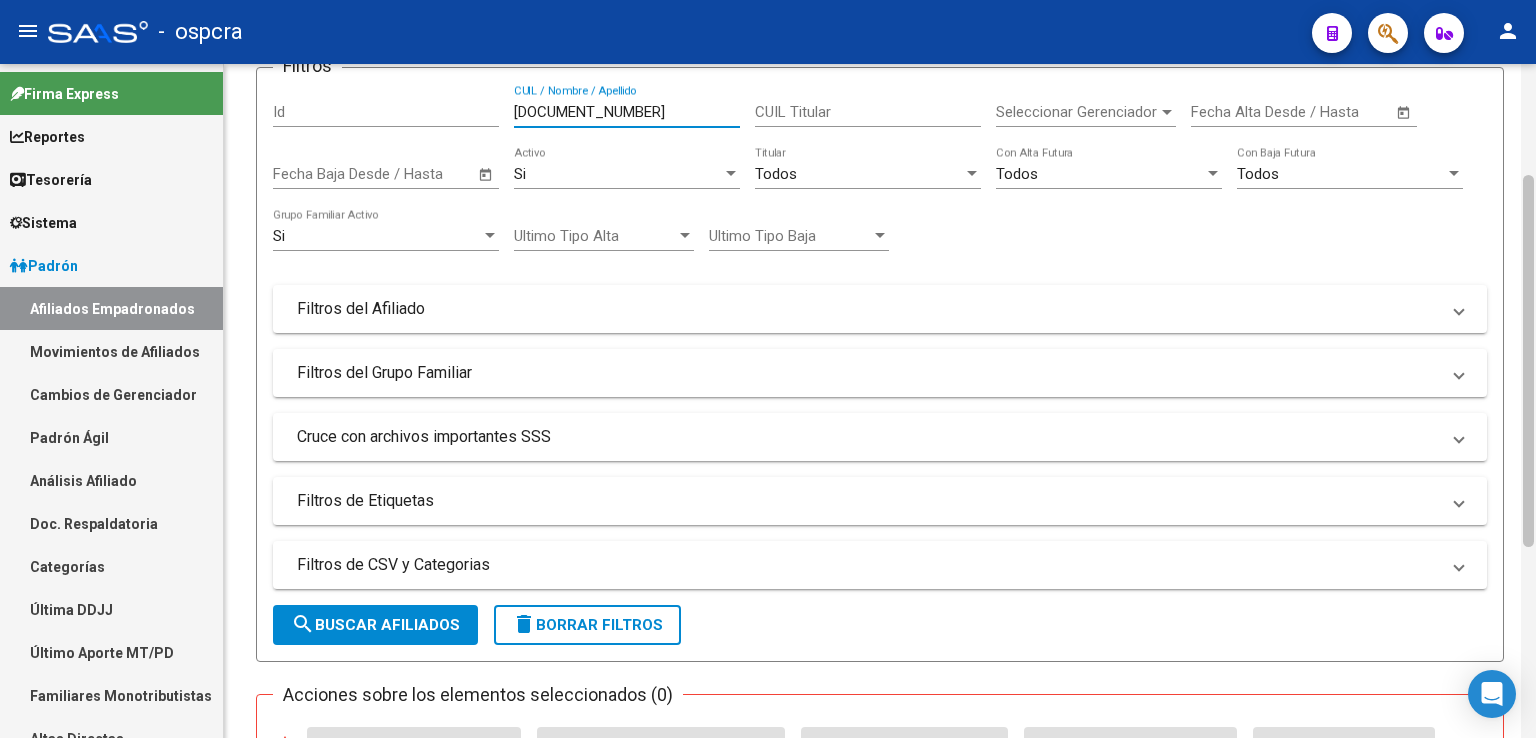 type on "[DOCUMENT_NUMBER]" 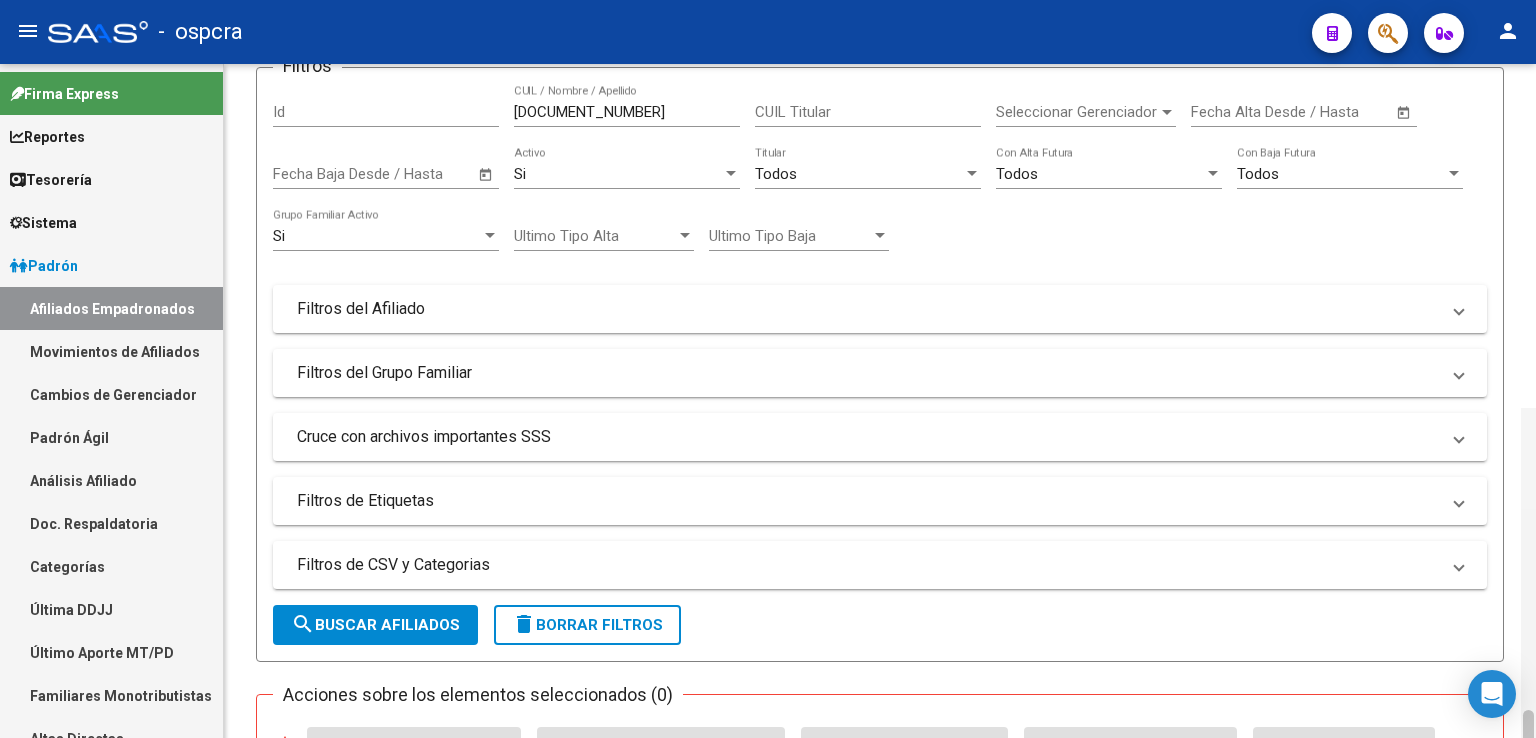 scroll, scrollTop: 544, scrollLeft: 0, axis: vertical 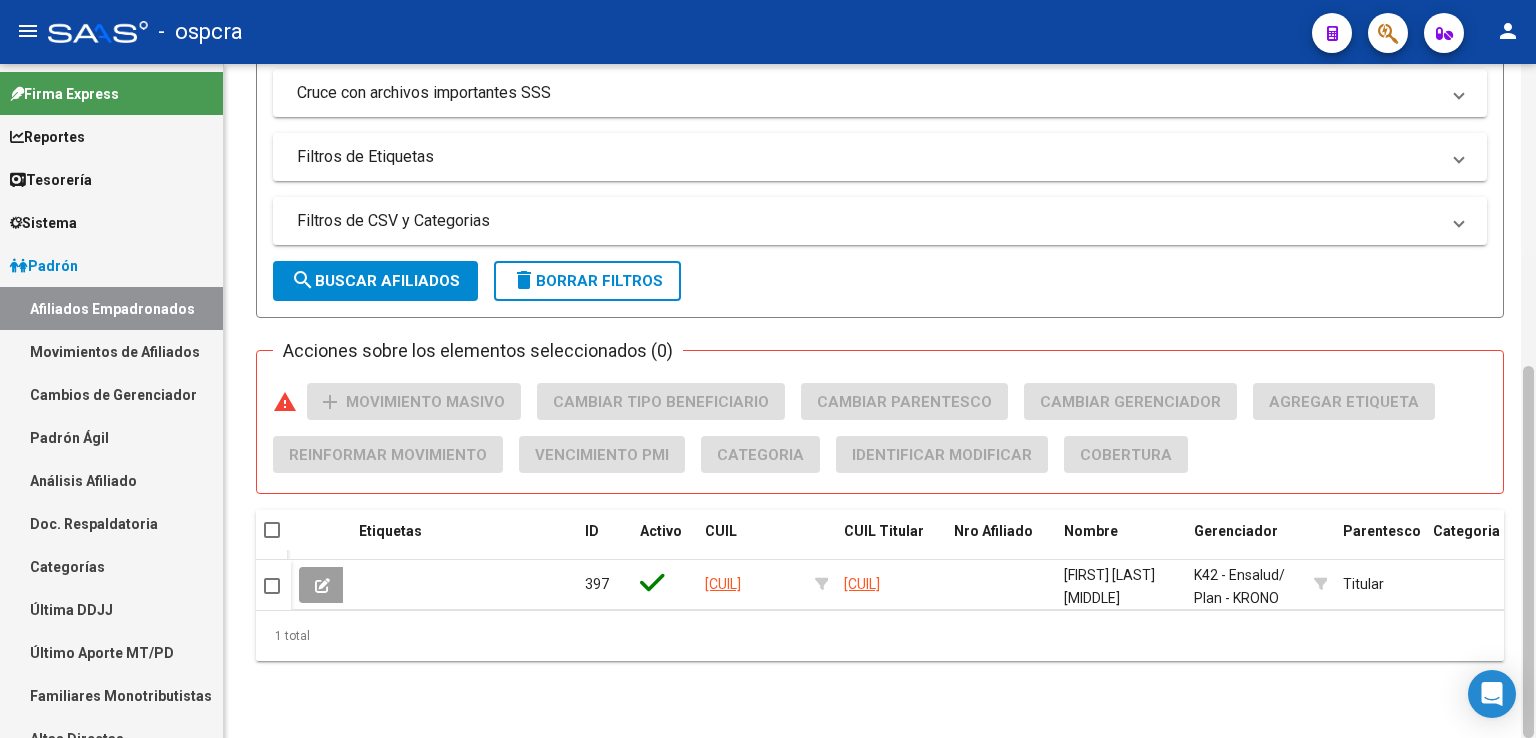 drag, startPoint x: 1535, startPoint y: 296, endPoint x: 1535, endPoint y: 385, distance: 89 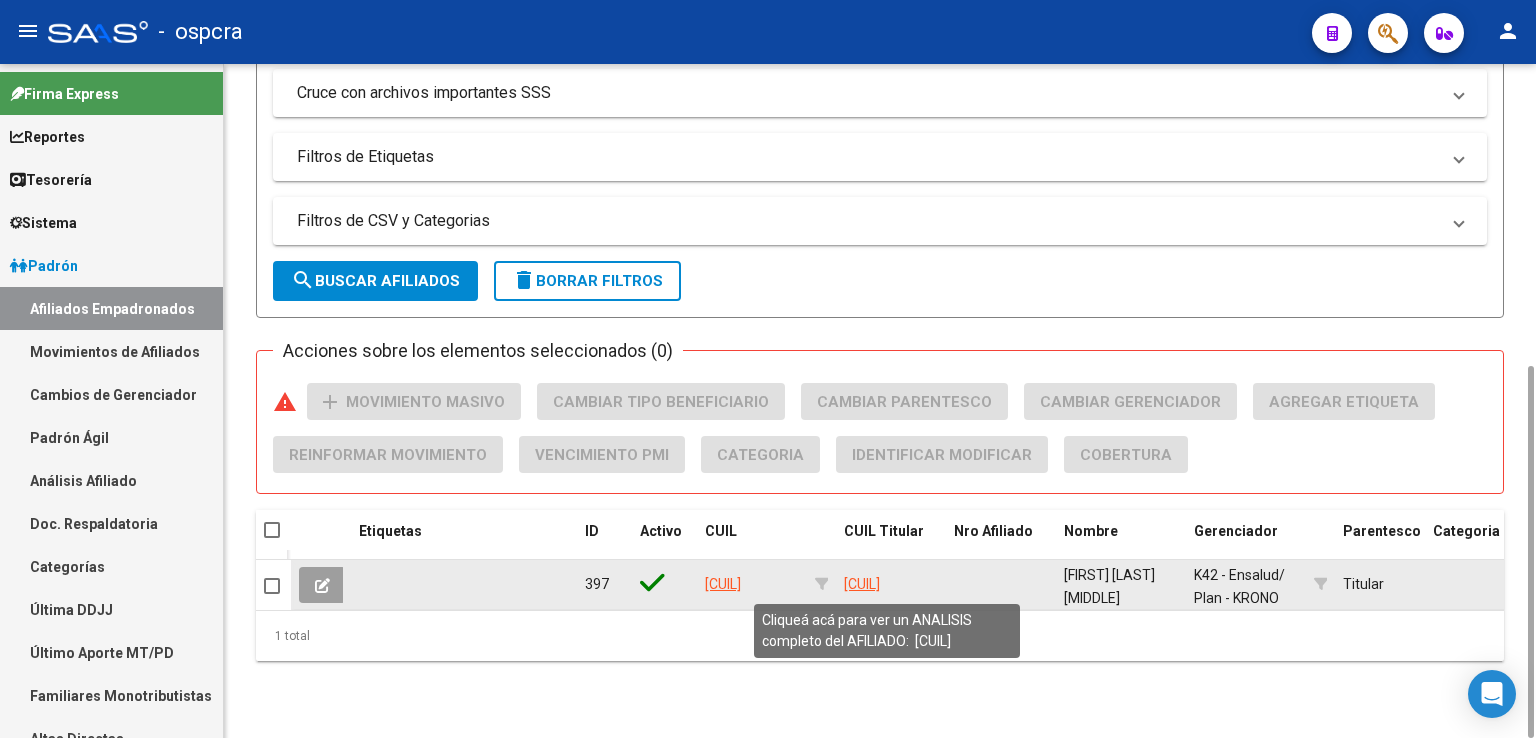 click on "[CUIL]" 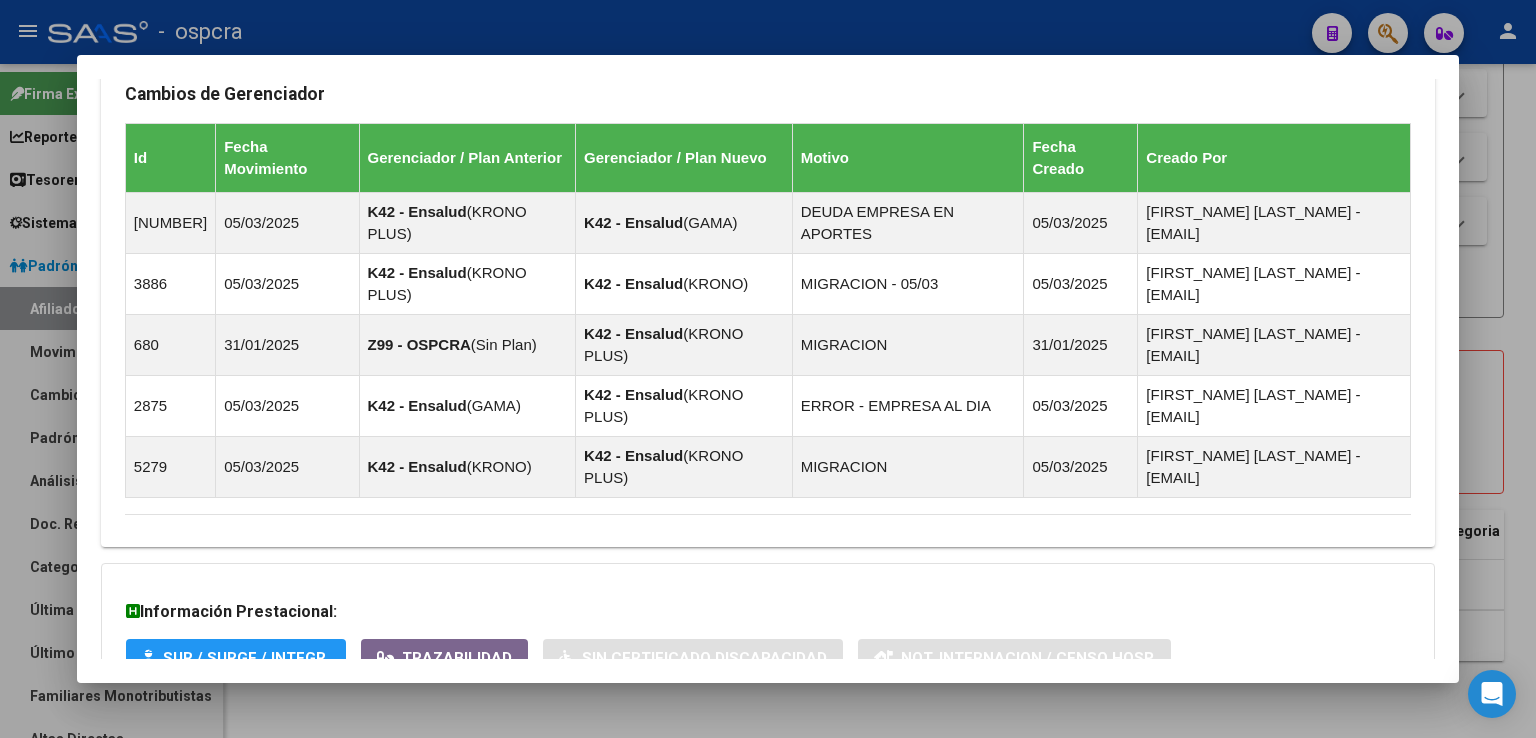 scroll, scrollTop: 1208, scrollLeft: 0, axis: vertical 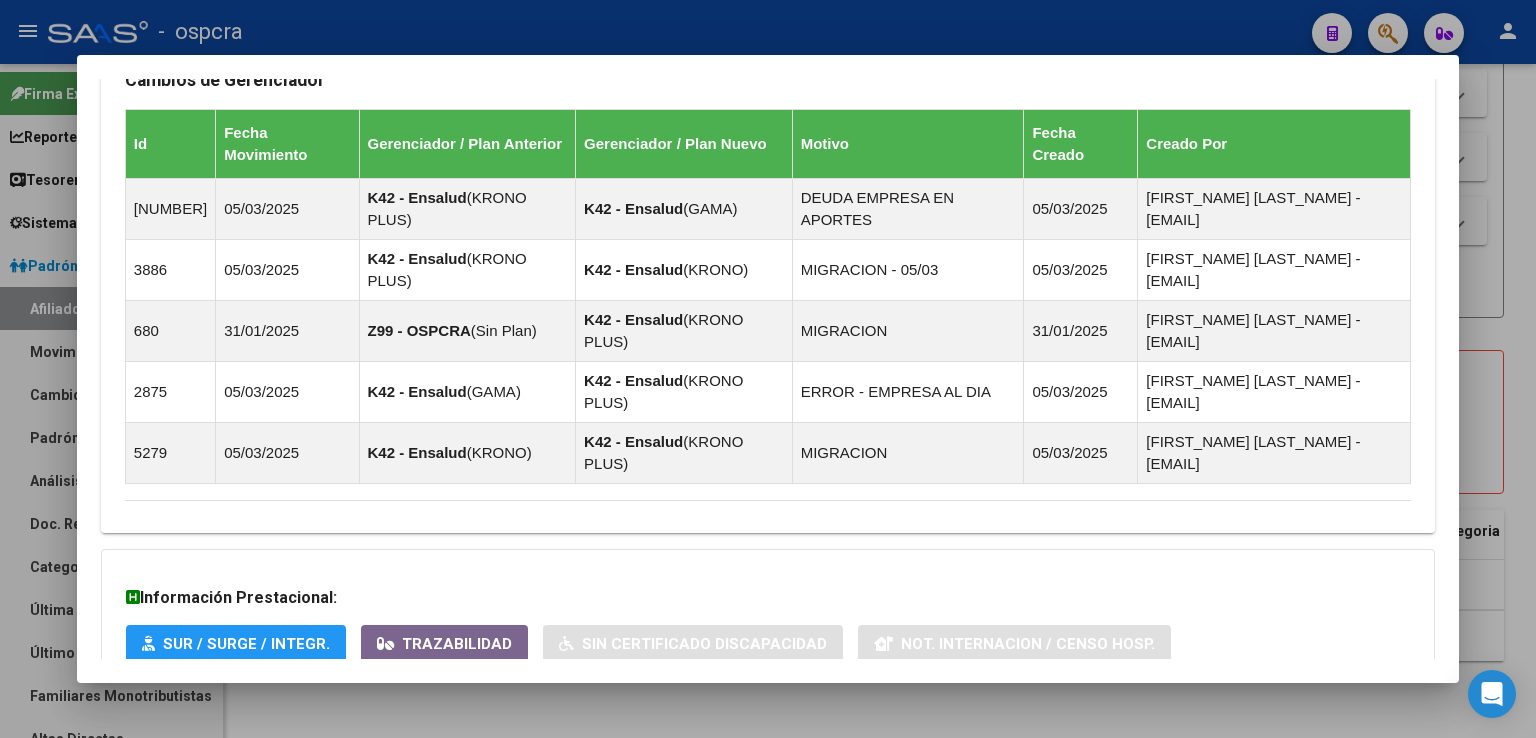 click on "Aportes y Contribuciones del Afiliado: [CUIL]" at bounding box center (322, 778) 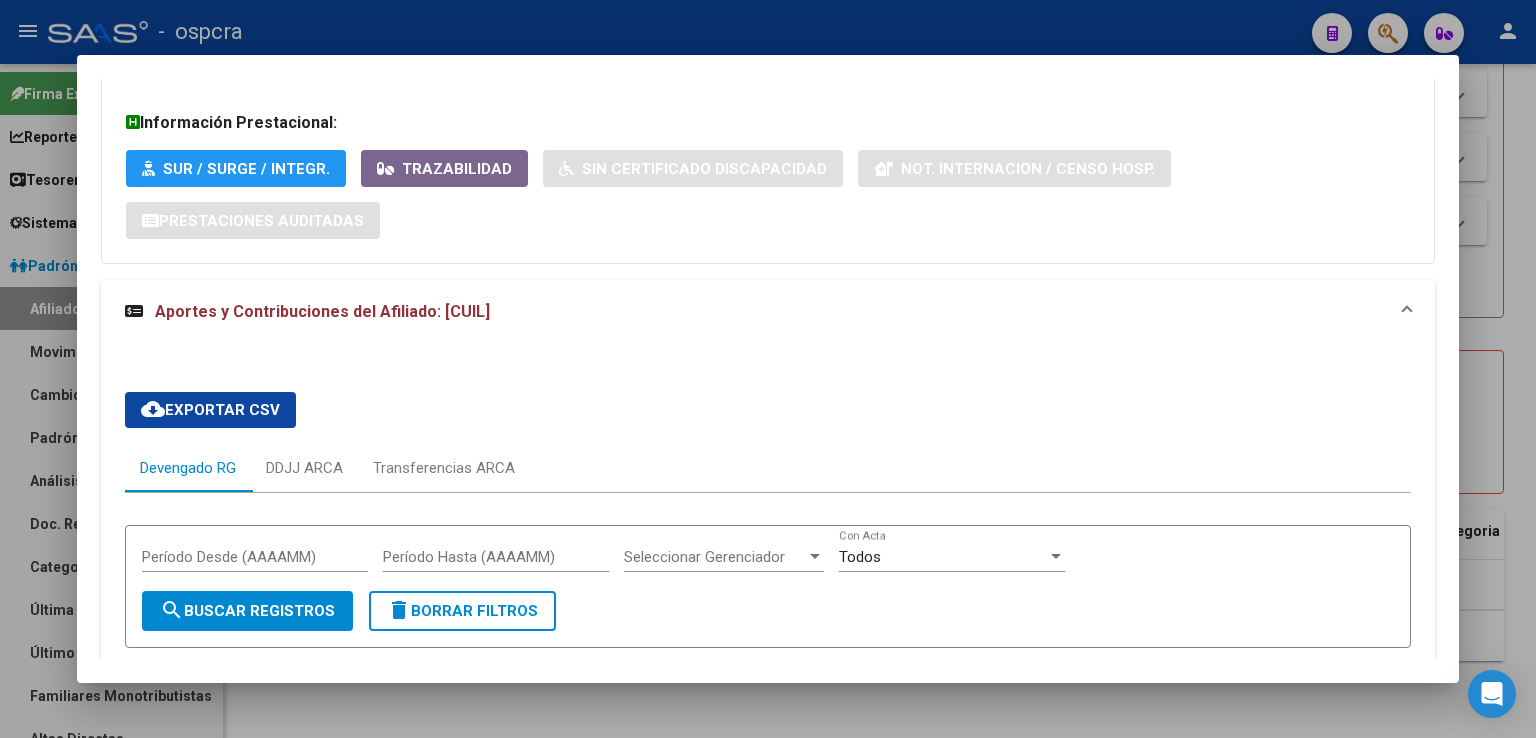 scroll, scrollTop: 1655, scrollLeft: 0, axis: vertical 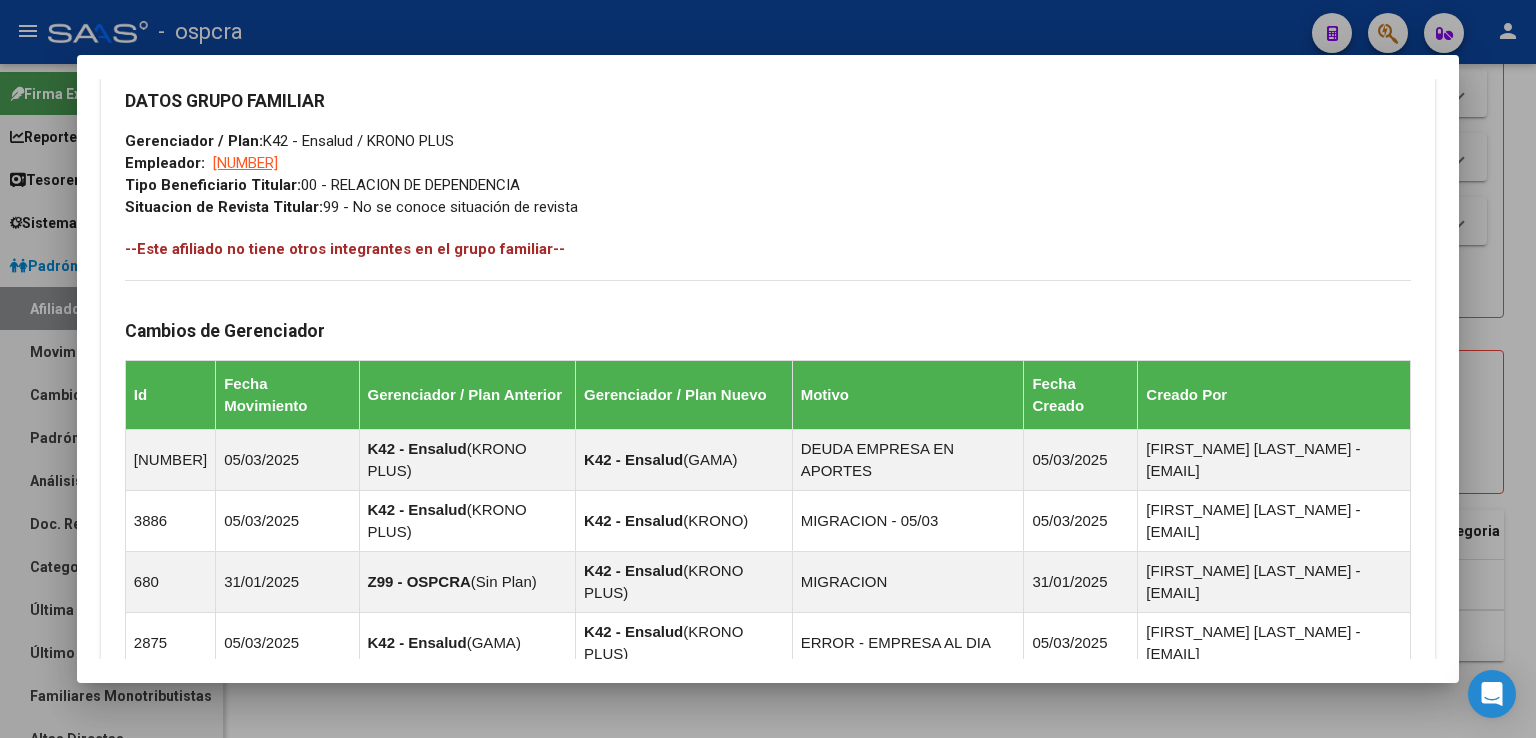 click at bounding box center (768, 369) 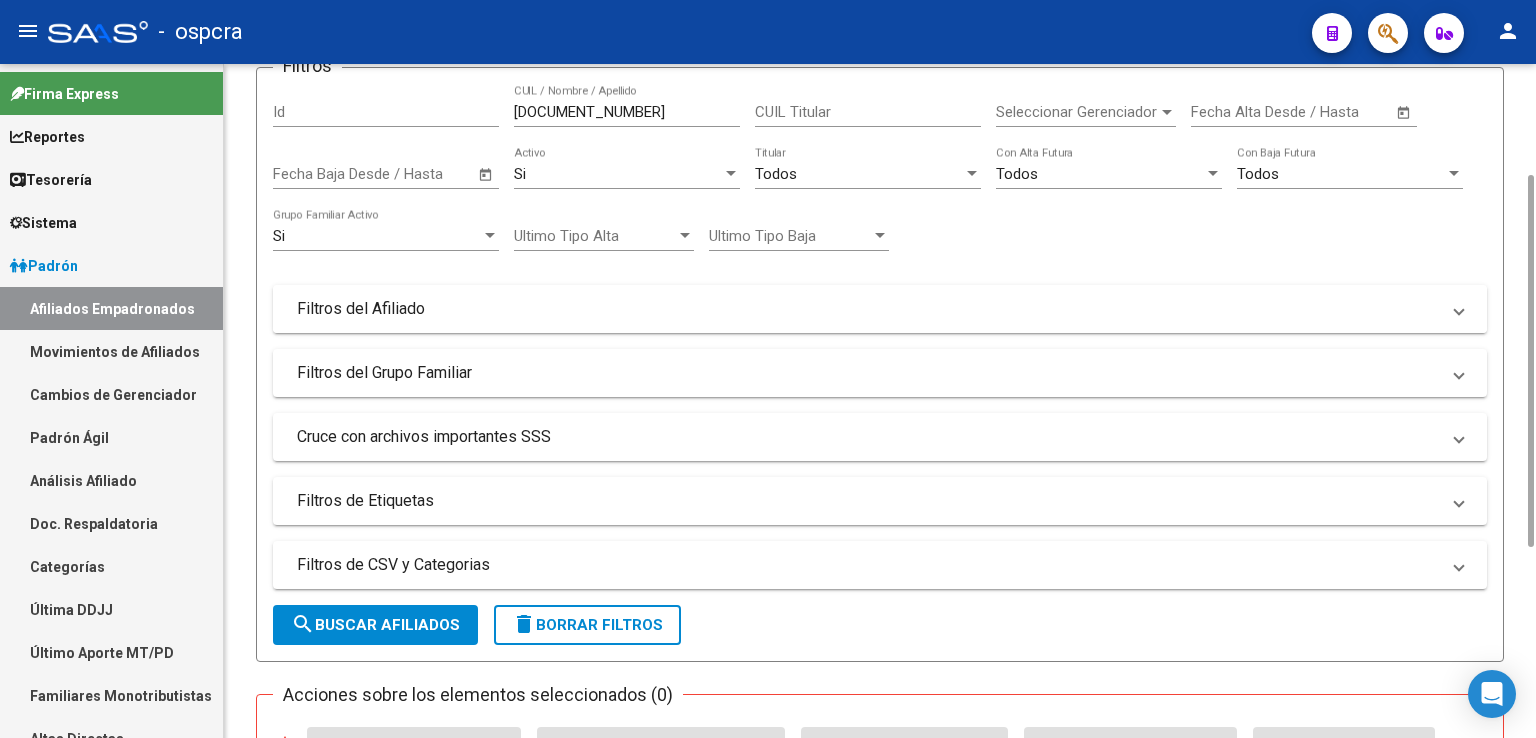 scroll, scrollTop: 0, scrollLeft: 0, axis: both 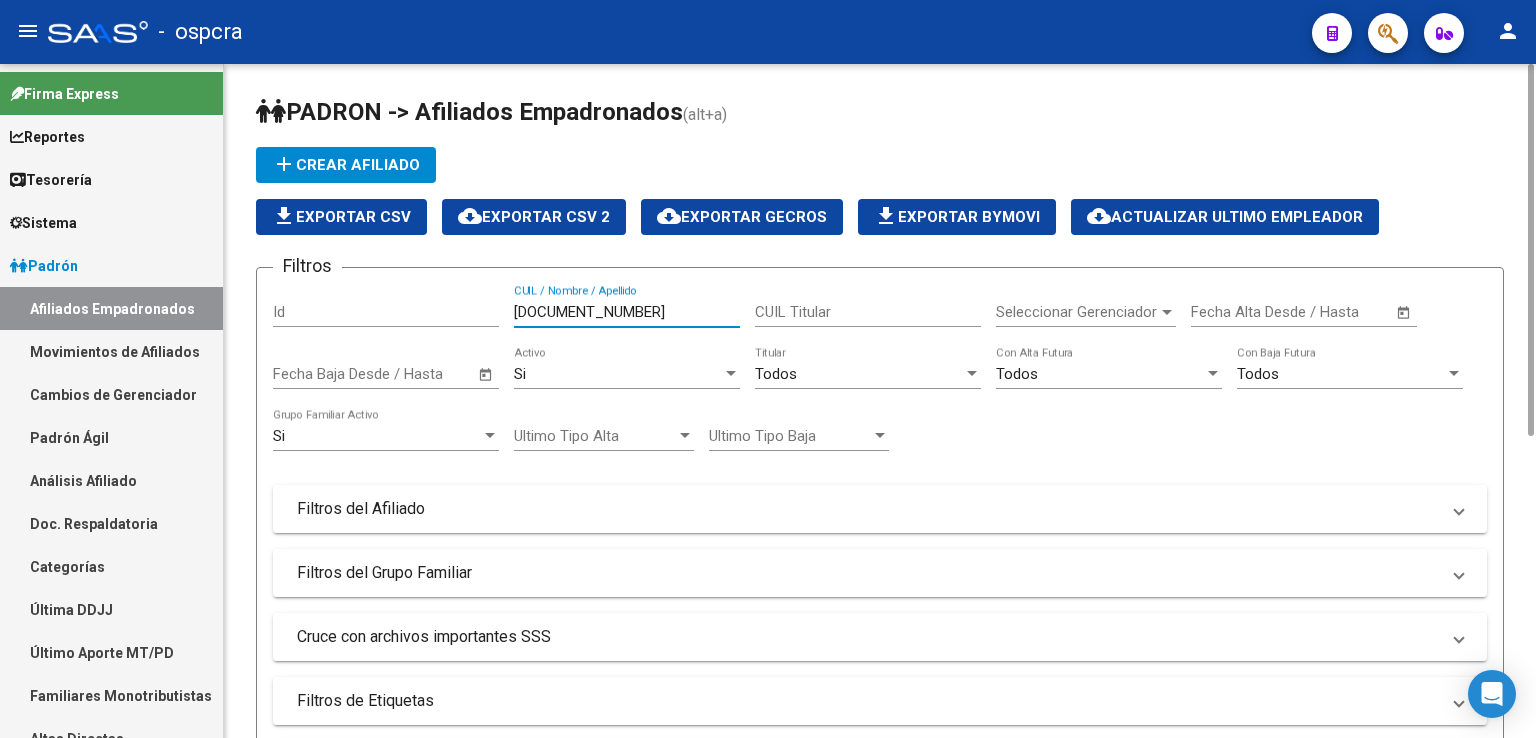 drag, startPoint x: 592, startPoint y: 313, endPoint x: 443, endPoint y: 289, distance: 150.9205 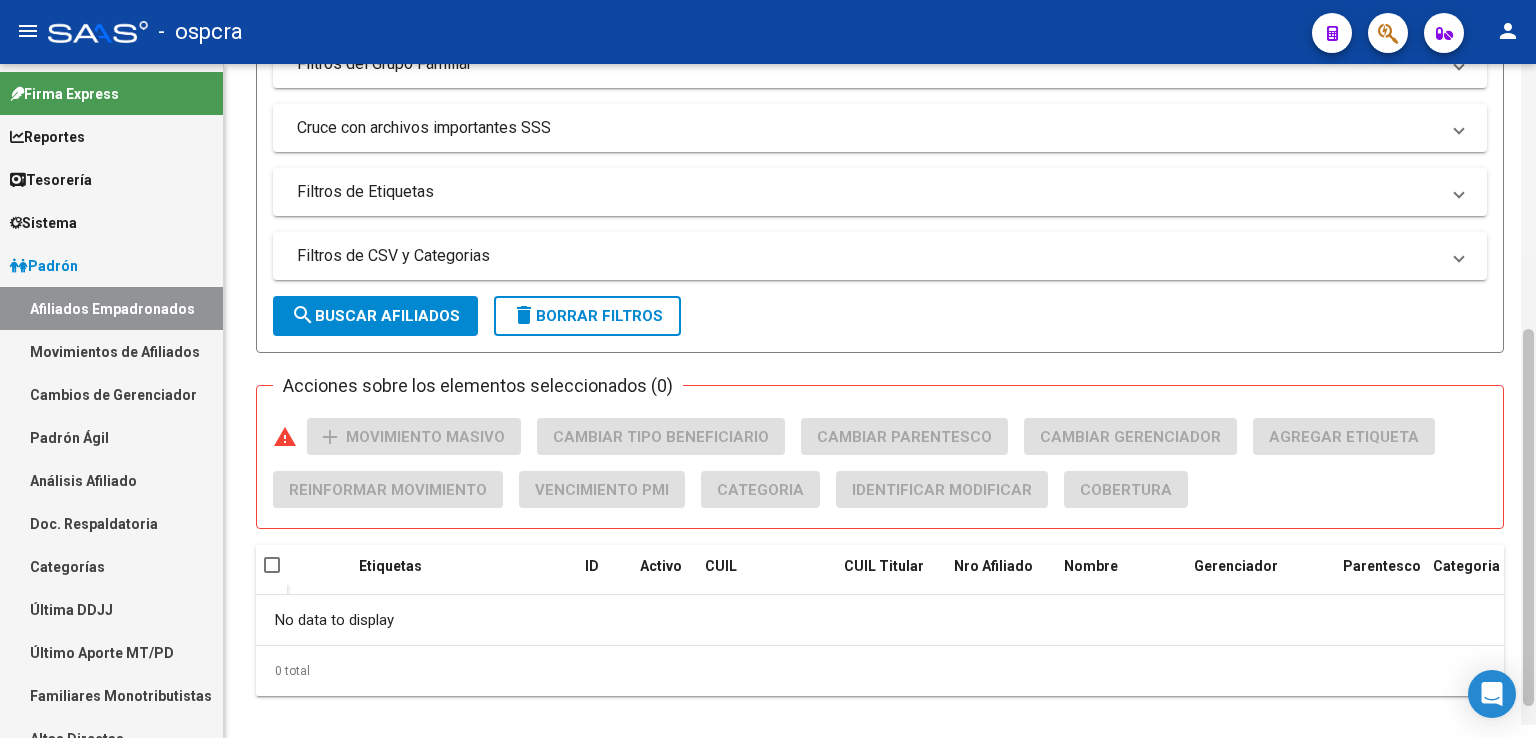 scroll, scrollTop: 528, scrollLeft: 0, axis: vertical 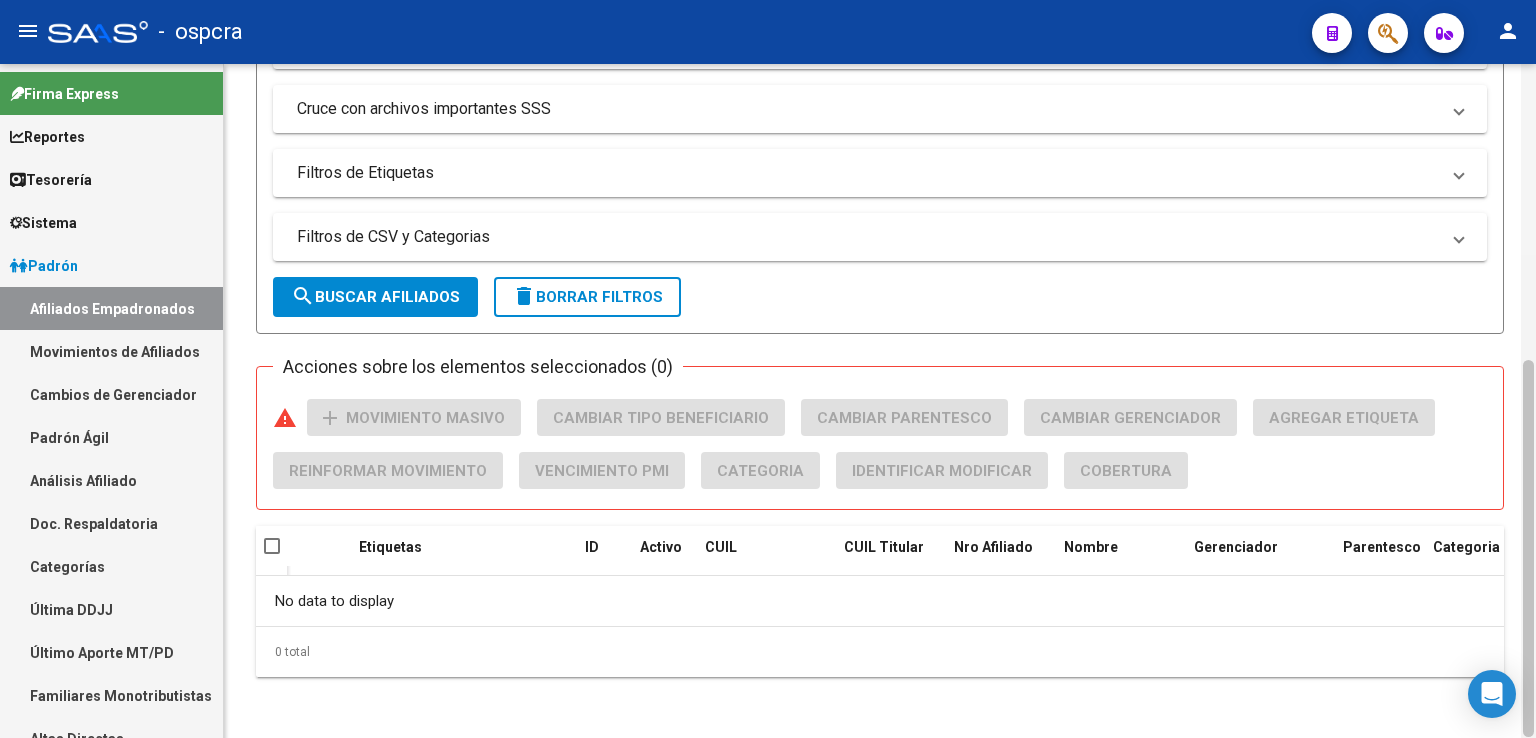 drag, startPoint x: 1528, startPoint y: 178, endPoint x: 1522, endPoint y: 557, distance: 379.0475 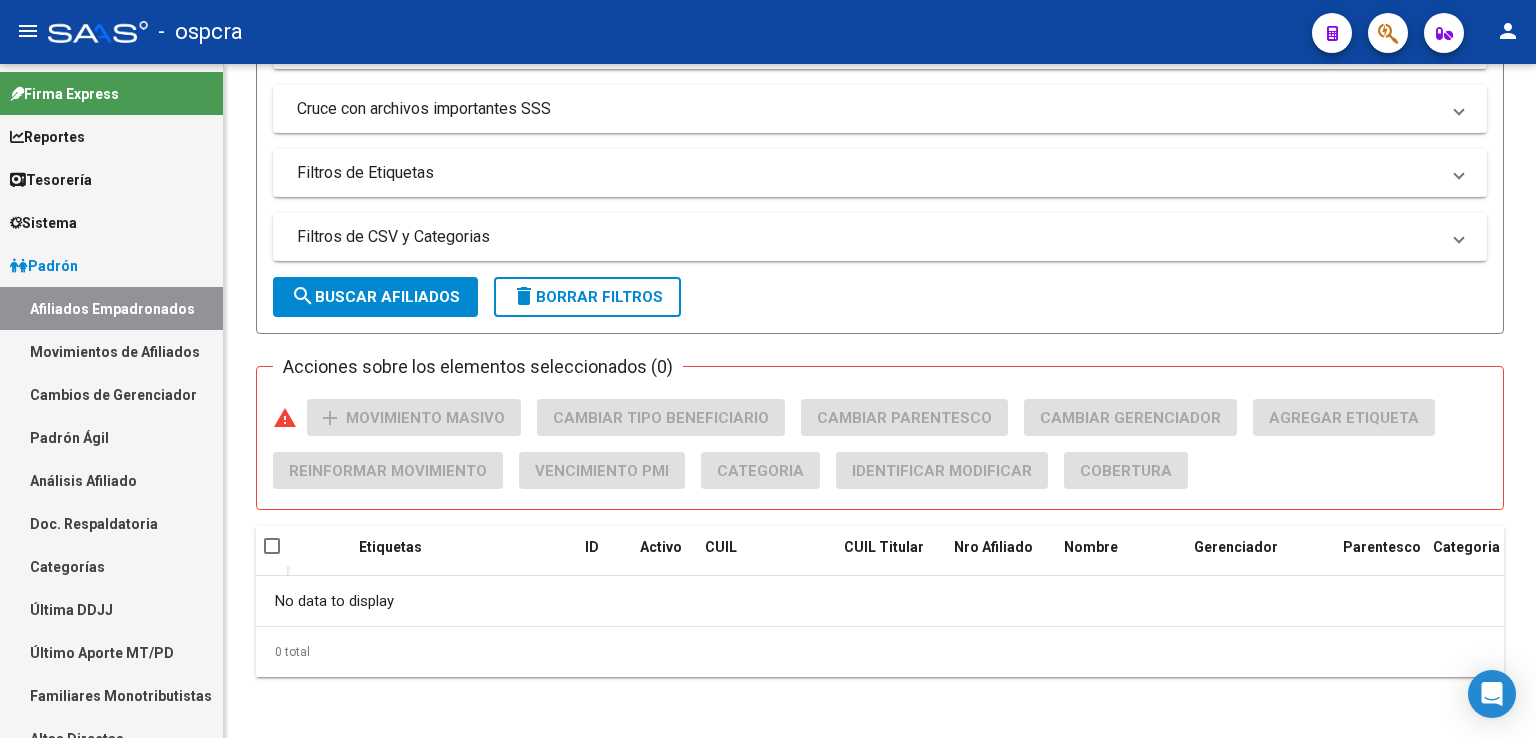scroll, scrollTop: 0, scrollLeft: 0, axis: both 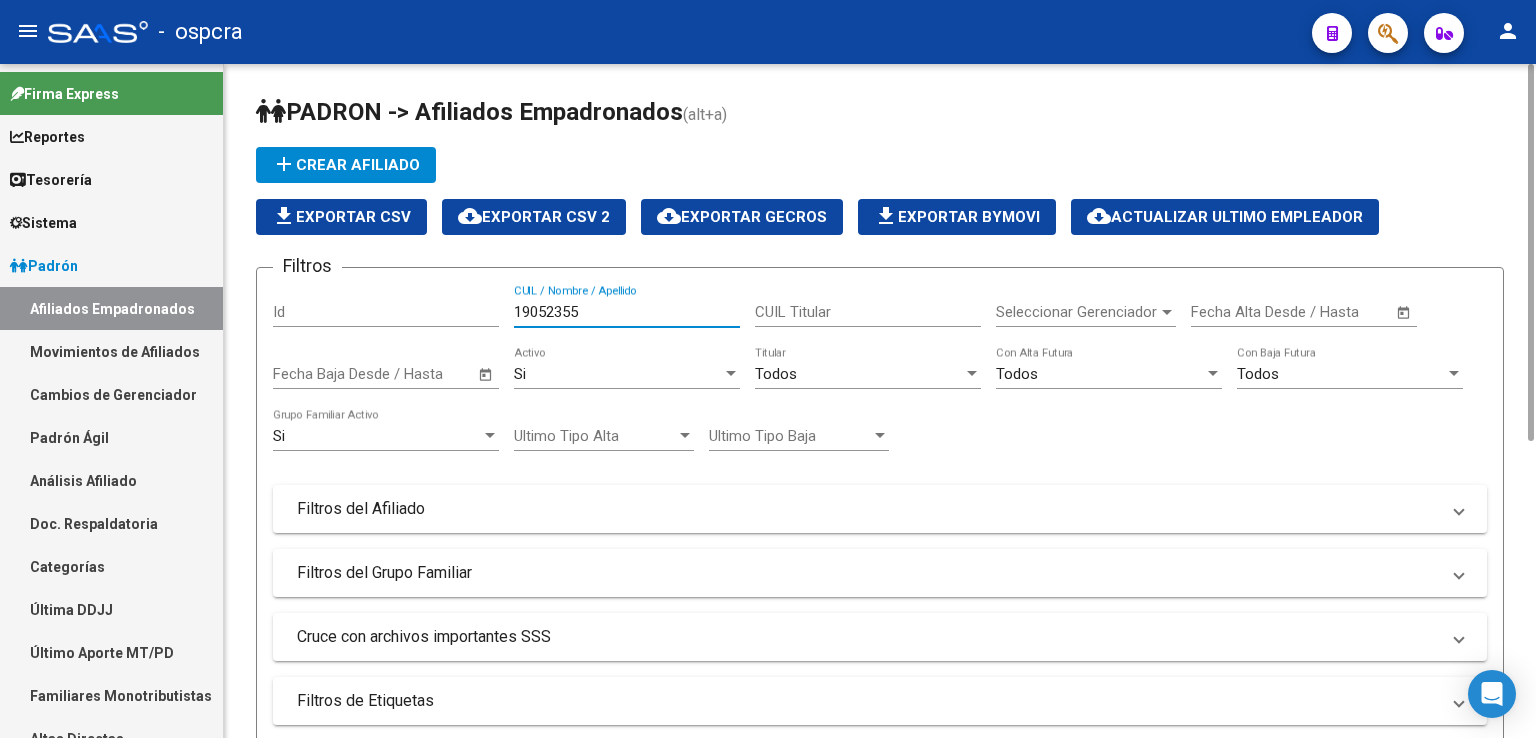 drag, startPoint x: 1527, startPoint y: 557, endPoint x: 1468, endPoint y: 161, distance: 400.37106 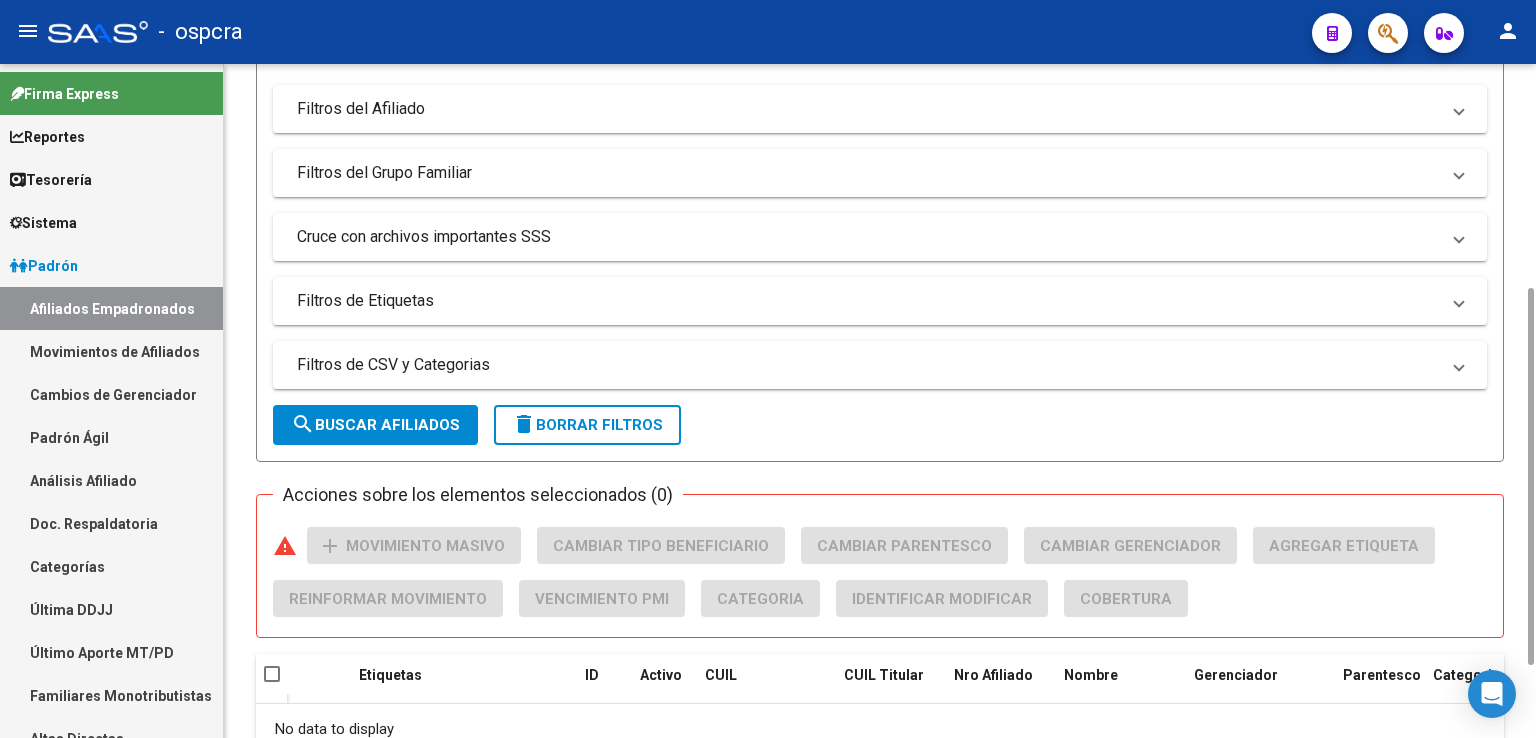 scroll, scrollTop: 128, scrollLeft: 0, axis: vertical 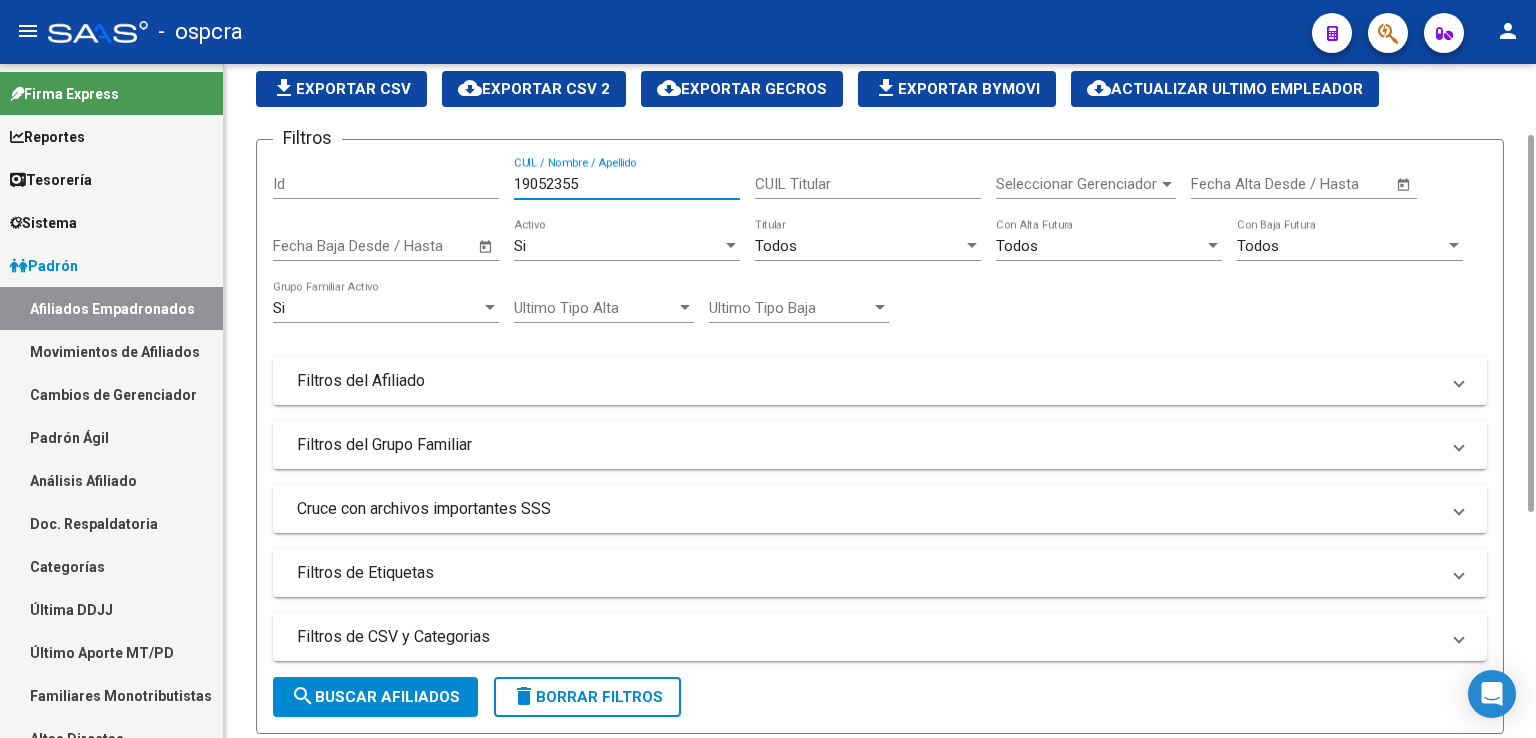 drag, startPoint x: 607, startPoint y: 173, endPoint x: 425, endPoint y: 170, distance: 182.02472 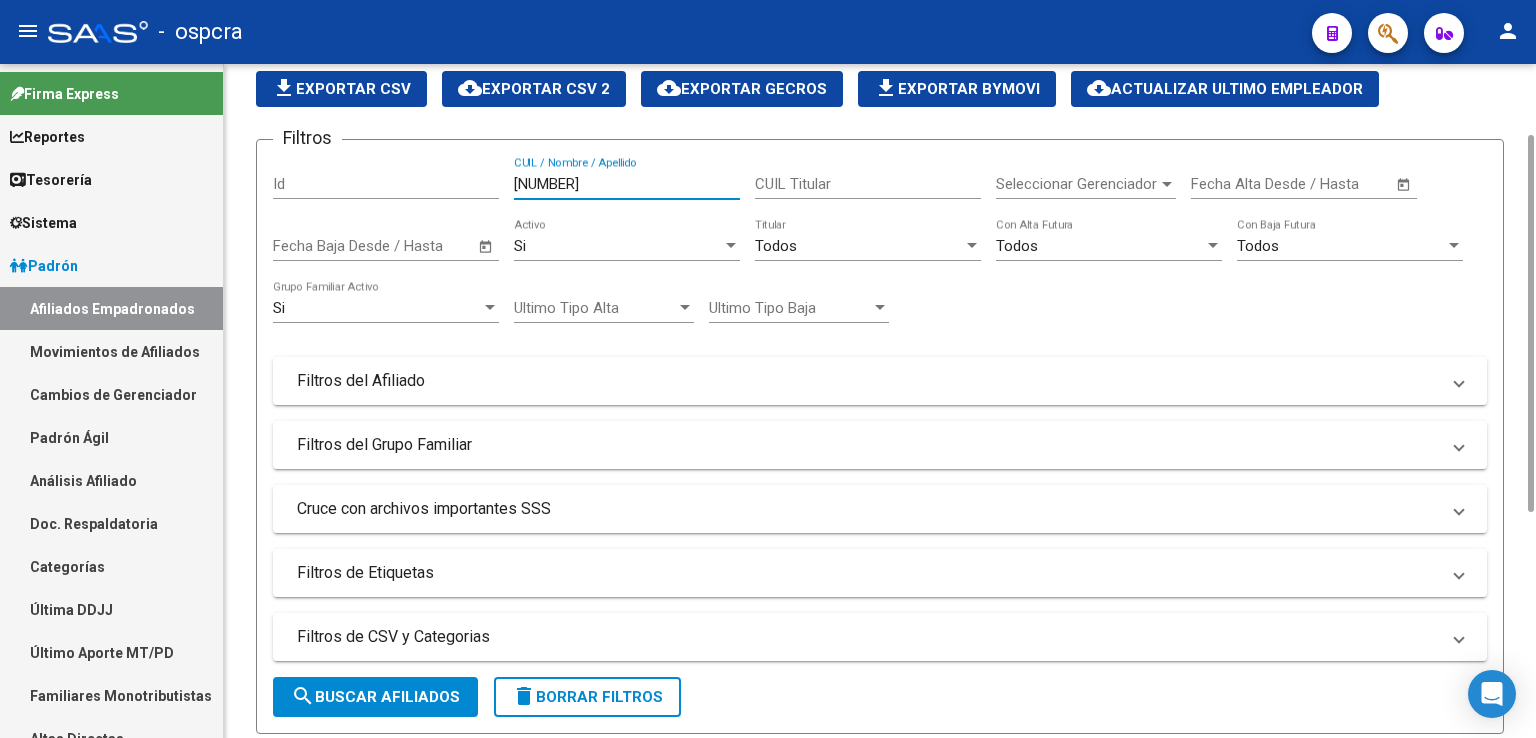 scroll, scrollTop: 544, scrollLeft: 0, axis: vertical 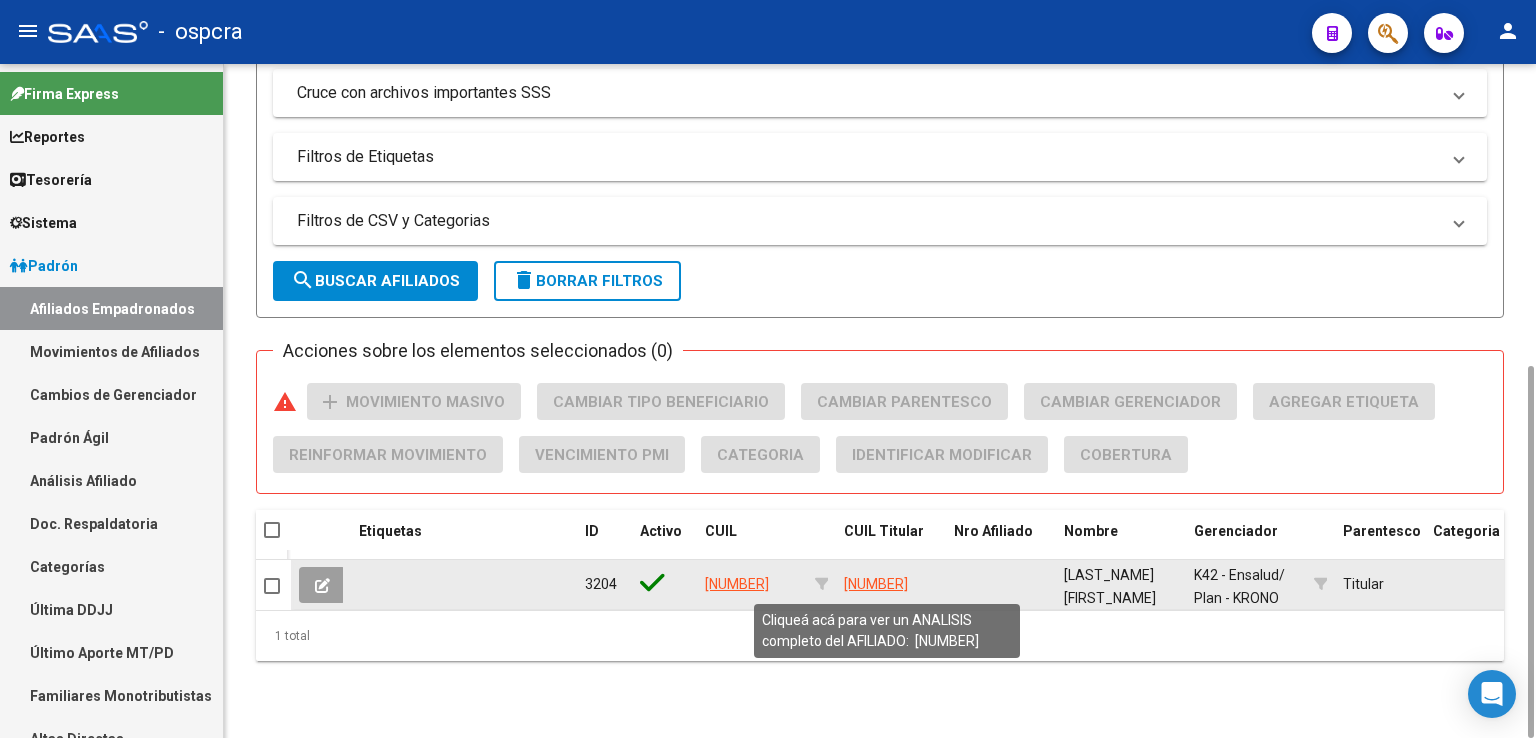 type on "[NUMBER]" 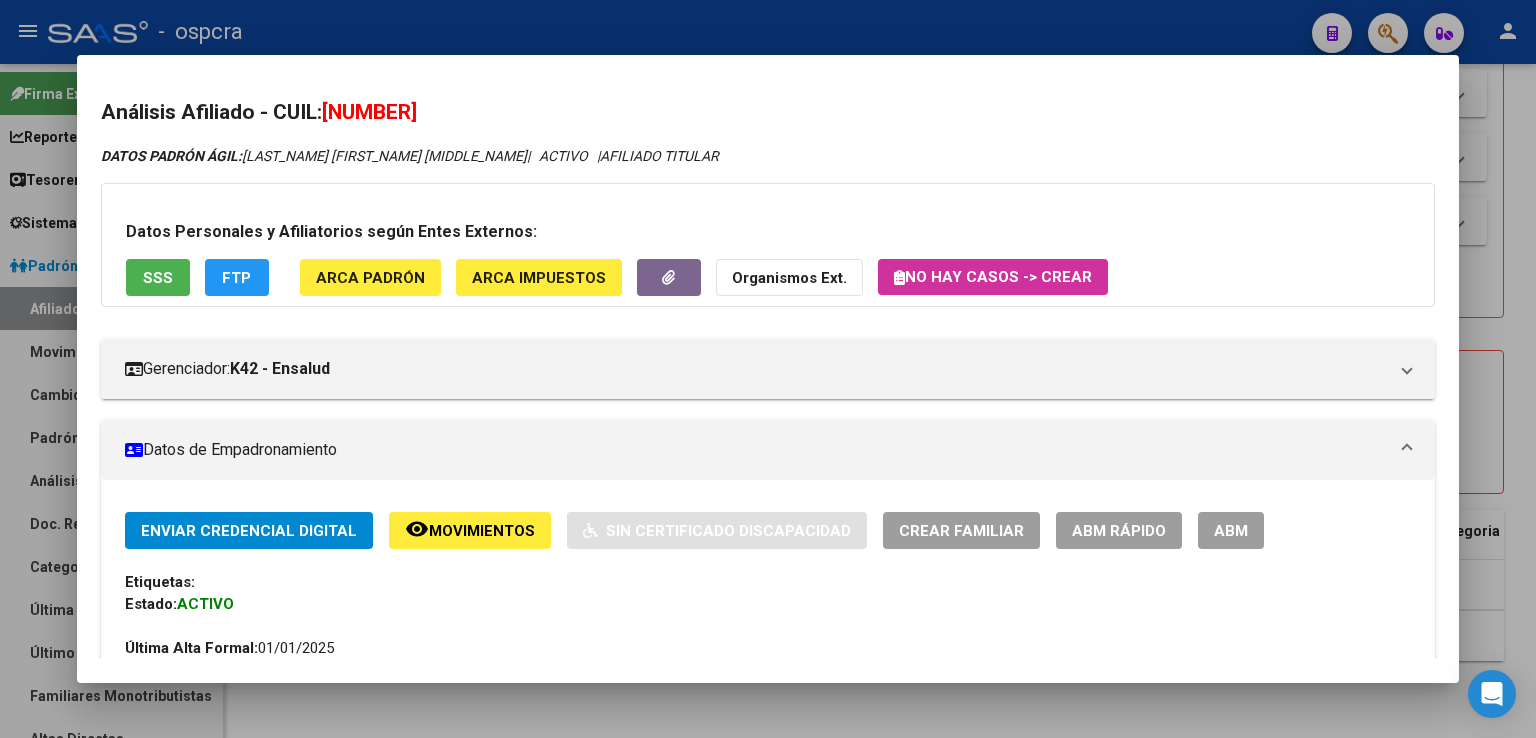 click at bounding box center (768, 369) 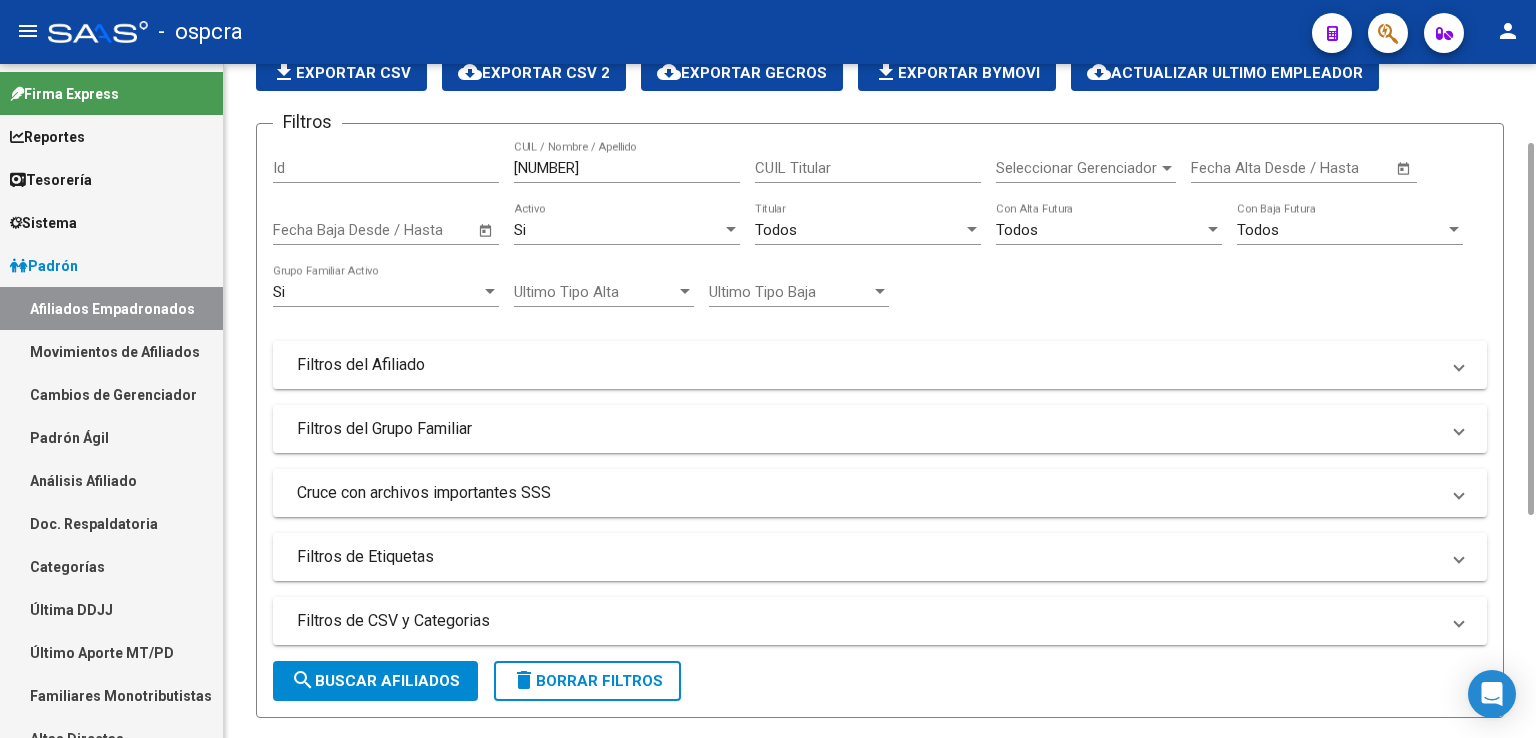 scroll, scrollTop: 0, scrollLeft: 0, axis: both 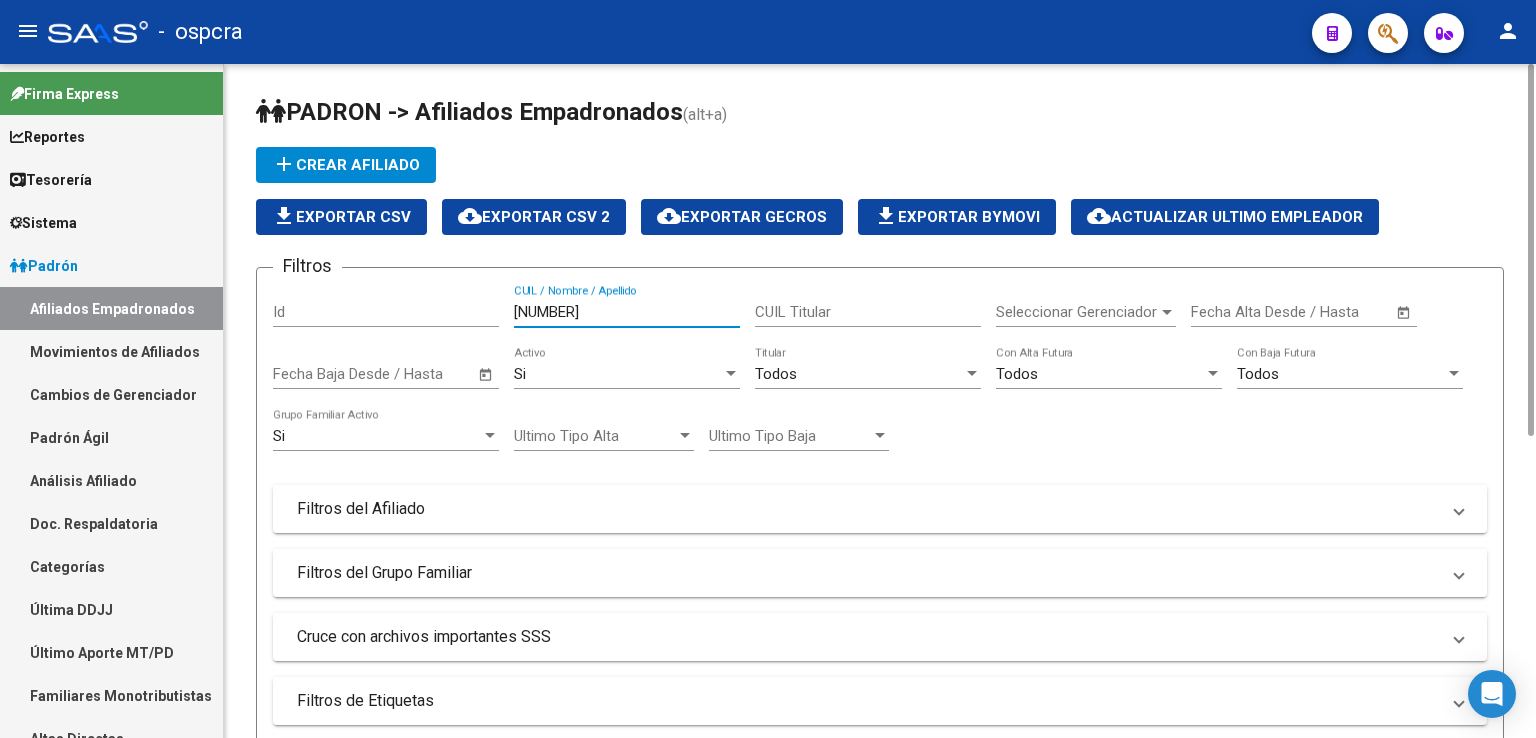 drag, startPoint x: 625, startPoint y: 311, endPoint x: 373, endPoint y: 310, distance: 252.00198 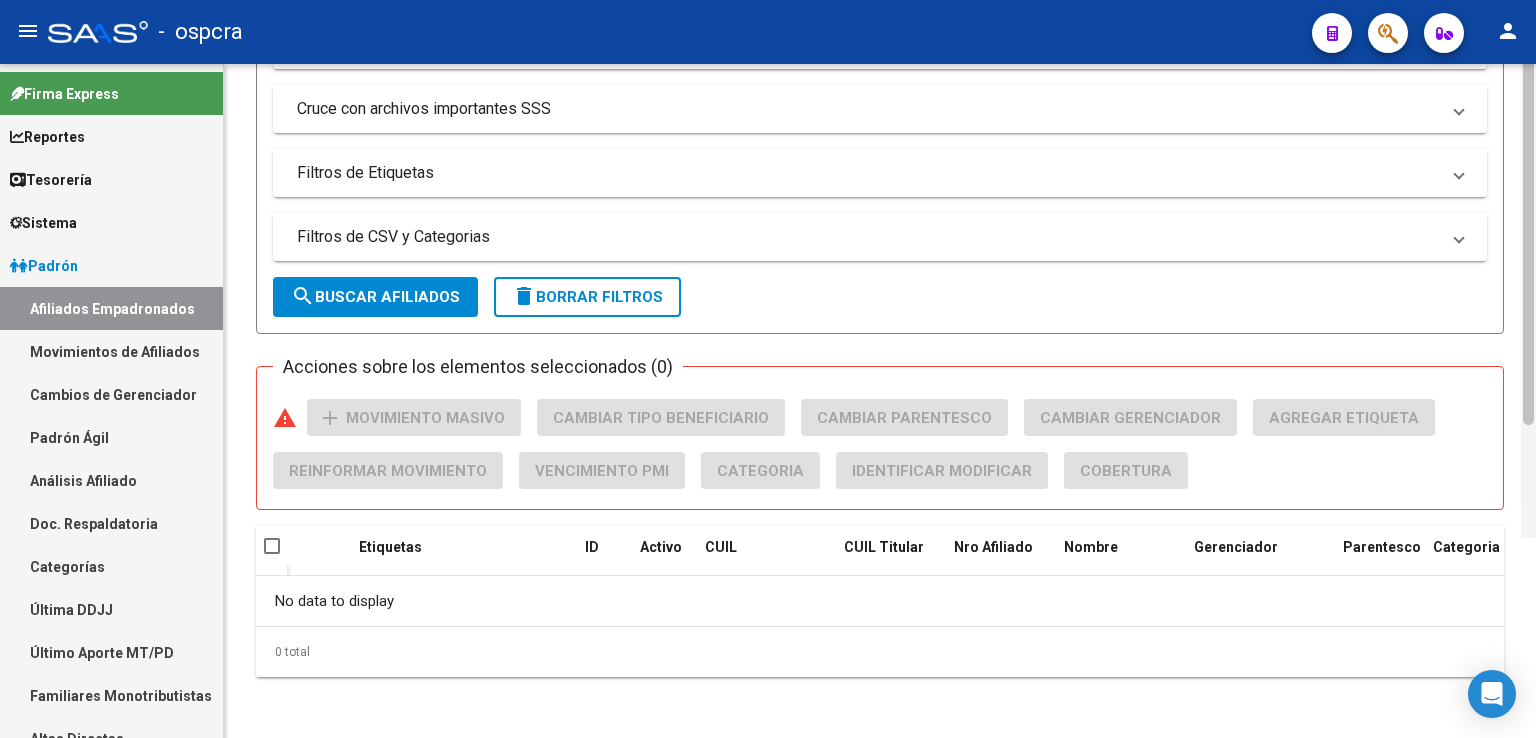 scroll, scrollTop: 528, scrollLeft: 0, axis: vertical 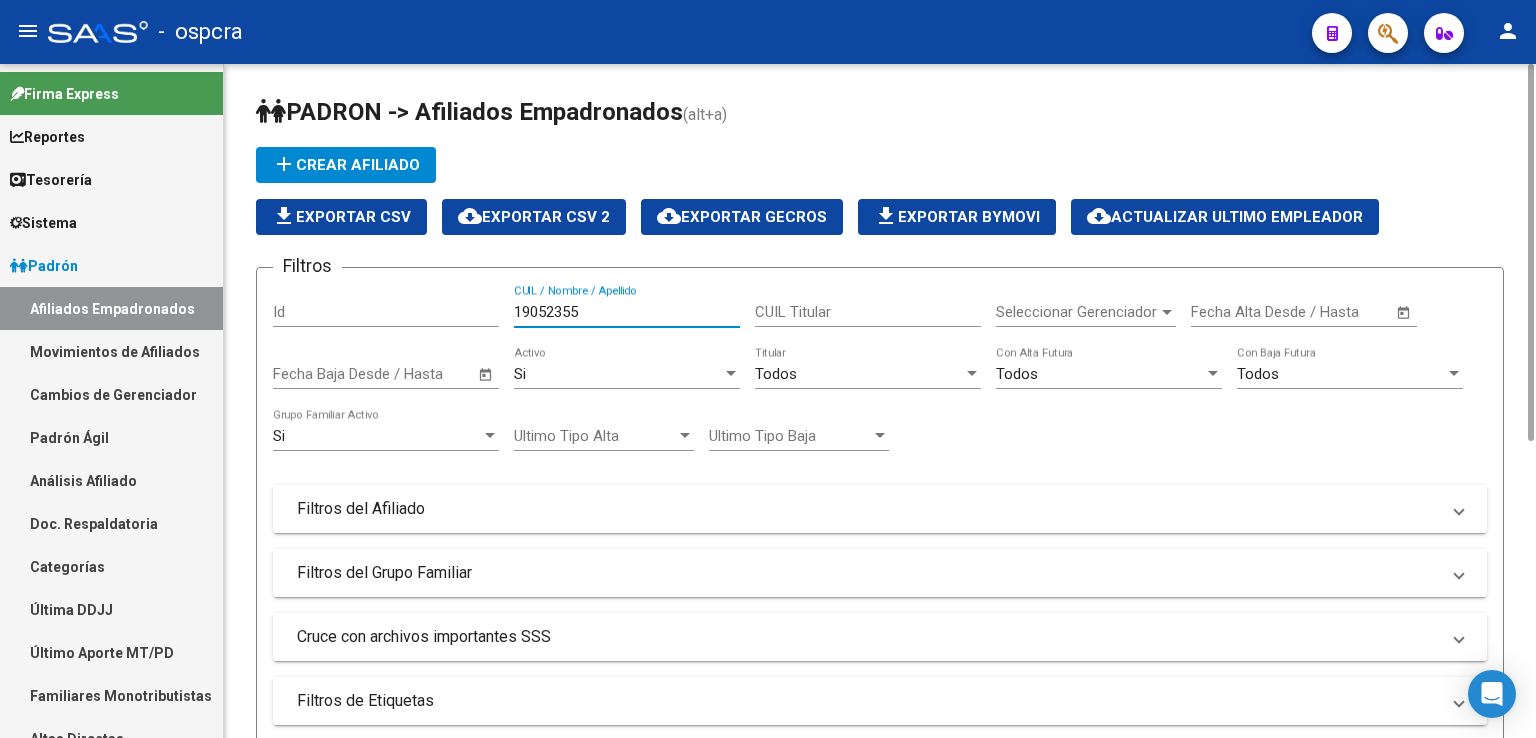 drag, startPoint x: 608, startPoint y: 308, endPoint x: 406, endPoint y: 310, distance: 202.0099 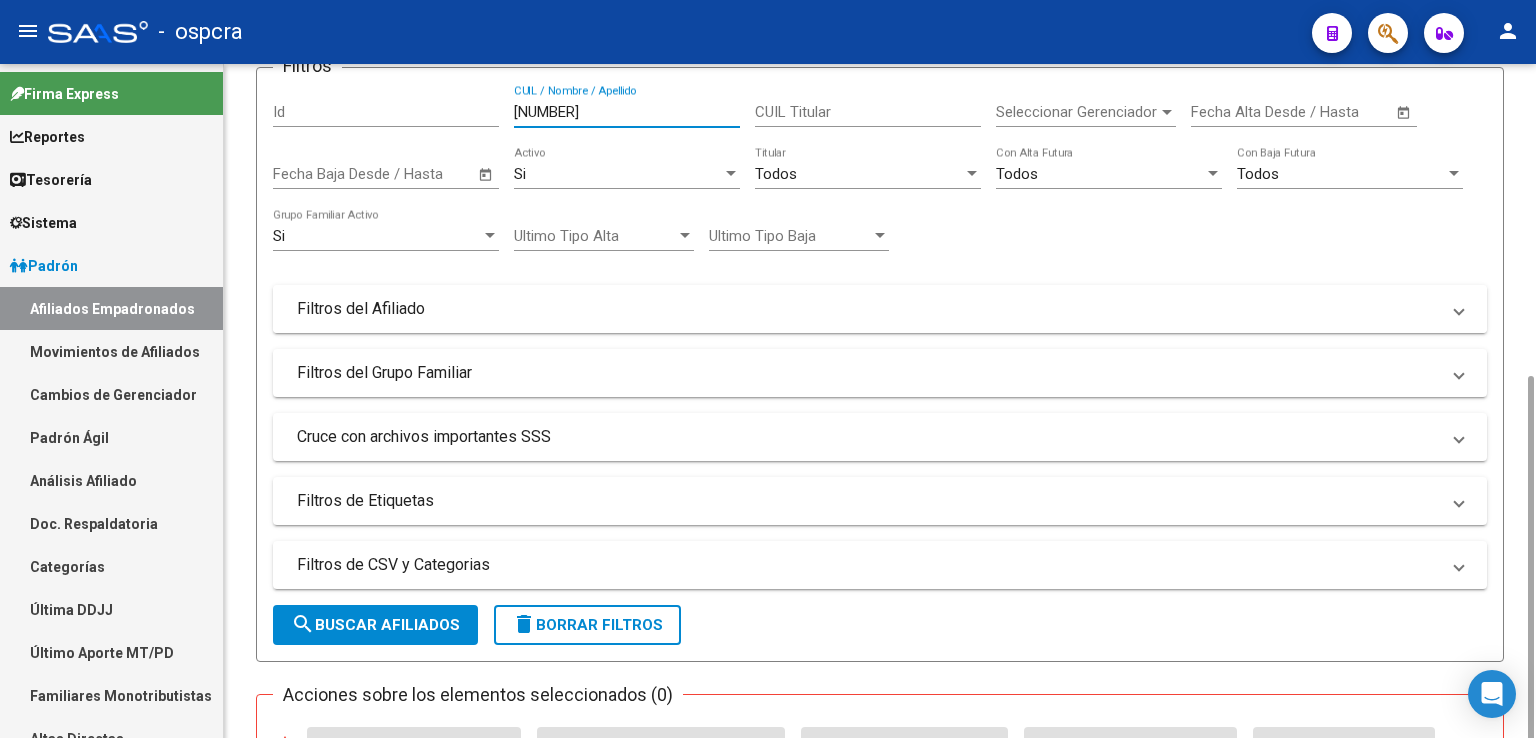 scroll, scrollTop: 528, scrollLeft: 0, axis: vertical 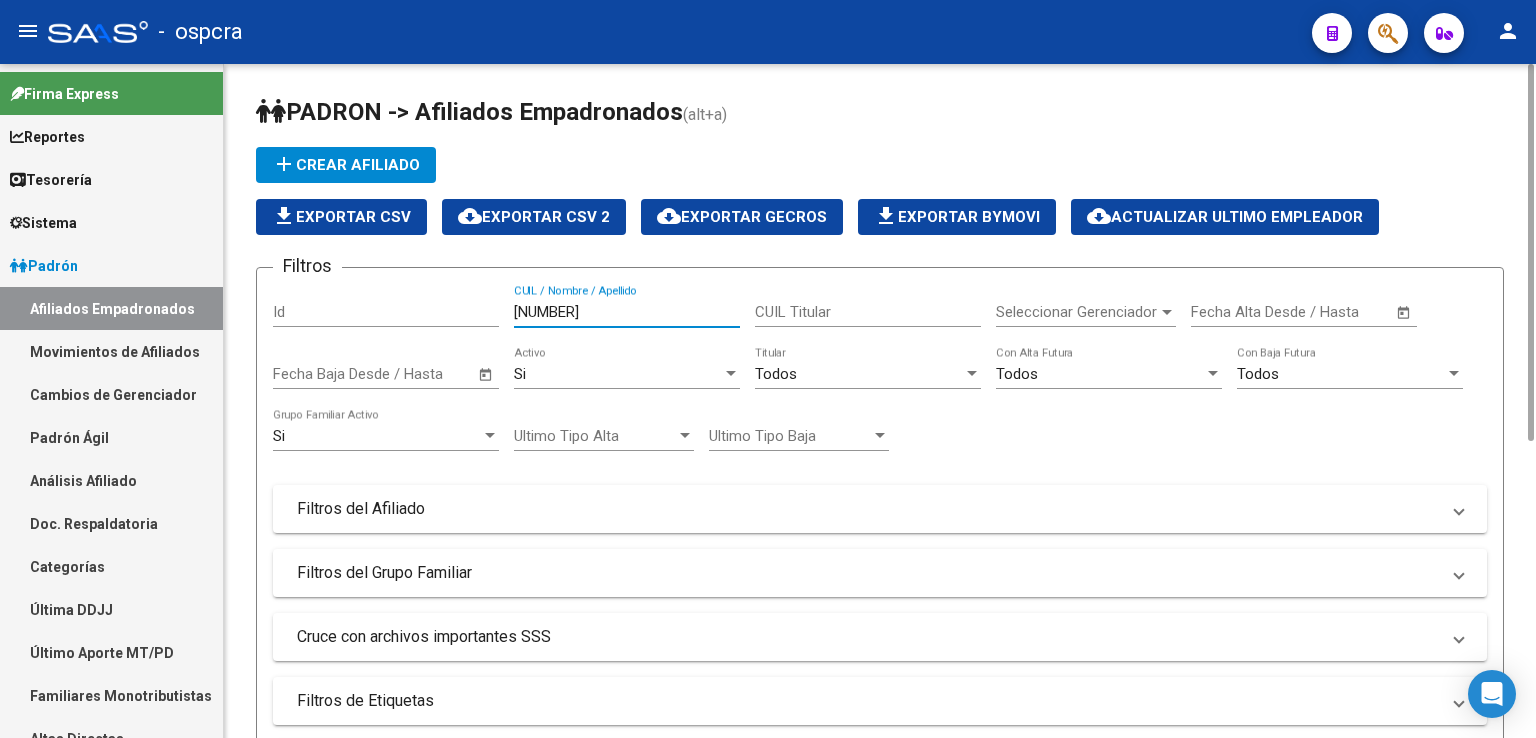 drag, startPoint x: 635, startPoint y: 313, endPoint x: 457, endPoint y: 301, distance: 178.40404 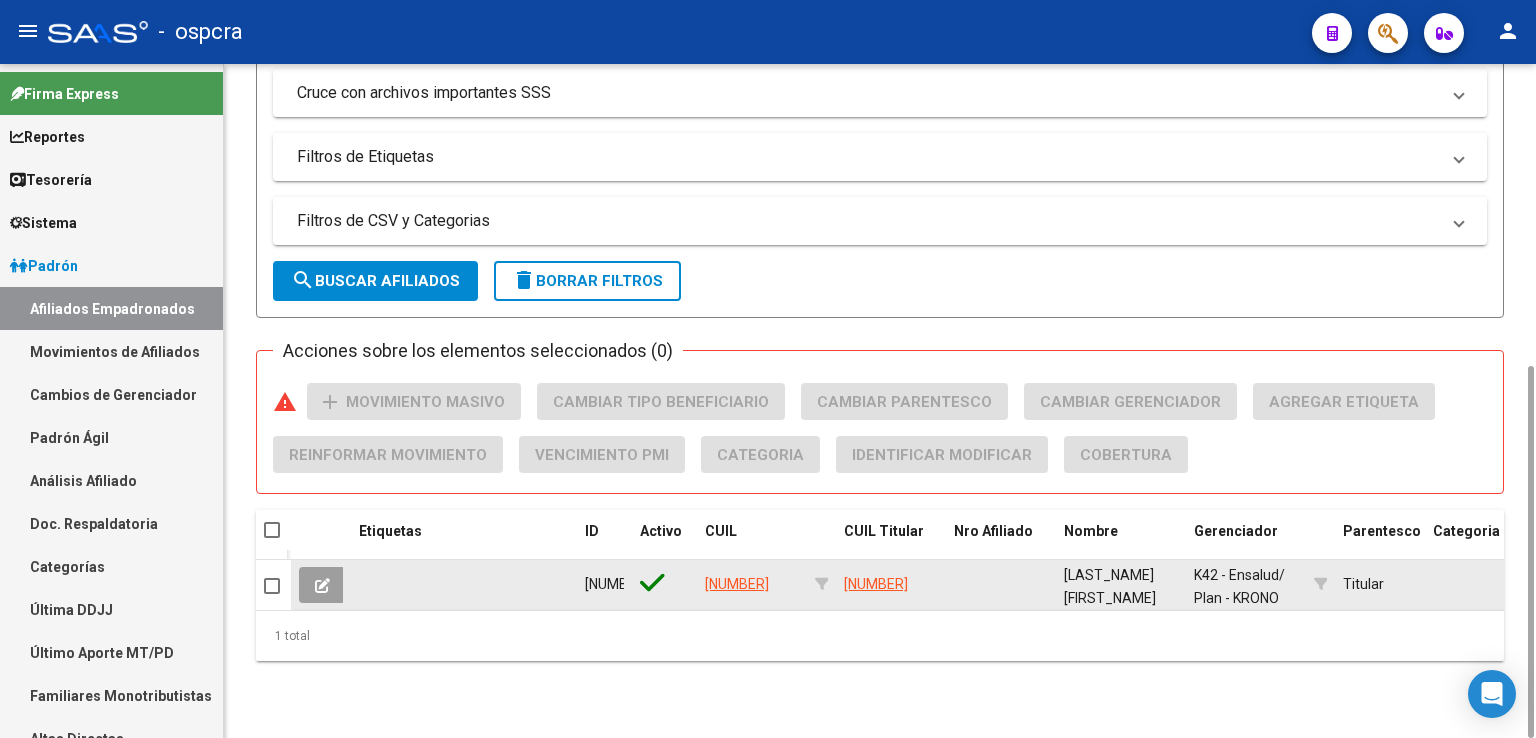 scroll, scrollTop: 544, scrollLeft: 0, axis: vertical 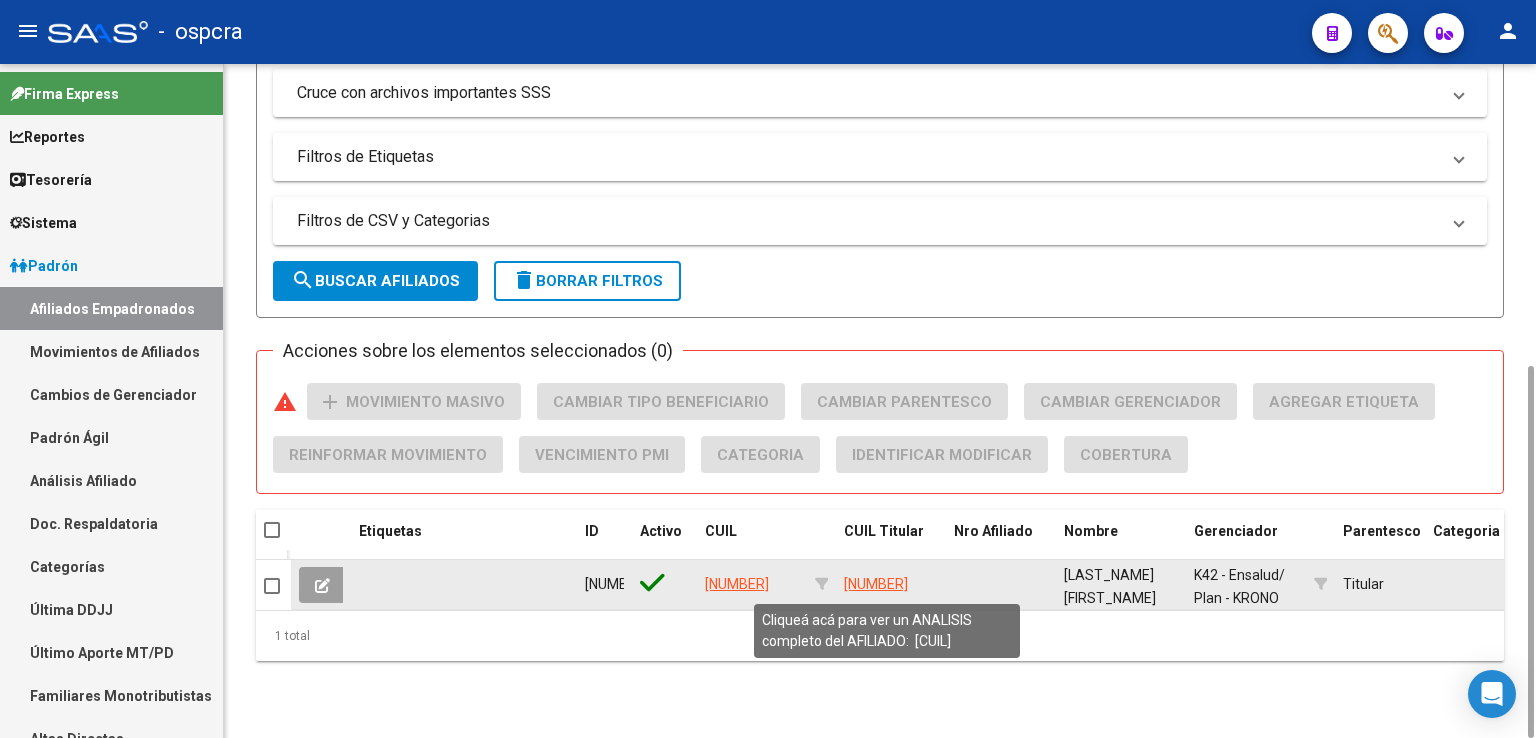 type on "[NUMBER]" 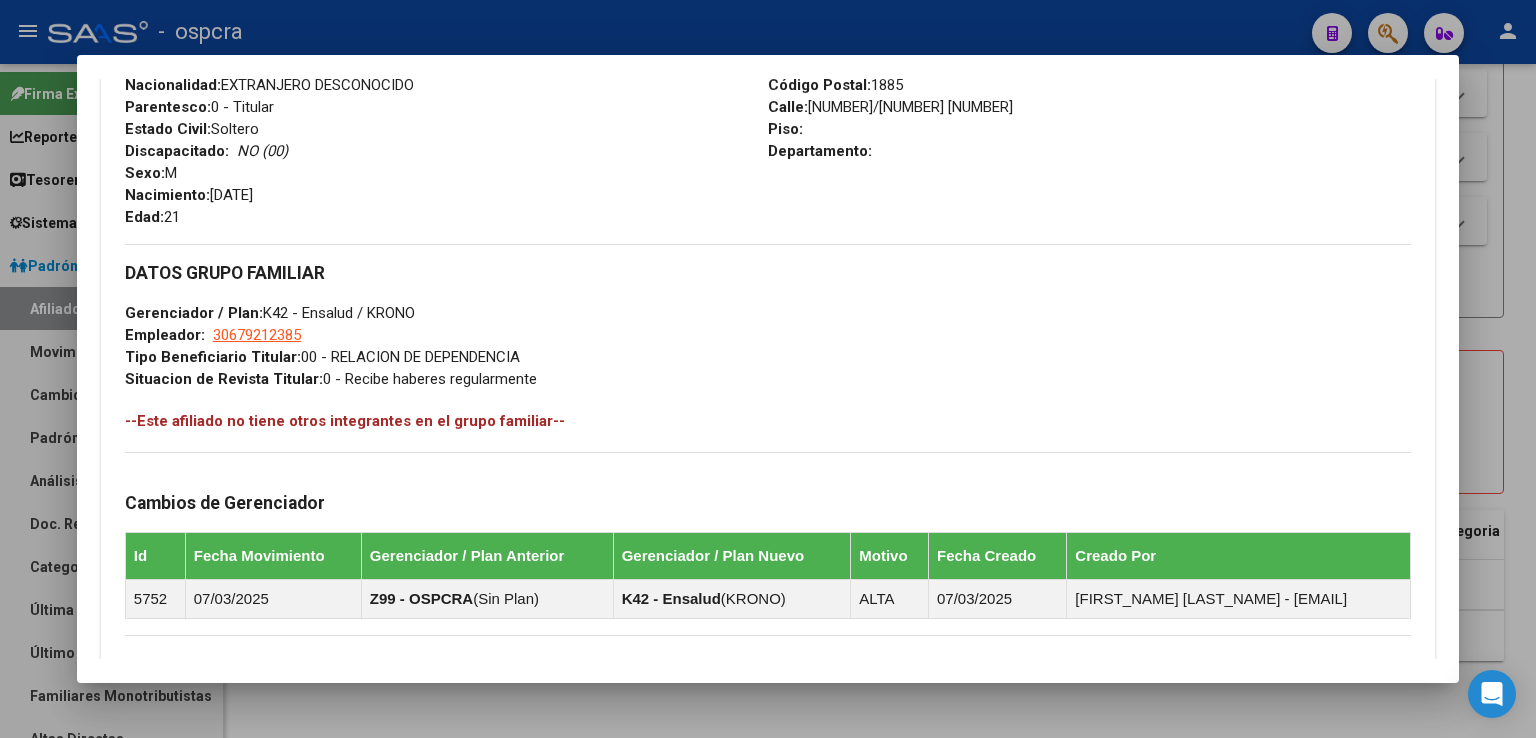 scroll, scrollTop: 882, scrollLeft: 0, axis: vertical 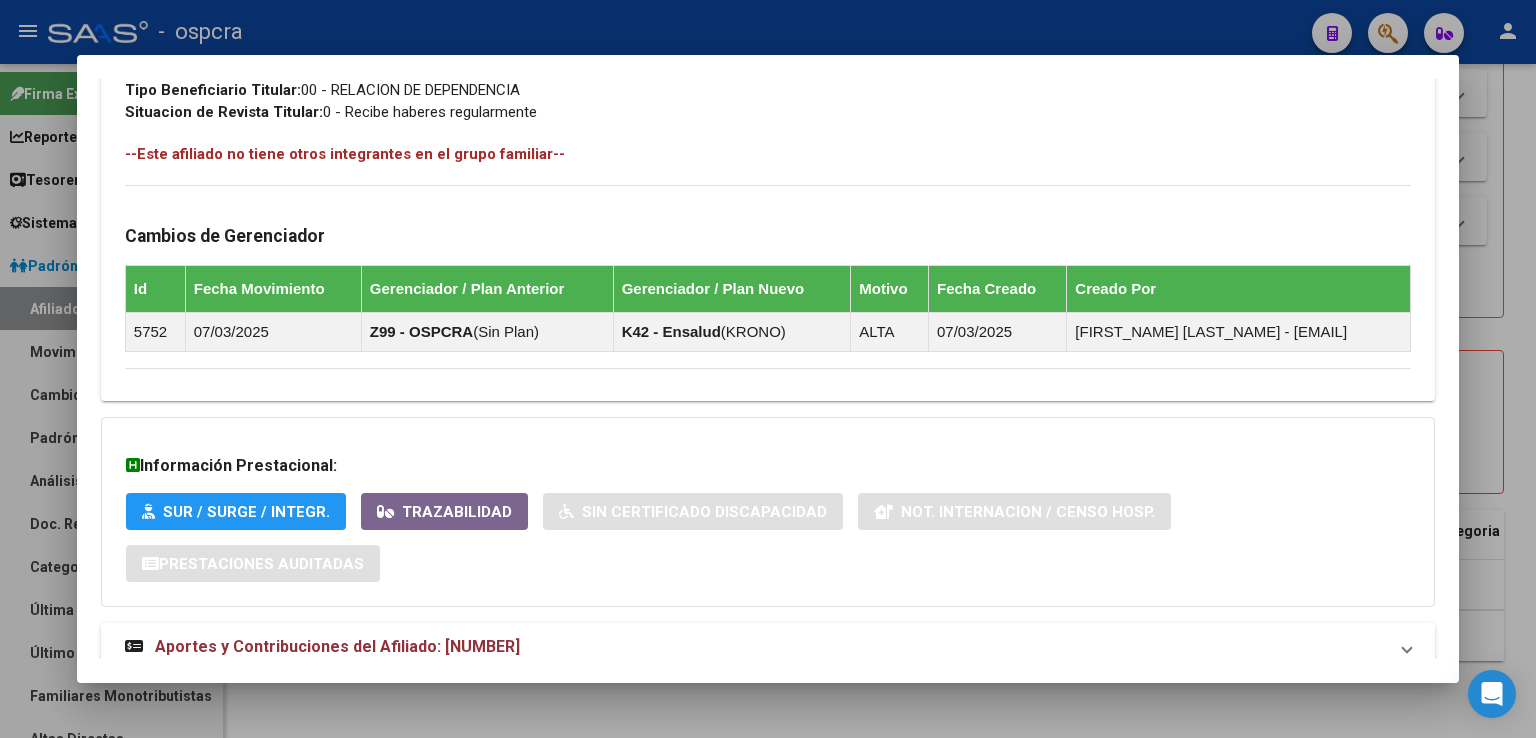 click on "Aportes y Contribuciones del Afiliado: [NUMBER]" at bounding box center [337, 646] 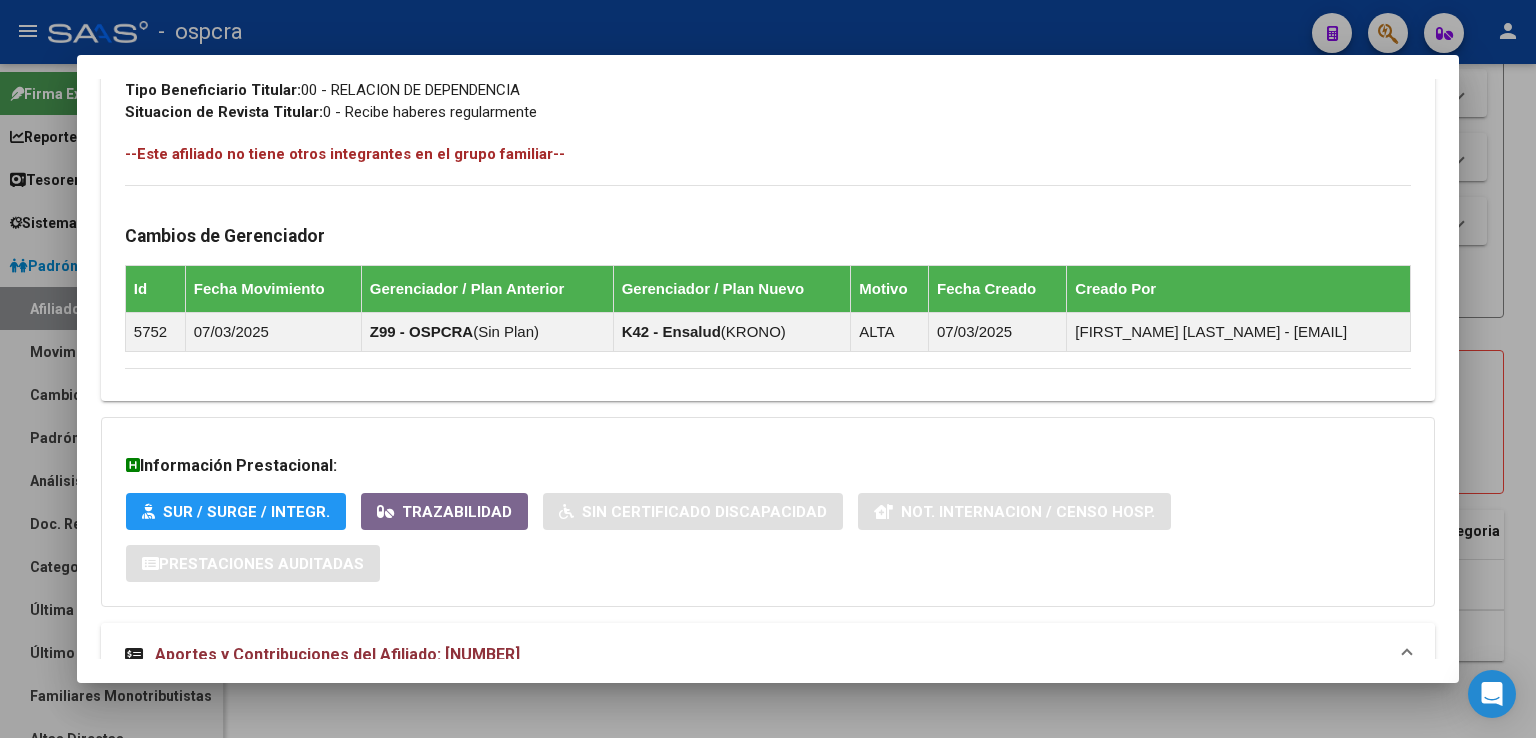 click on "Aportes y Contribuciones del Afiliado: [NUMBER]" at bounding box center [337, 654] 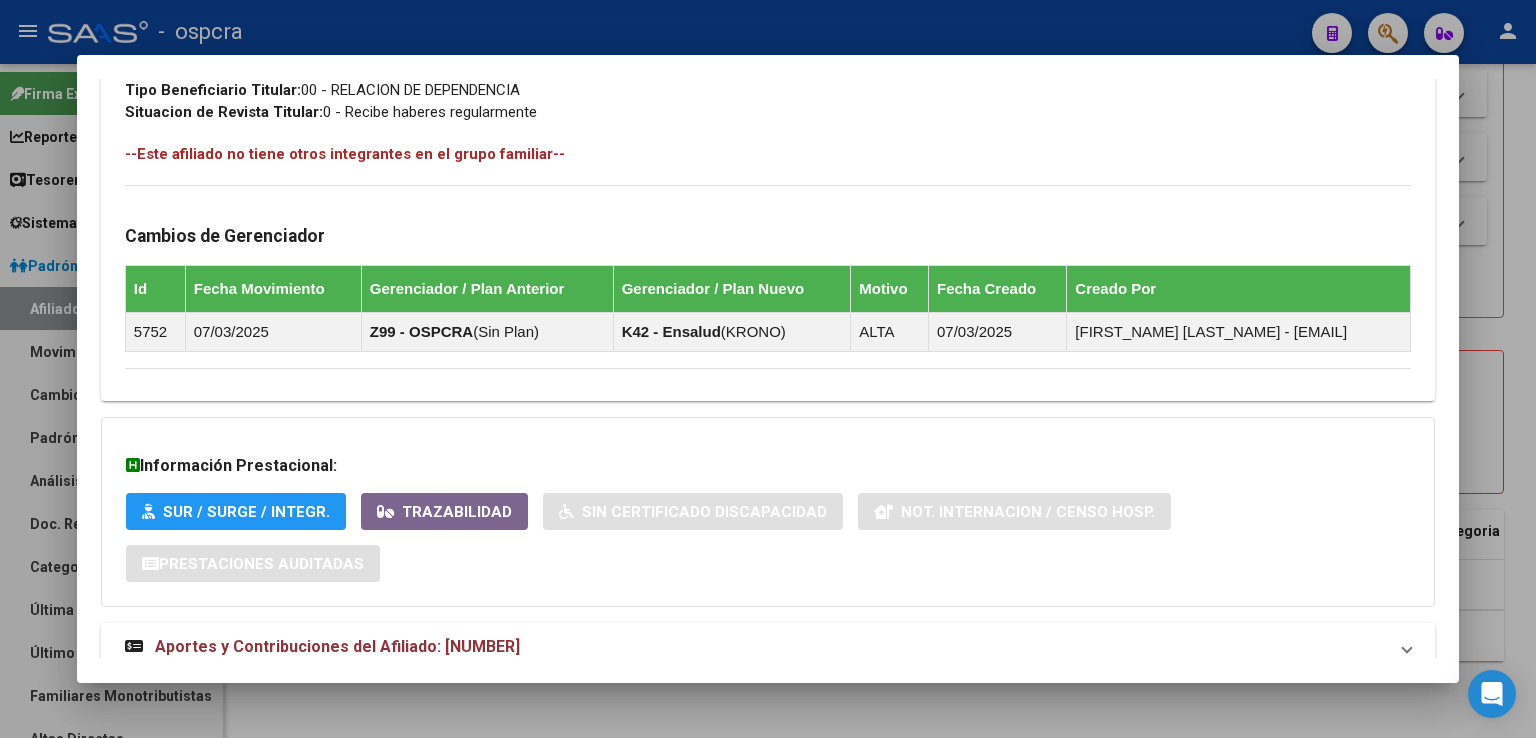 click on "Aportes y Contribuciones del Afiliado: [NUMBER]" at bounding box center [337, 646] 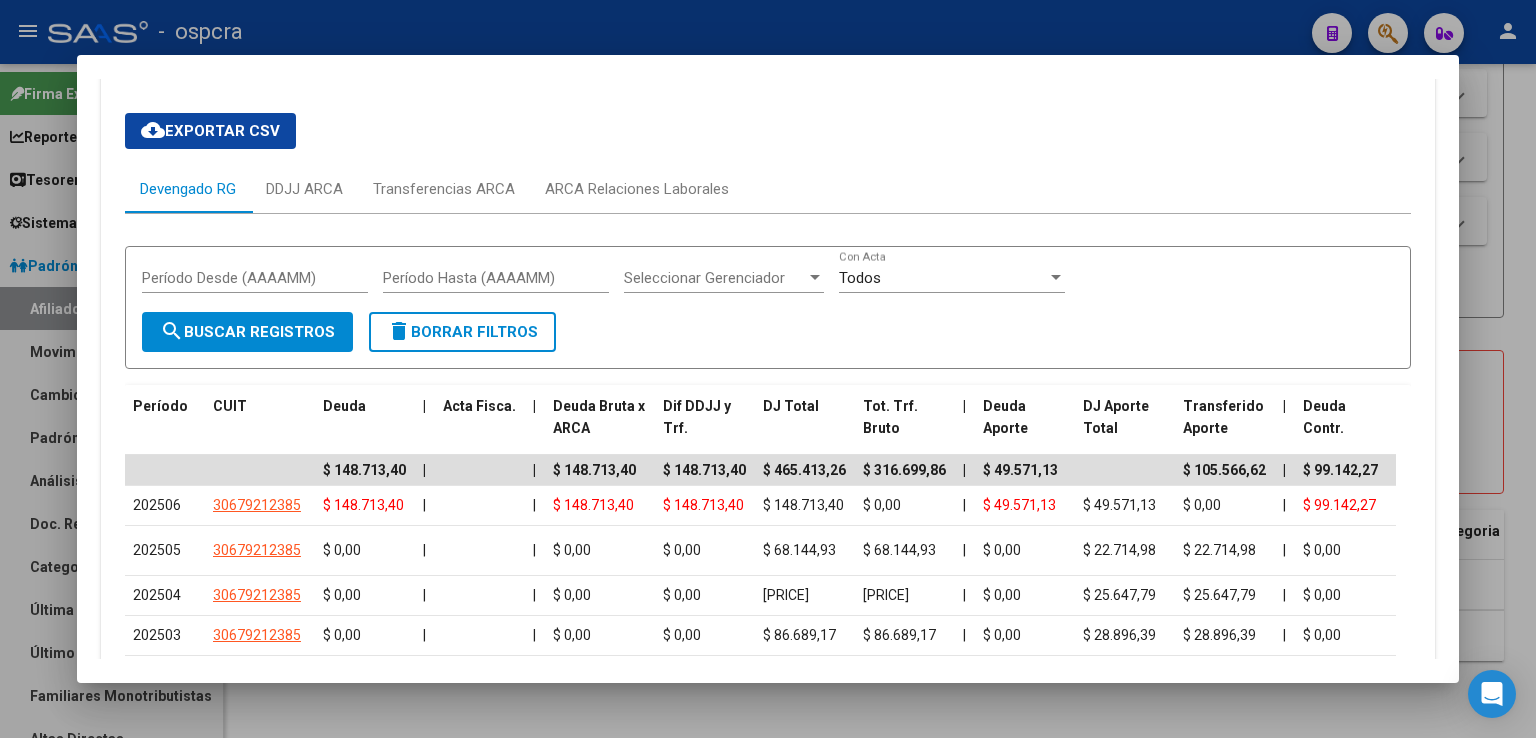scroll, scrollTop: 1678, scrollLeft: 0, axis: vertical 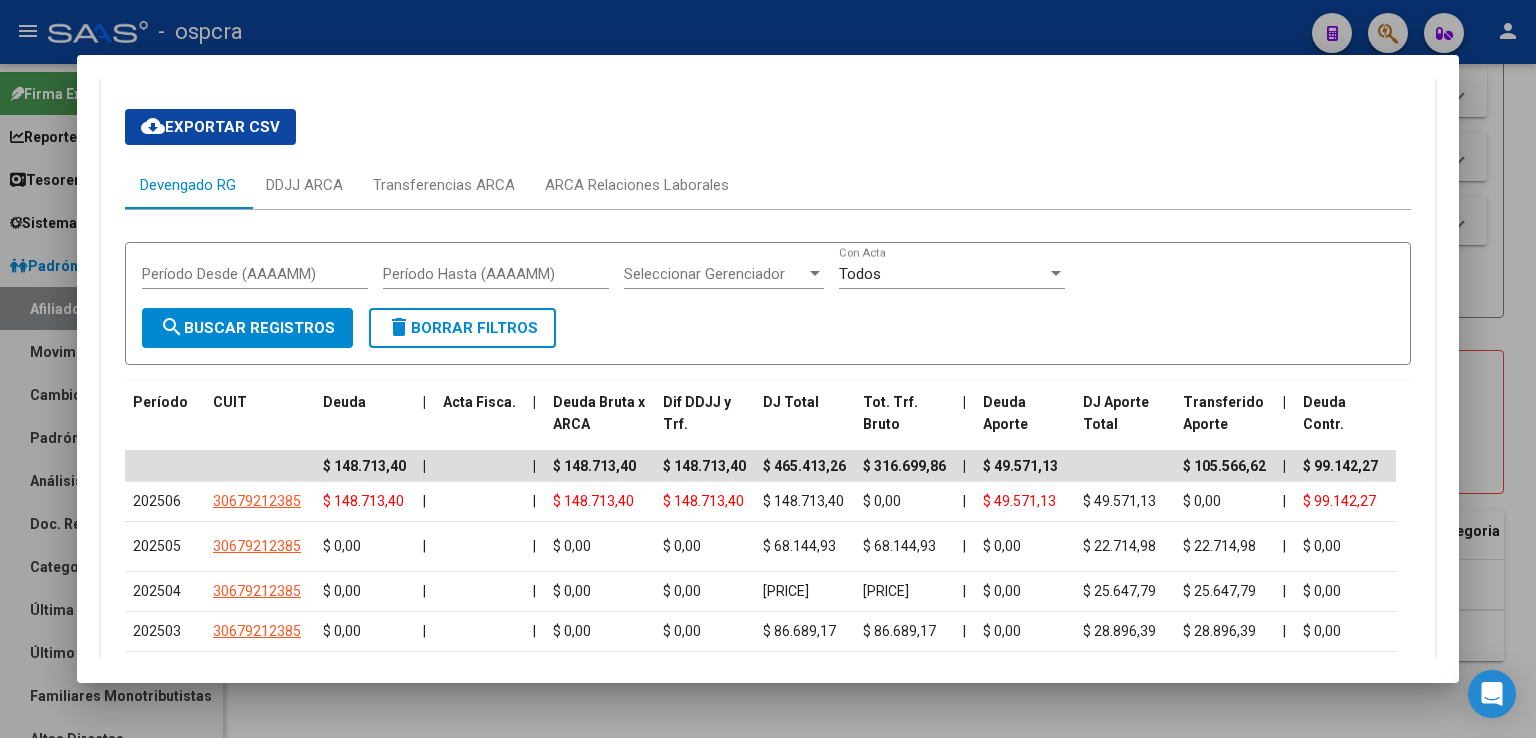 click at bounding box center [768, 369] 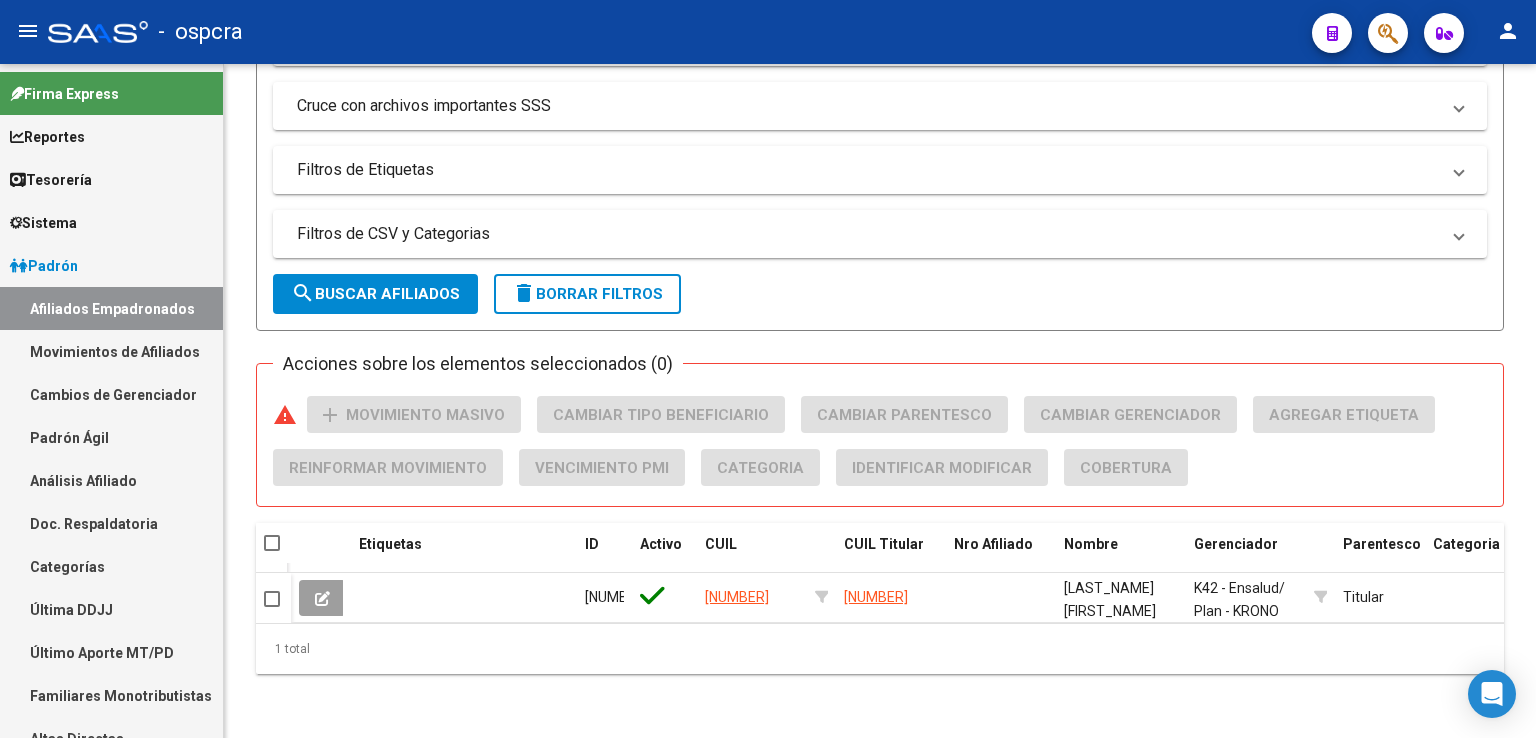scroll, scrollTop: 0, scrollLeft: 0, axis: both 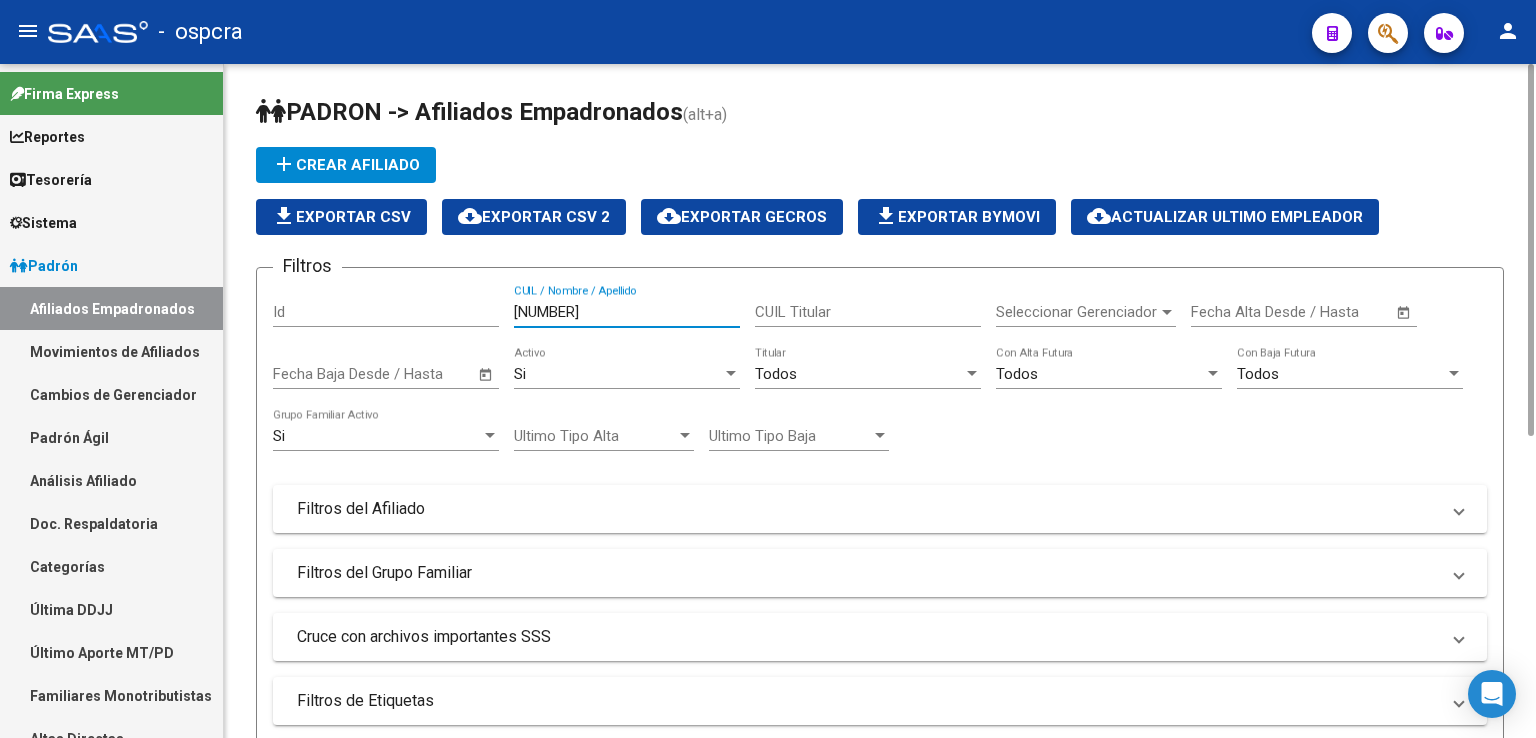 drag, startPoint x: 622, startPoint y: 309, endPoint x: 268, endPoint y: 277, distance: 355.4434 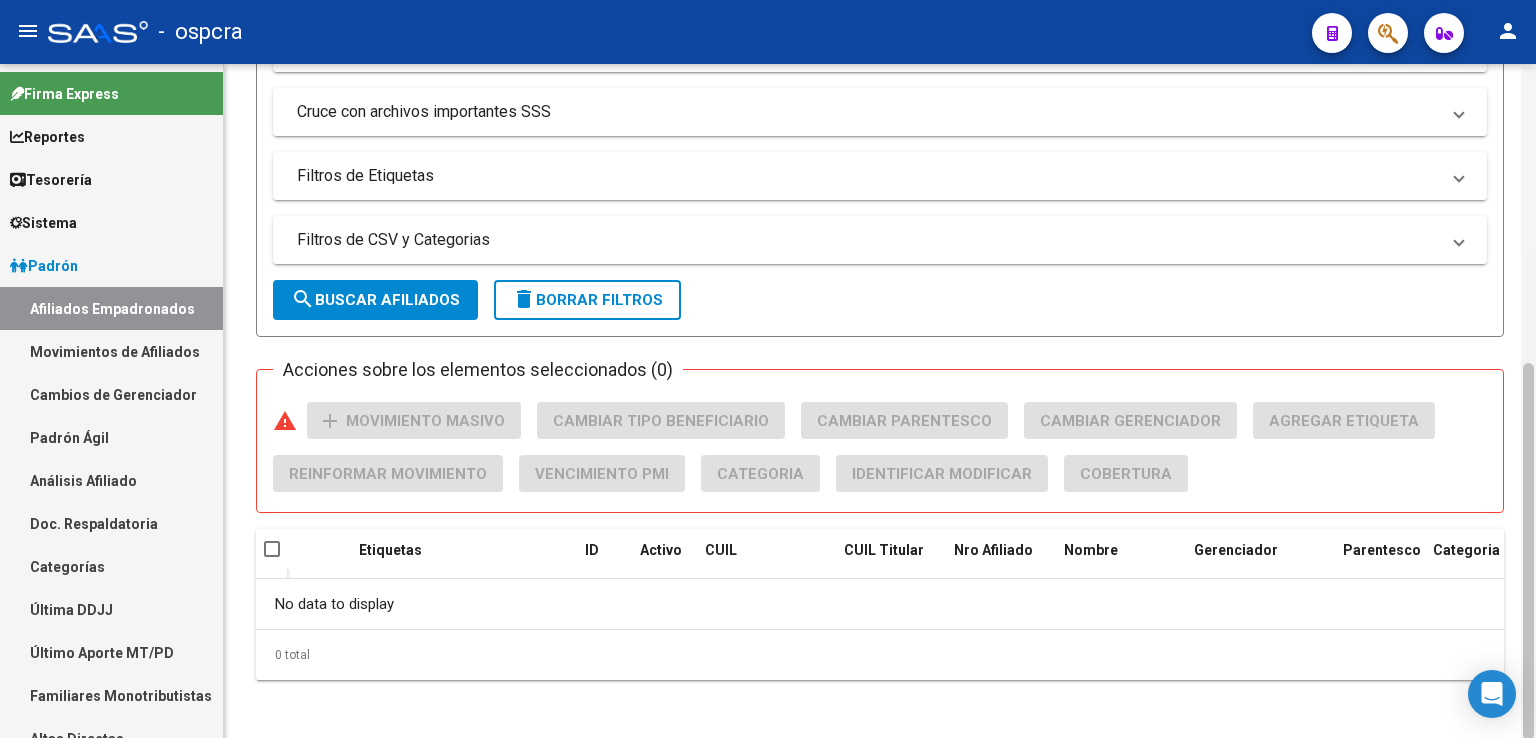 scroll, scrollTop: 528, scrollLeft: 0, axis: vertical 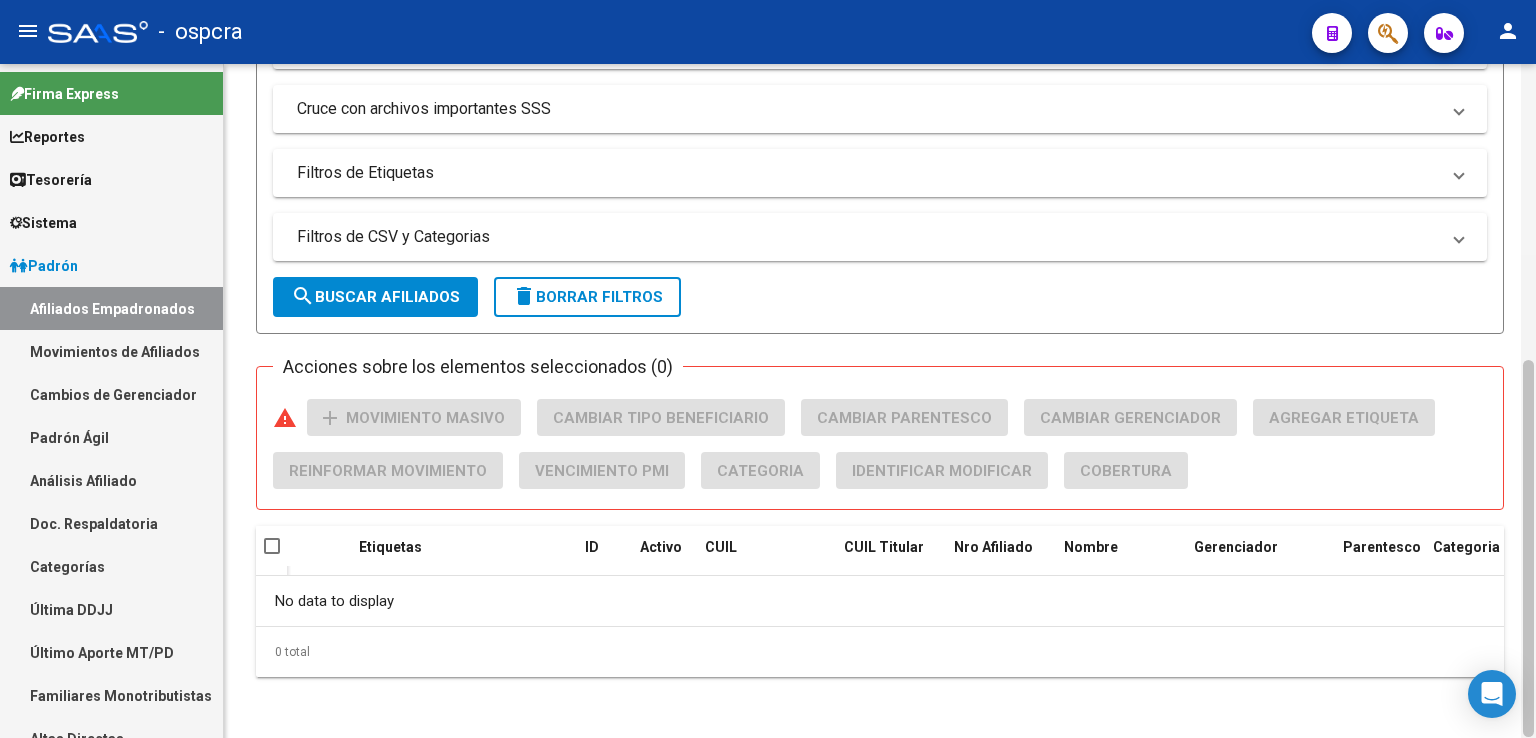 drag, startPoint x: 1528, startPoint y: 239, endPoint x: 1526, endPoint y: 606, distance: 367.00546 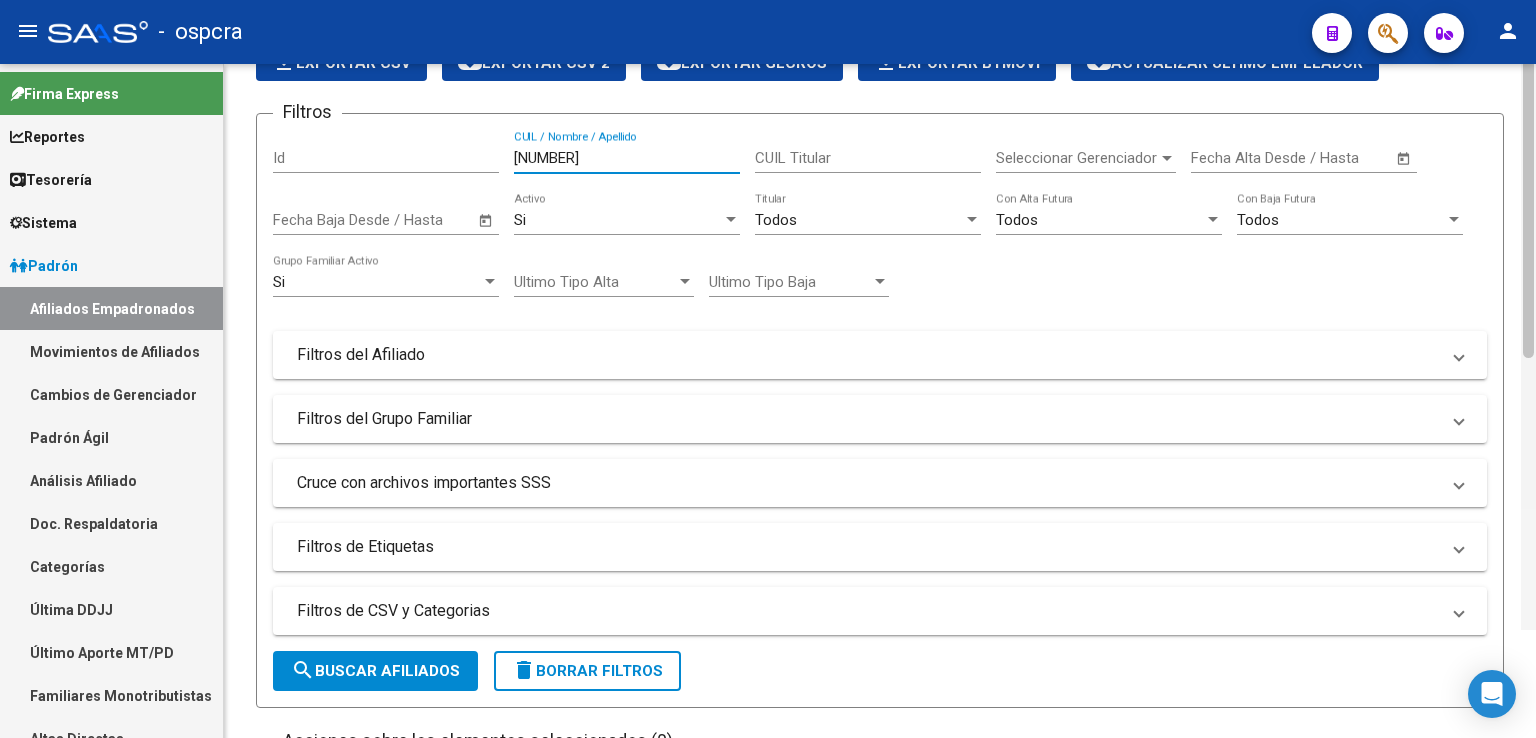 scroll, scrollTop: 0, scrollLeft: 0, axis: both 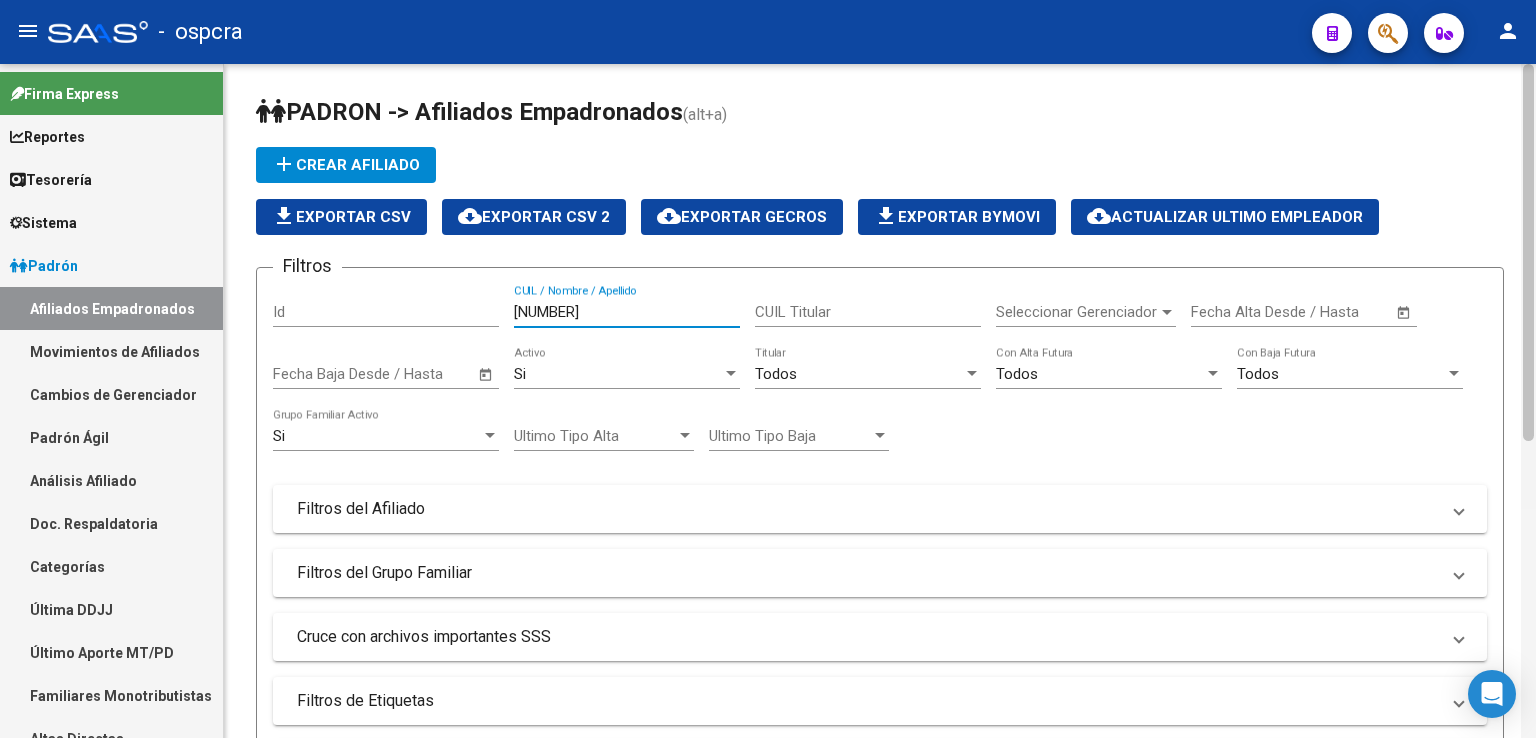 drag, startPoint x: 1527, startPoint y: 530, endPoint x: 1524, endPoint y: 115, distance: 415.01083 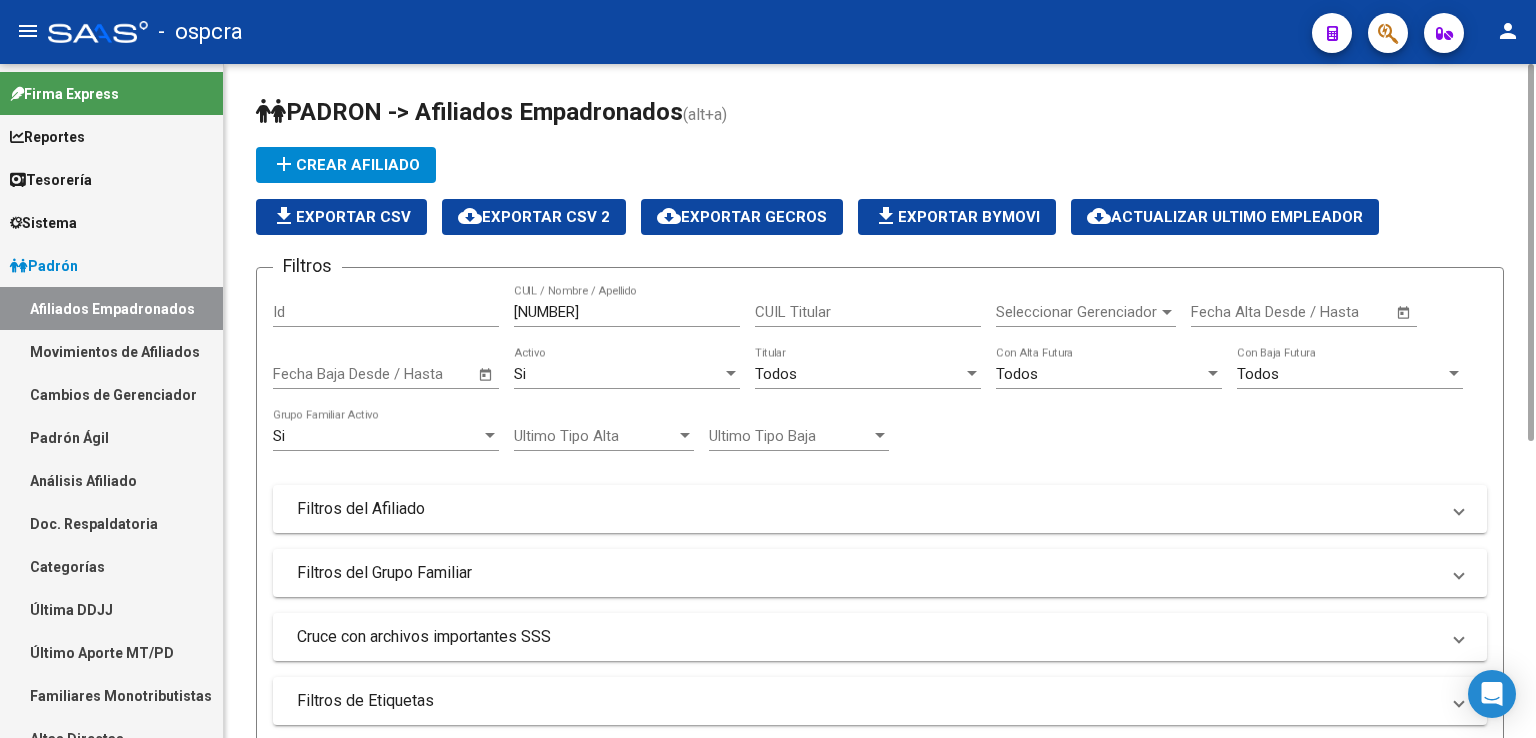 drag, startPoint x: 591, startPoint y: 301, endPoint x: 326, endPoint y: 301, distance: 265 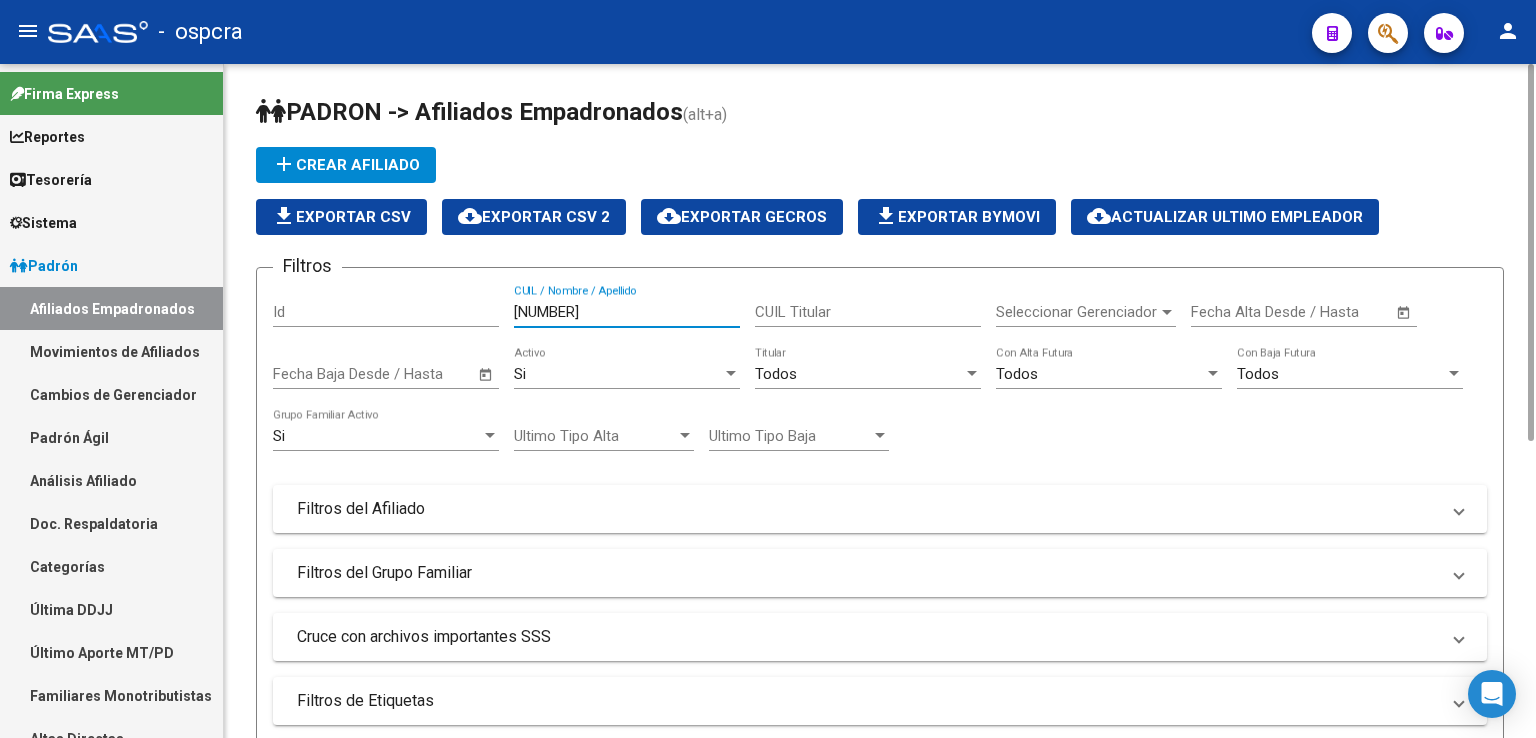 drag, startPoint x: 569, startPoint y: 311, endPoint x: 436, endPoint y: 310, distance: 133.00375 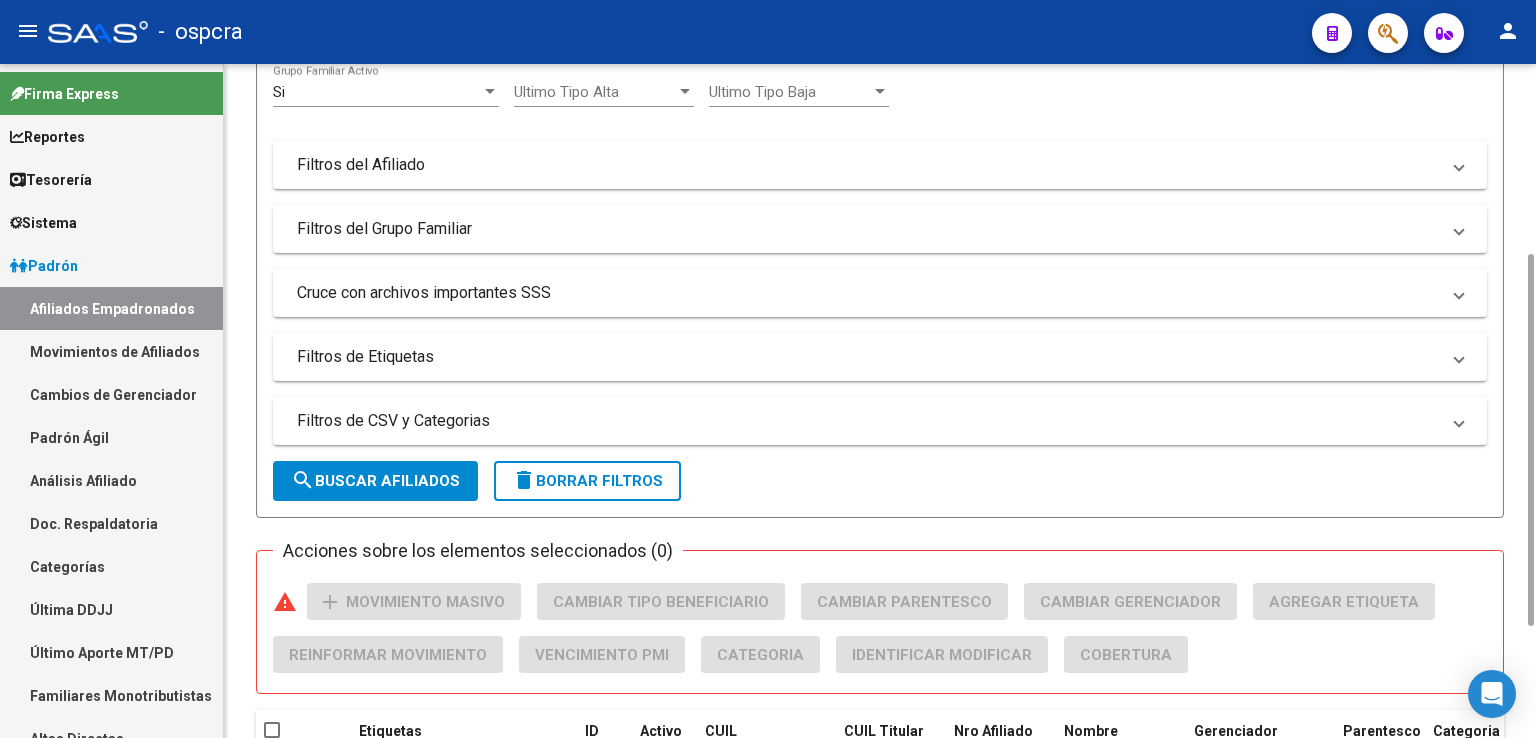 scroll, scrollTop: 544, scrollLeft: 0, axis: vertical 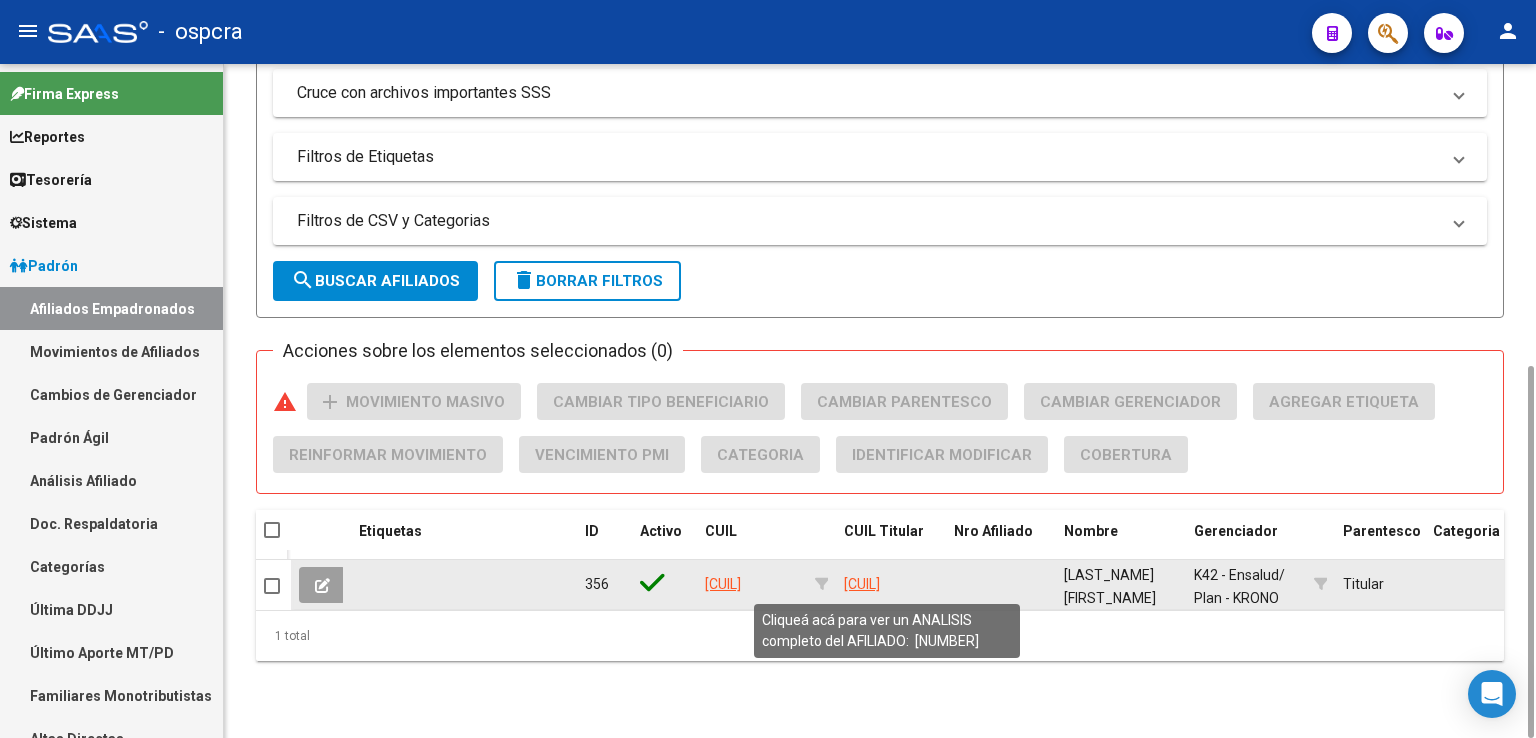 type on "37286100" 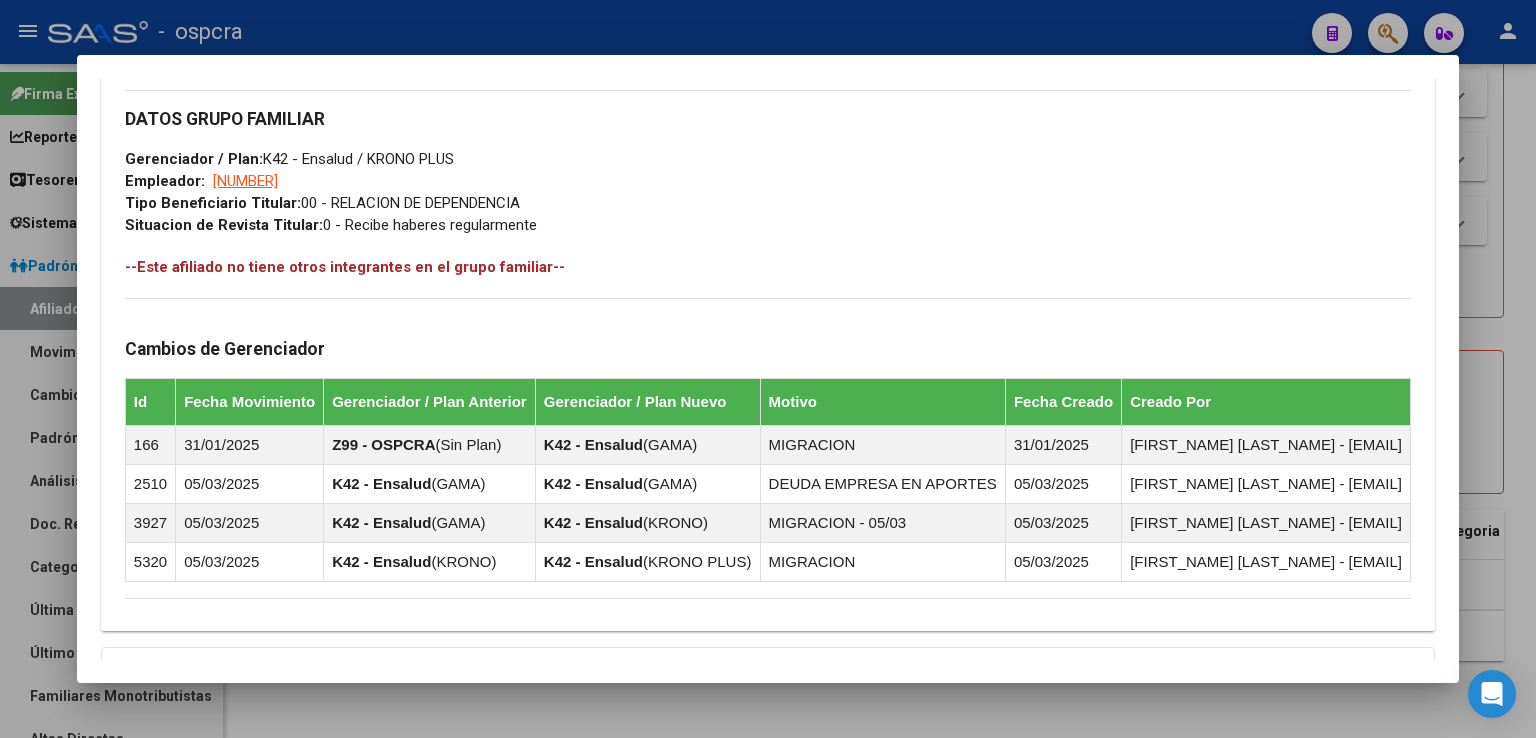 scroll, scrollTop: 1073, scrollLeft: 0, axis: vertical 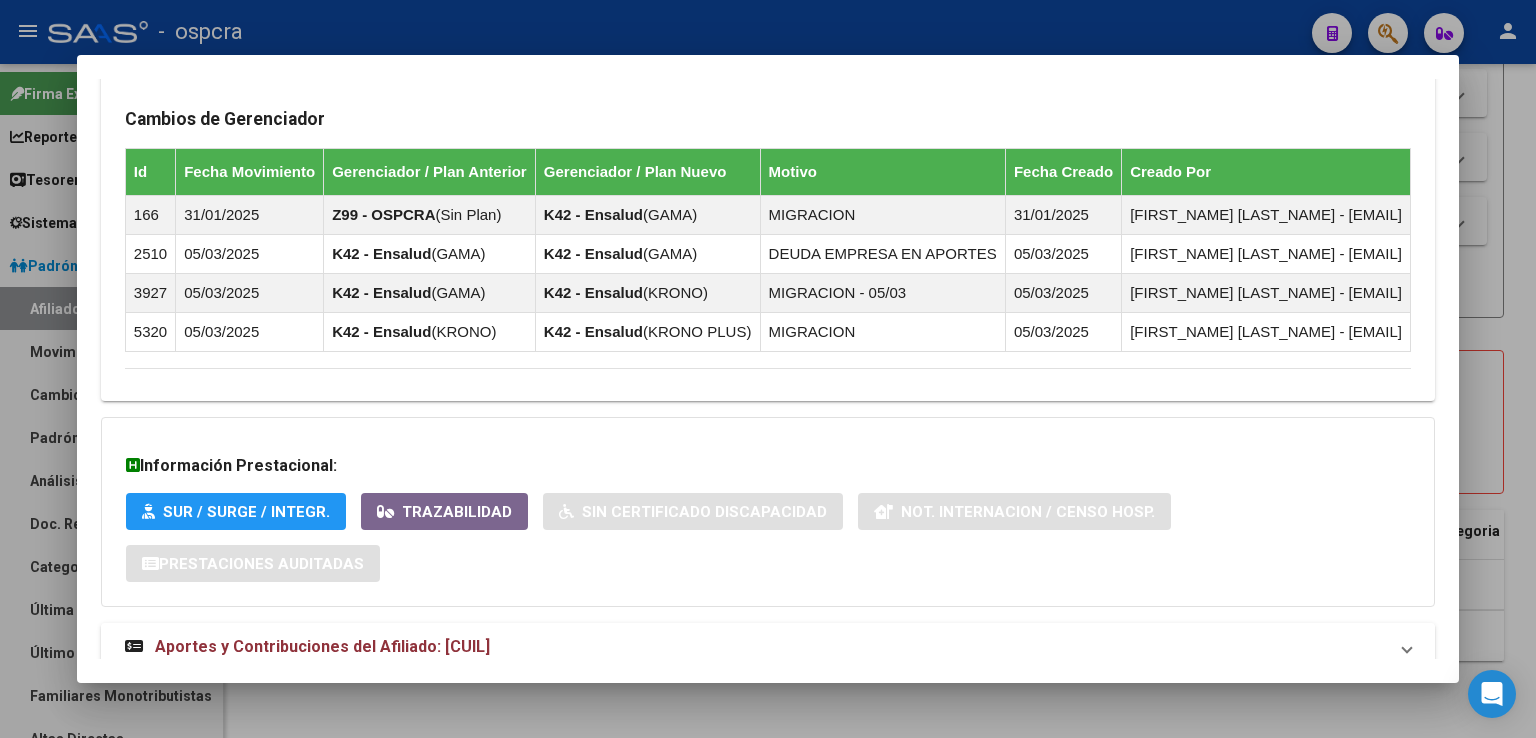 click on "Aportes y Contribuciones del Afiliado: [CUIL]" at bounding box center [322, 646] 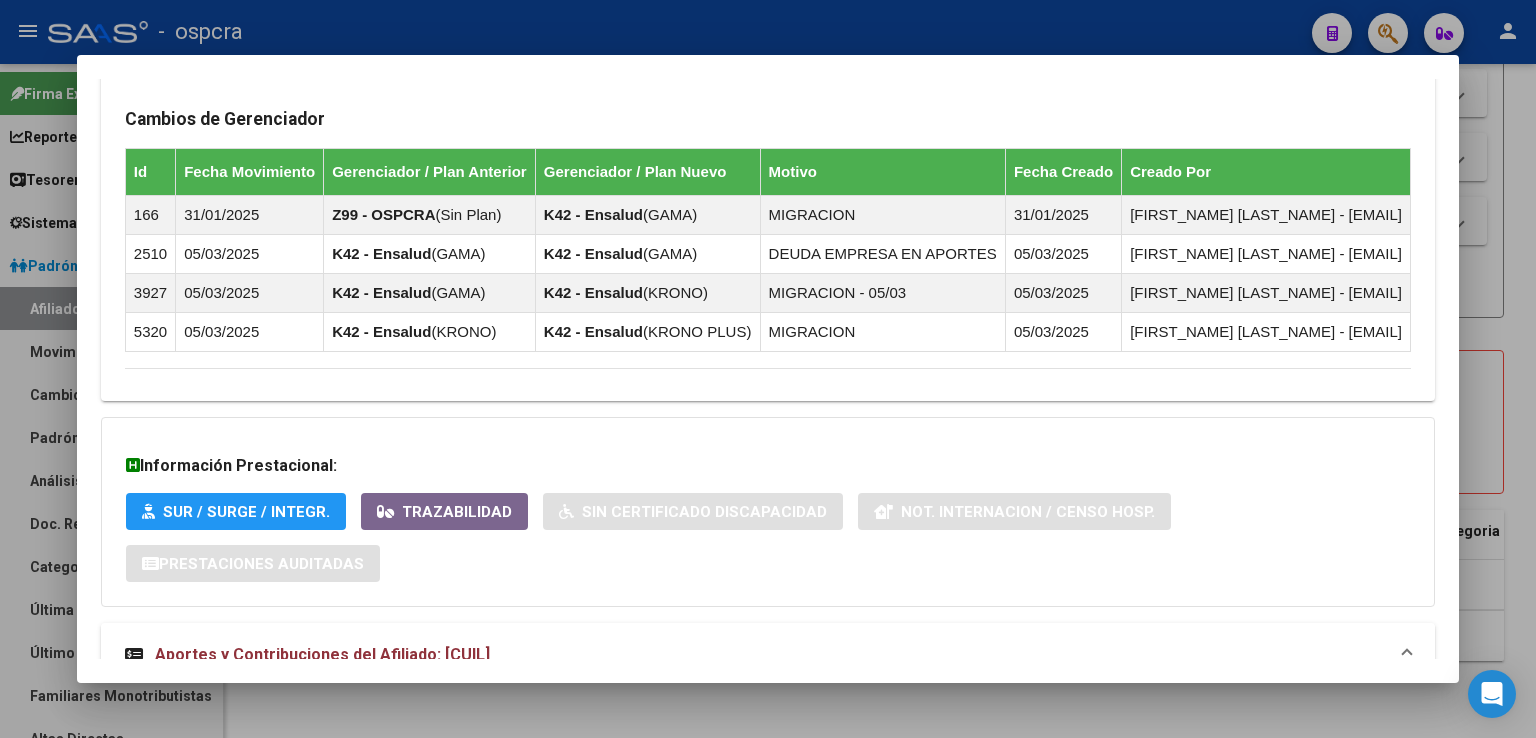 click on "Aportes y Contribuciones del Afiliado: [CUIL]" at bounding box center (322, 654) 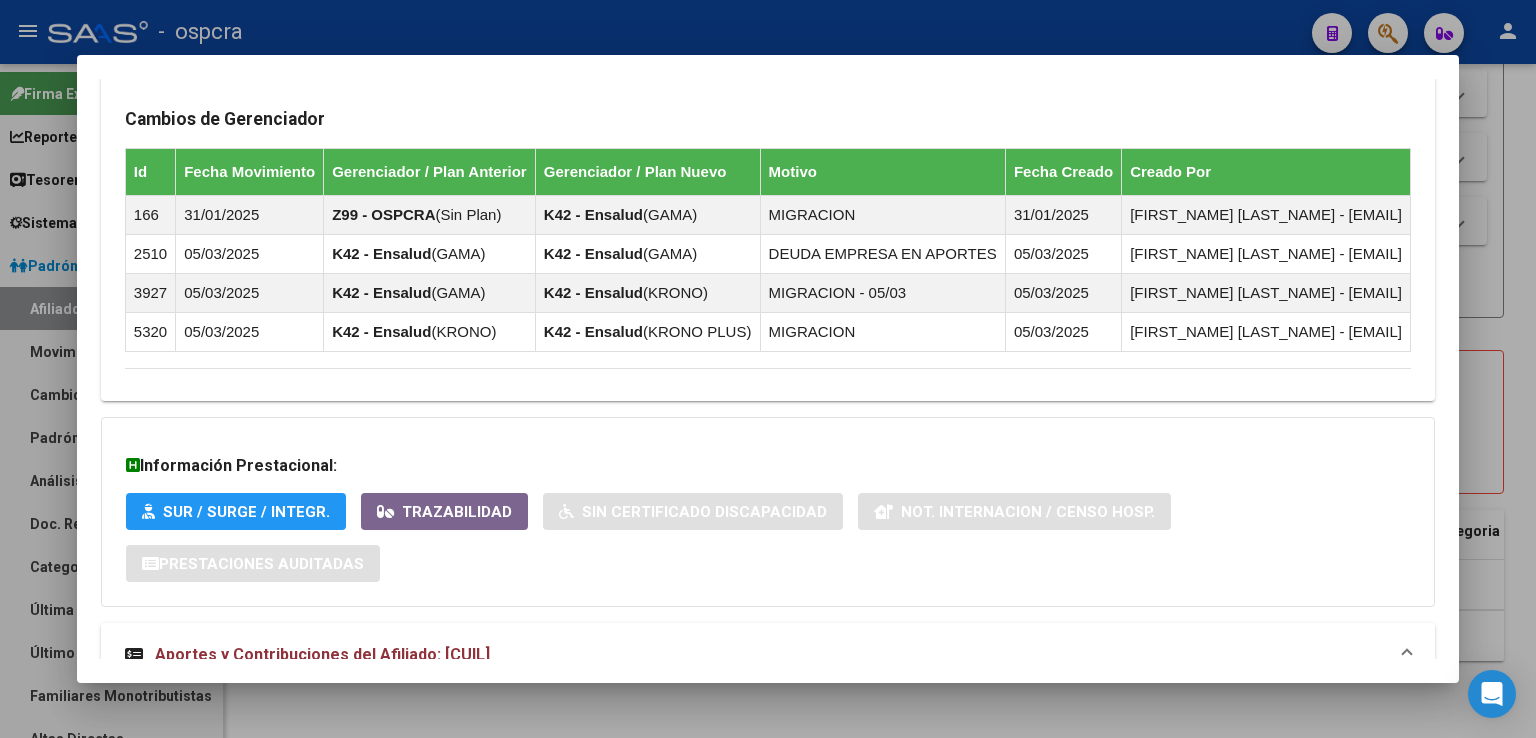 drag, startPoint x: 1495, startPoint y: 618, endPoint x: 1424, endPoint y: 731, distance: 133.45412 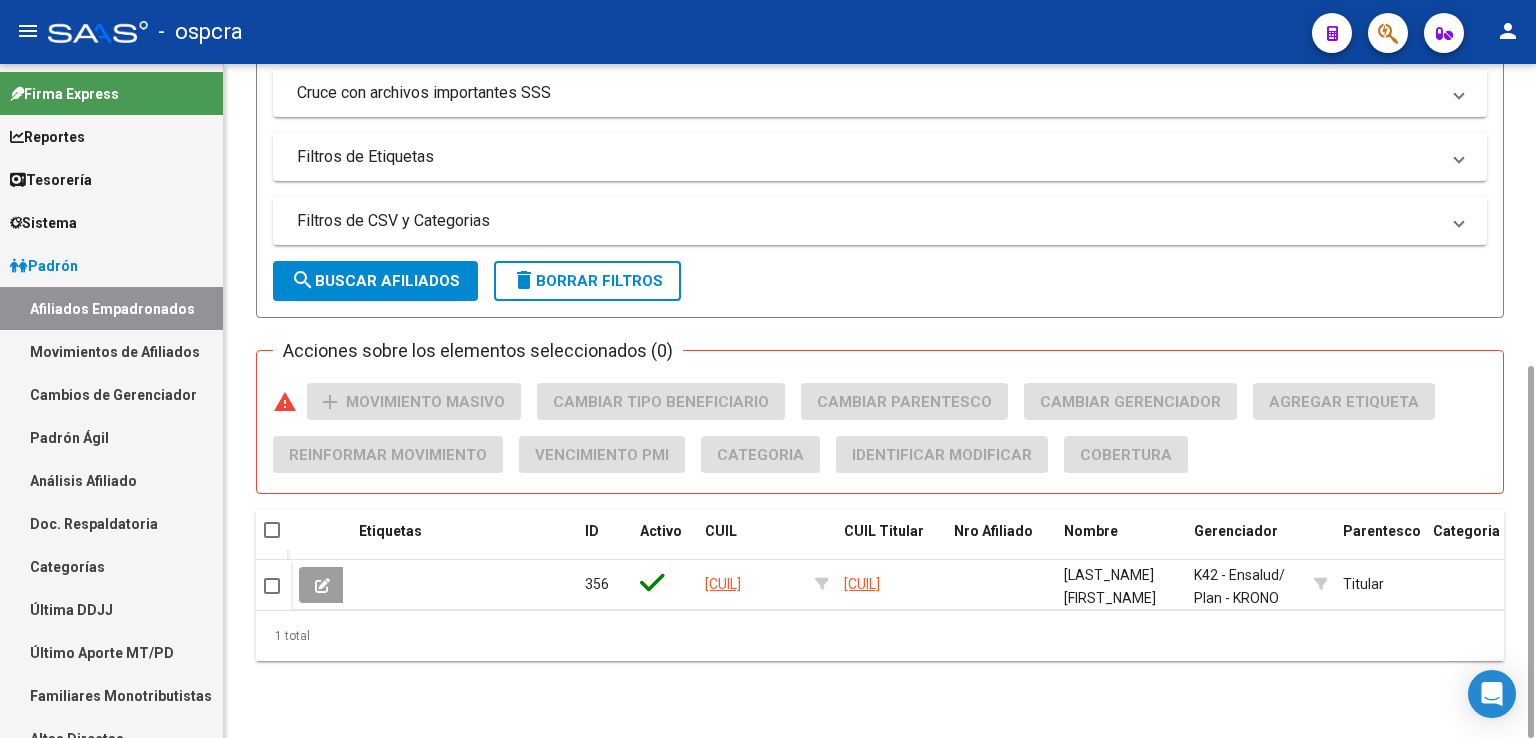 click on "Filtros de CSV y Categorias" at bounding box center [880, 221] 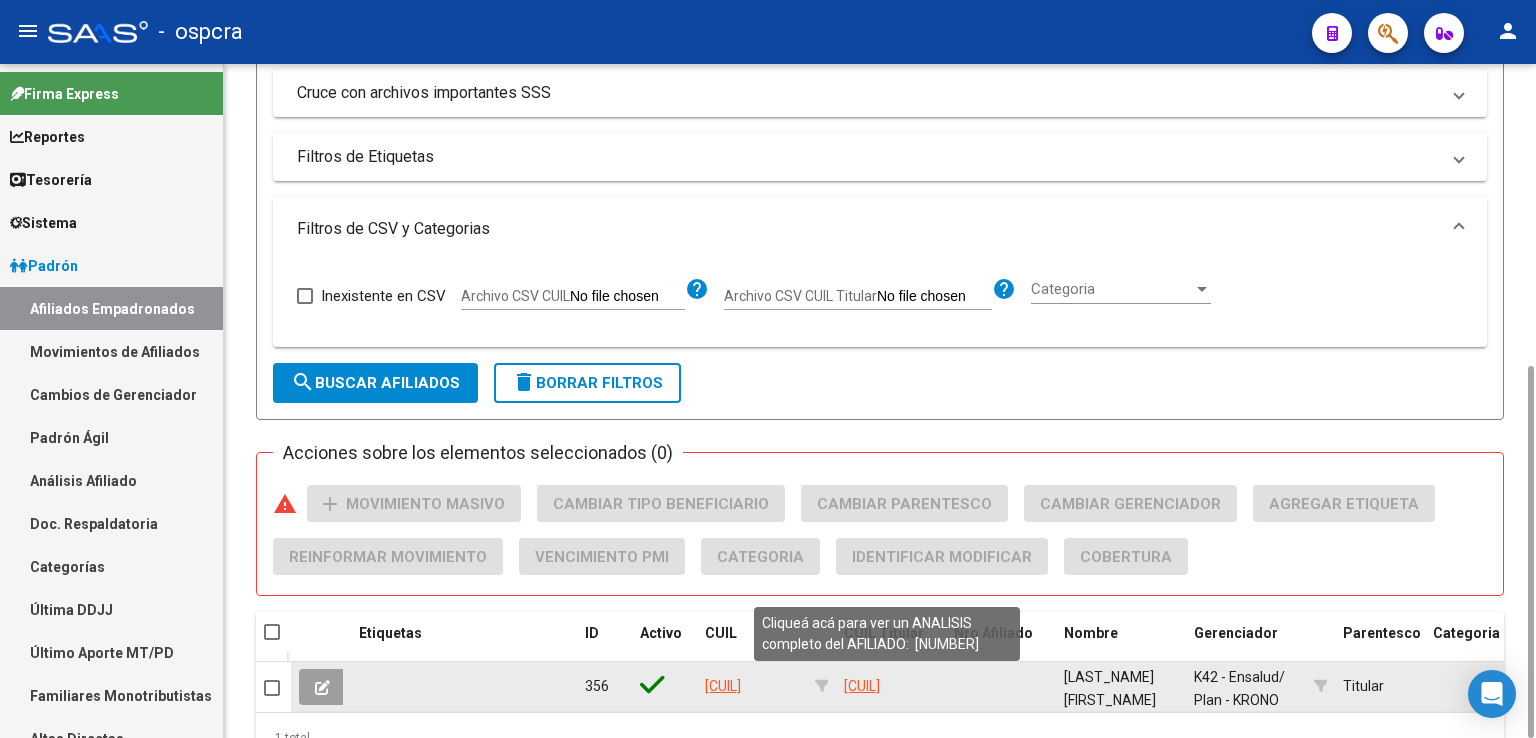 click on "[CUIL]" 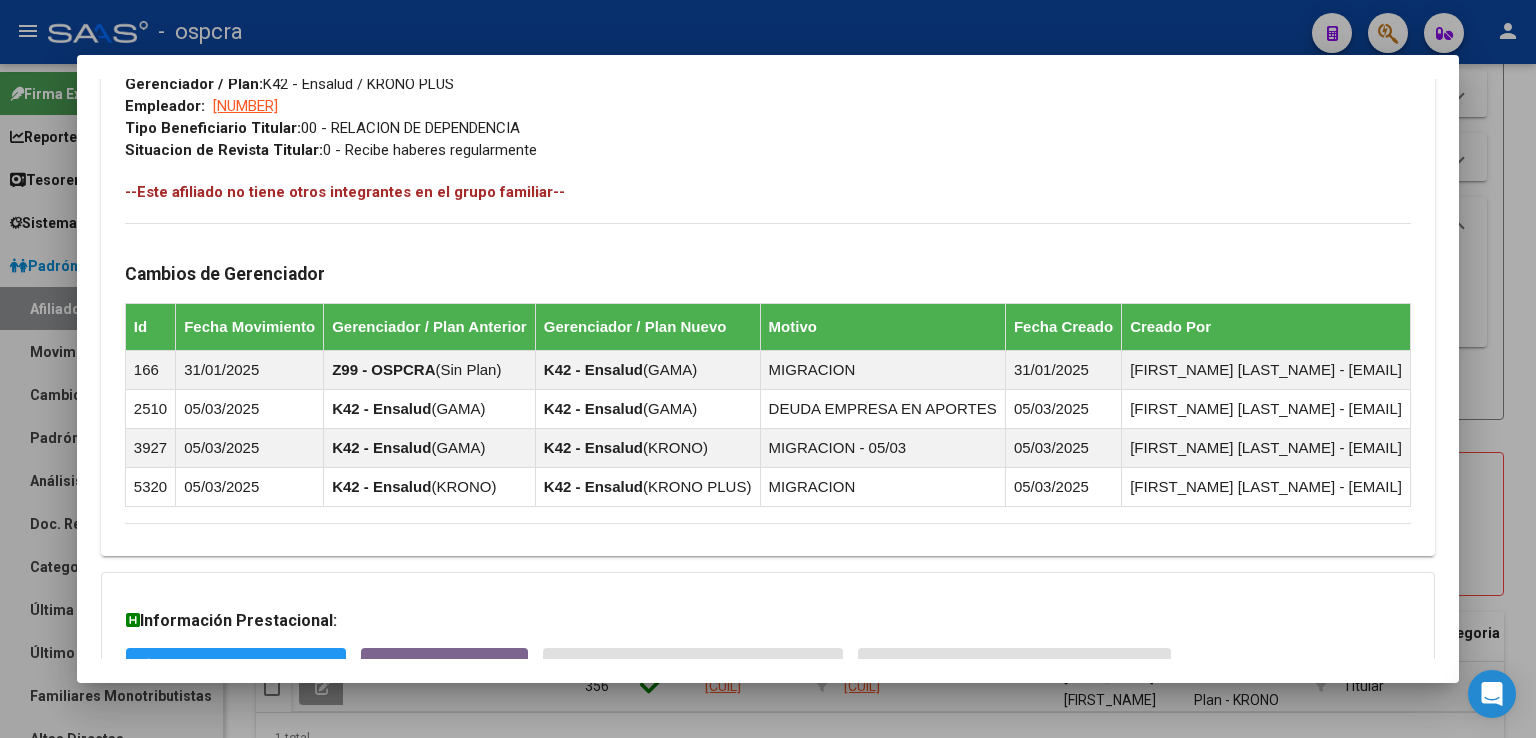 scroll, scrollTop: 1169, scrollLeft: 0, axis: vertical 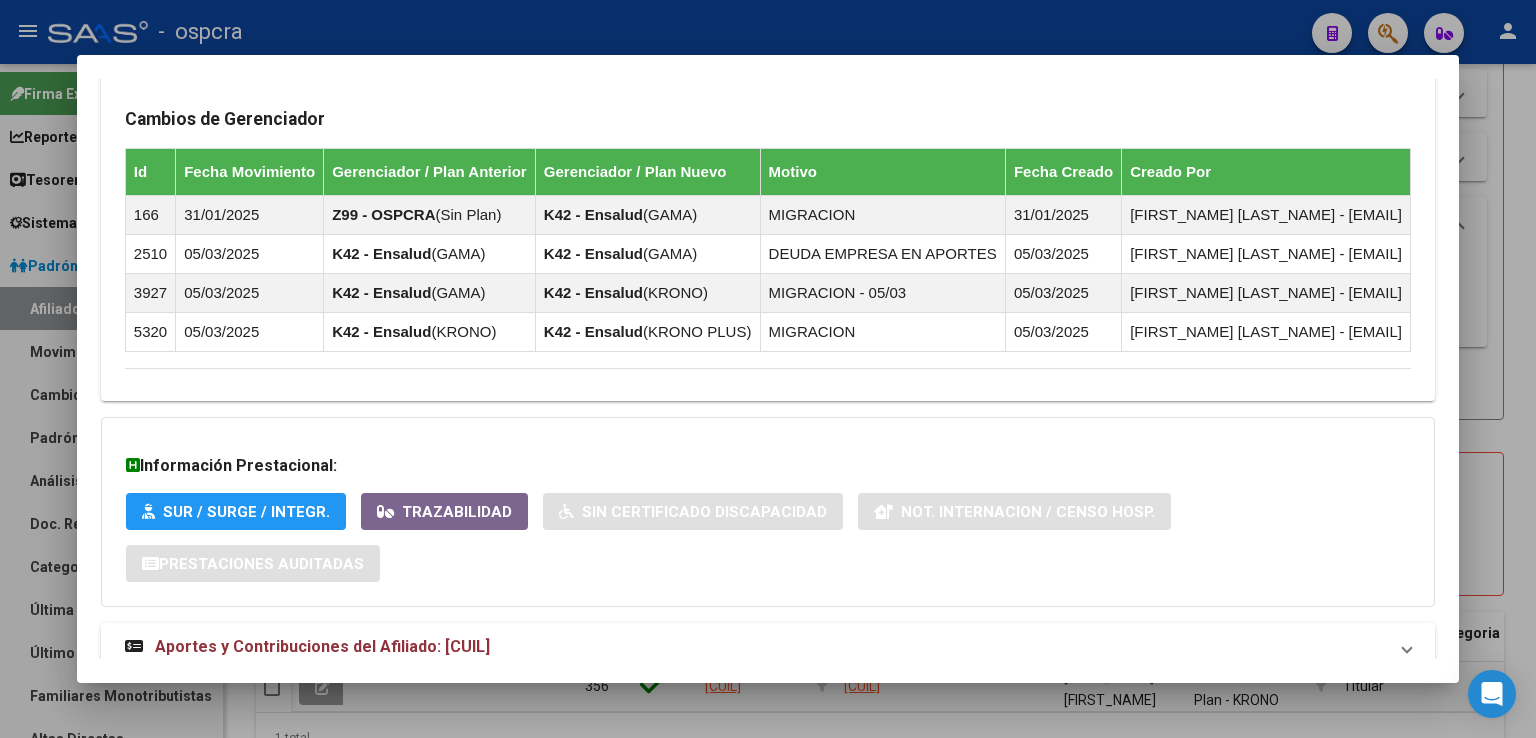 click on "Aportes y Contribuciones del Afiliado: [CUIL]" at bounding box center [322, 646] 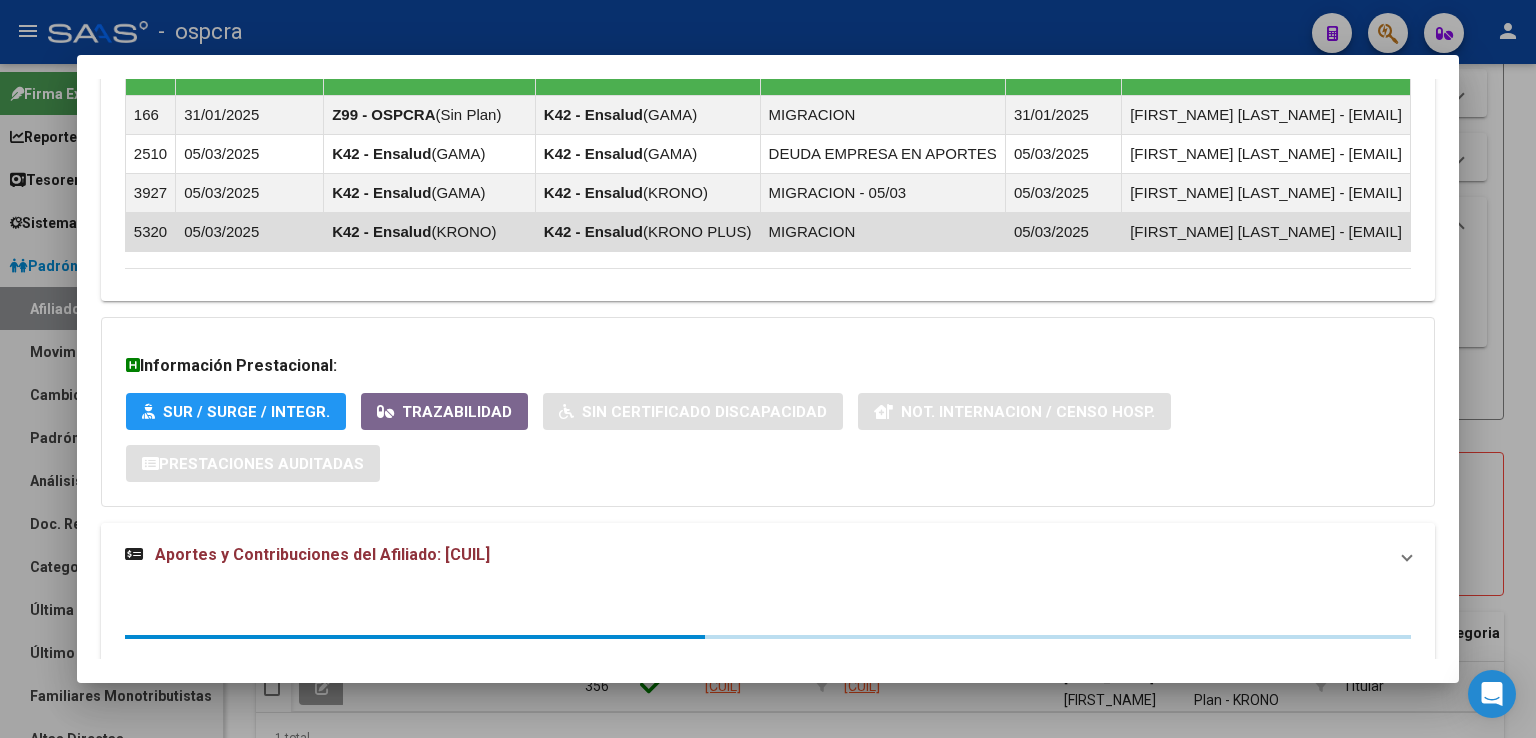 scroll, scrollTop: 1269, scrollLeft: 0, axis: vertical 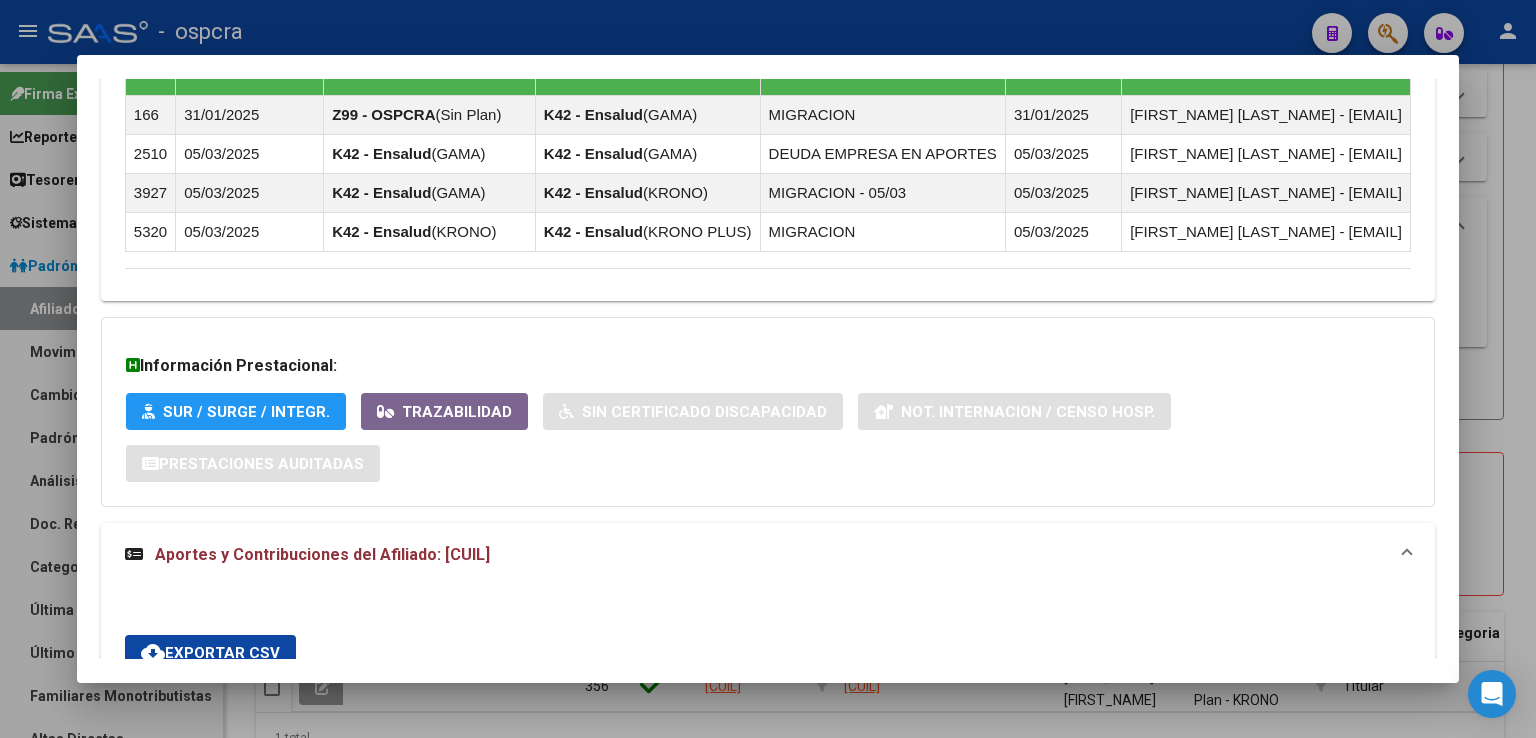click on "Aportes y Contribuciones del Afiliado: [CUIL]" at bounding box center [322, 554] 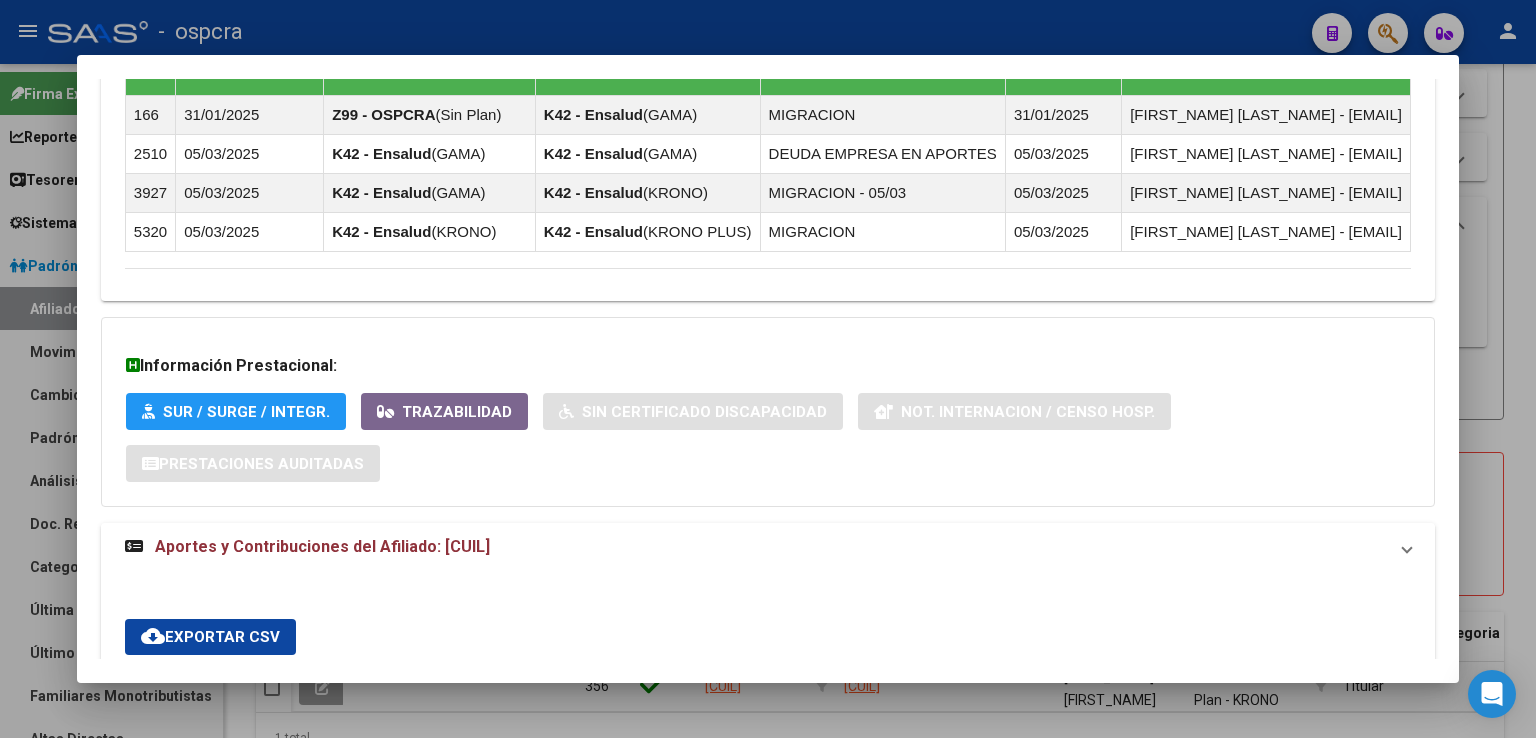 scroll, scrollTop: 1169, scrollLeft: 0, axis: vertical 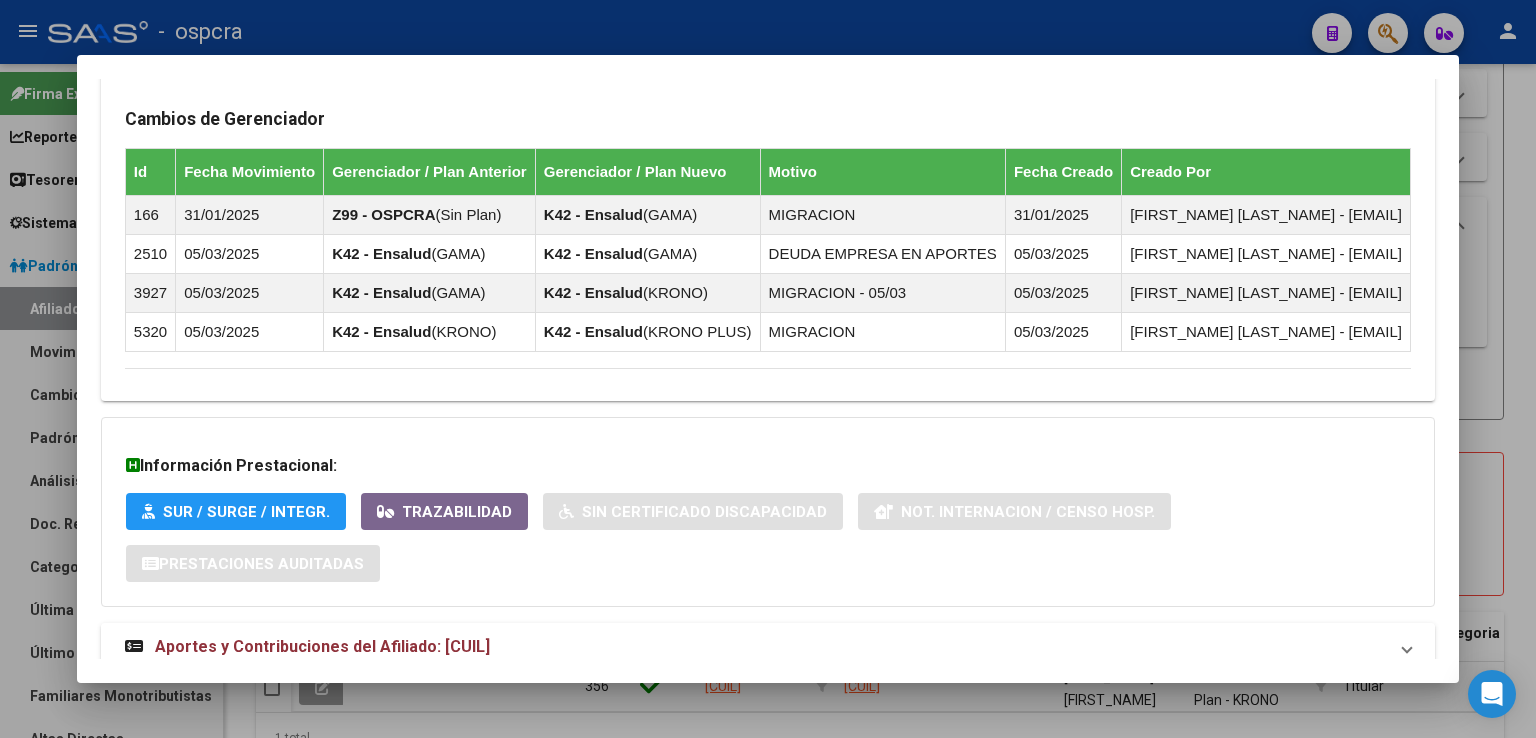 click on "Aportes y Contribuciones del Afiliado: [CUIL]" at bounding box center (322, 646) 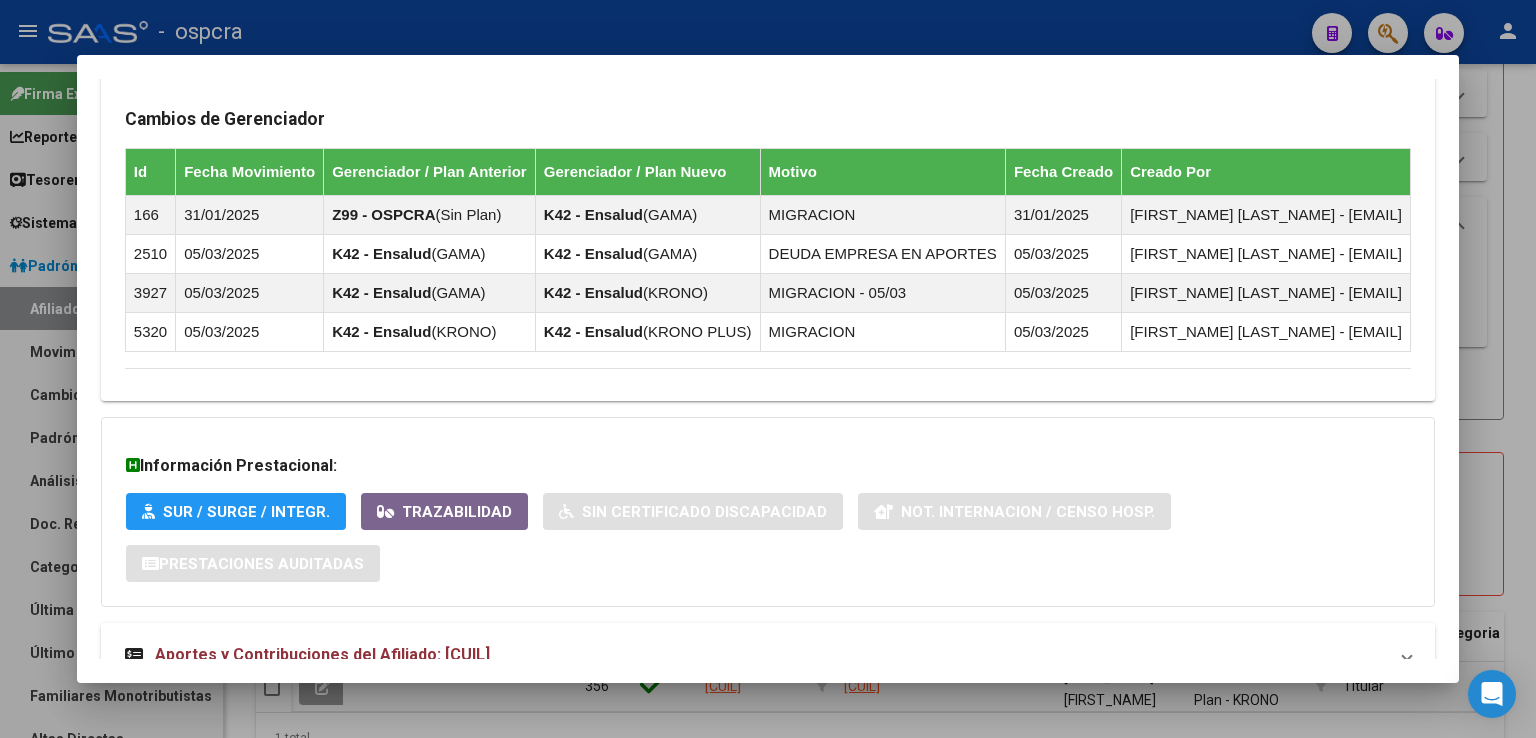 scroll, scrollTop: 1269, scrollLeft: 0, axis: vertical 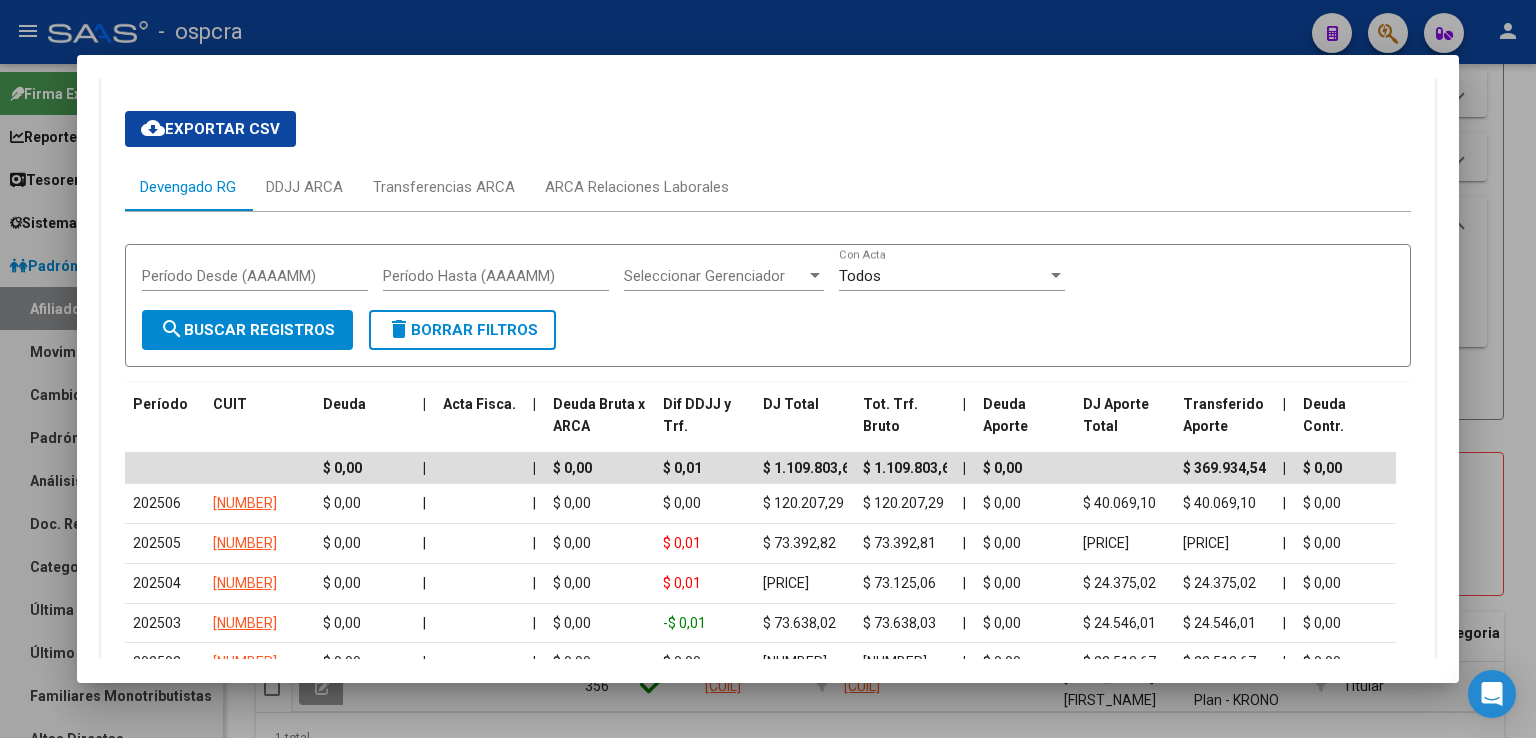 click at bounding box center (768, 369) 